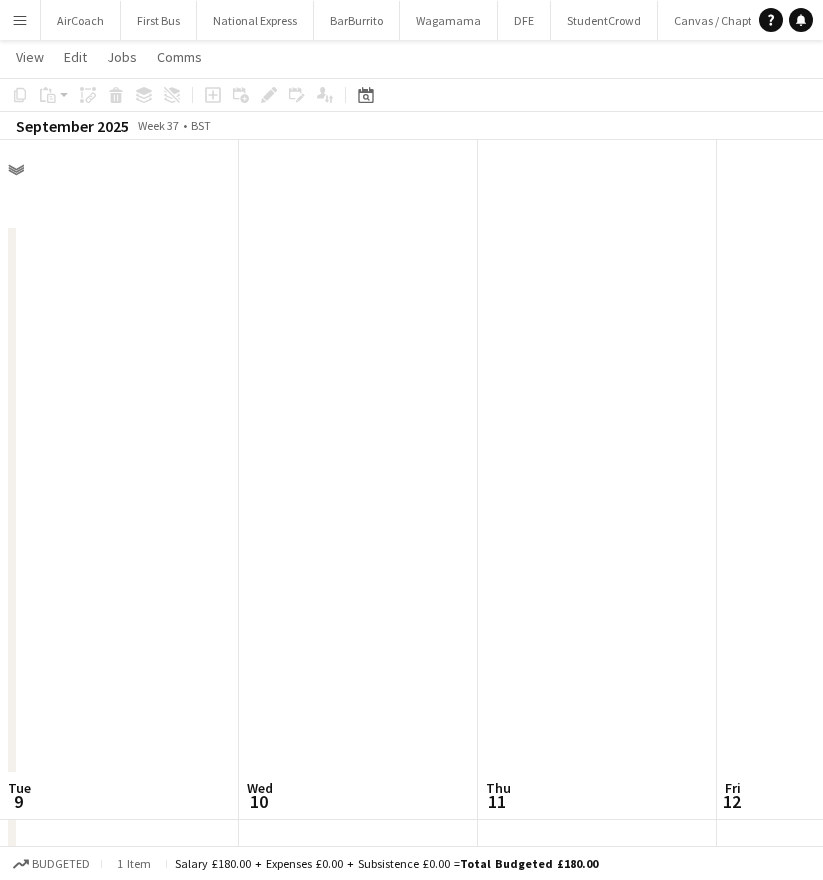 scroll, scrollTop: 632, scrollLeft: 0, axis: vertical 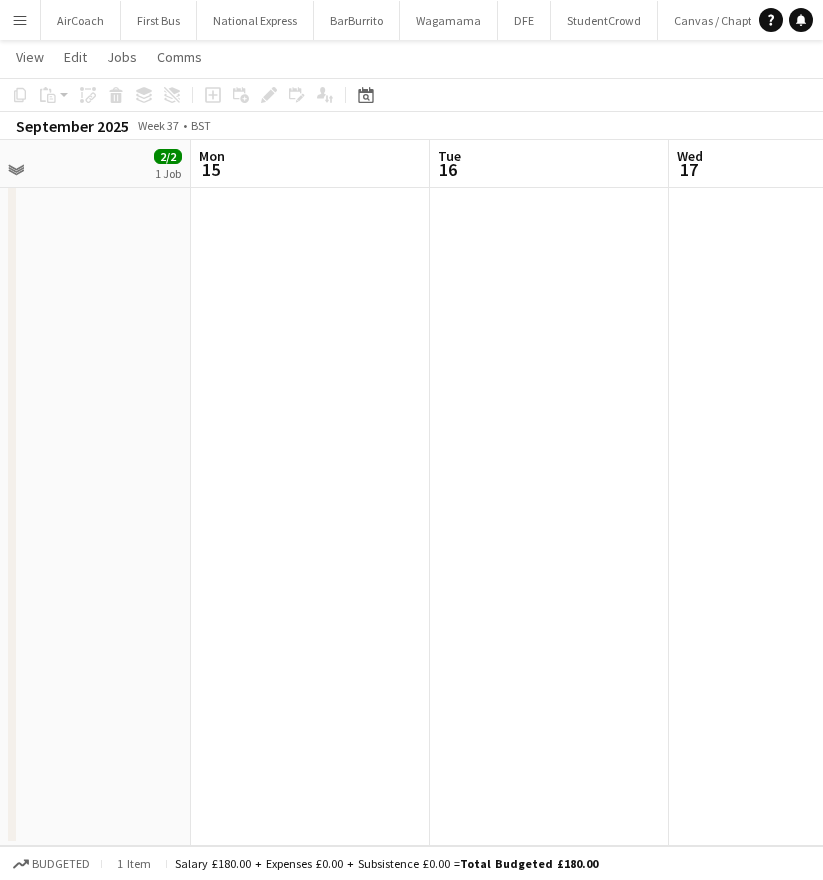 drag, startPoint x: 687, startPoint y: 160, endPoint x: 78, endPoint y: 224, distance: 612.35364 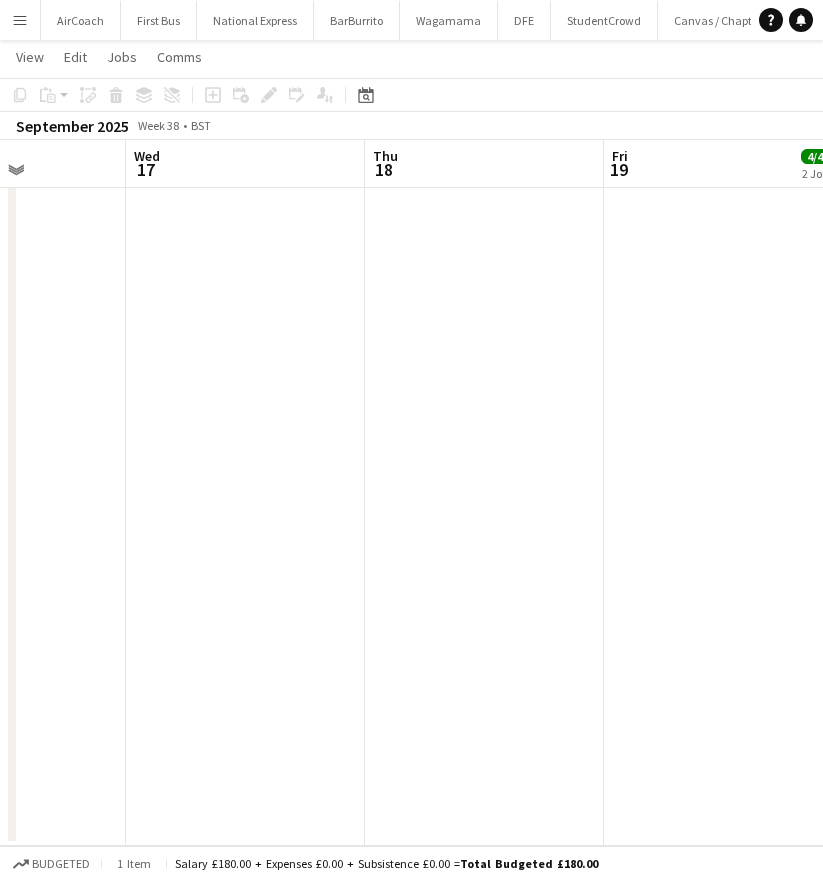 drag, startPoint x: 548, startPoint y: 164, endPoint x: 4, endPoint y: 170, distance: 544.0331 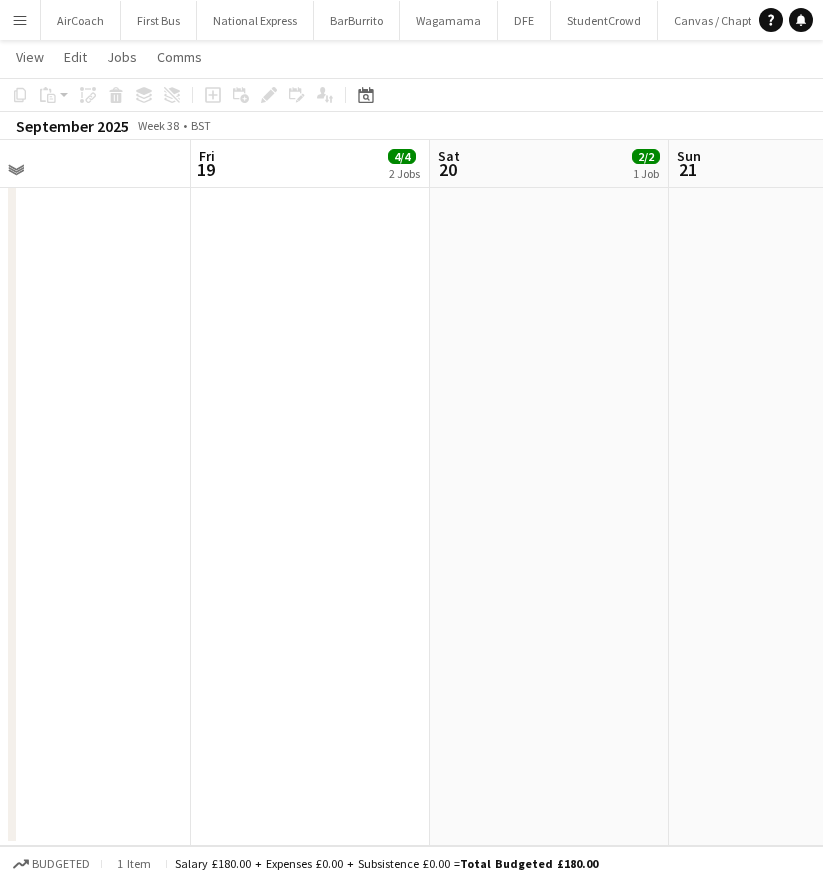drag, startPoint x: 700, startPoint y: 175, endPoint x: 49, endPoint y: 163, distance: 651.1106 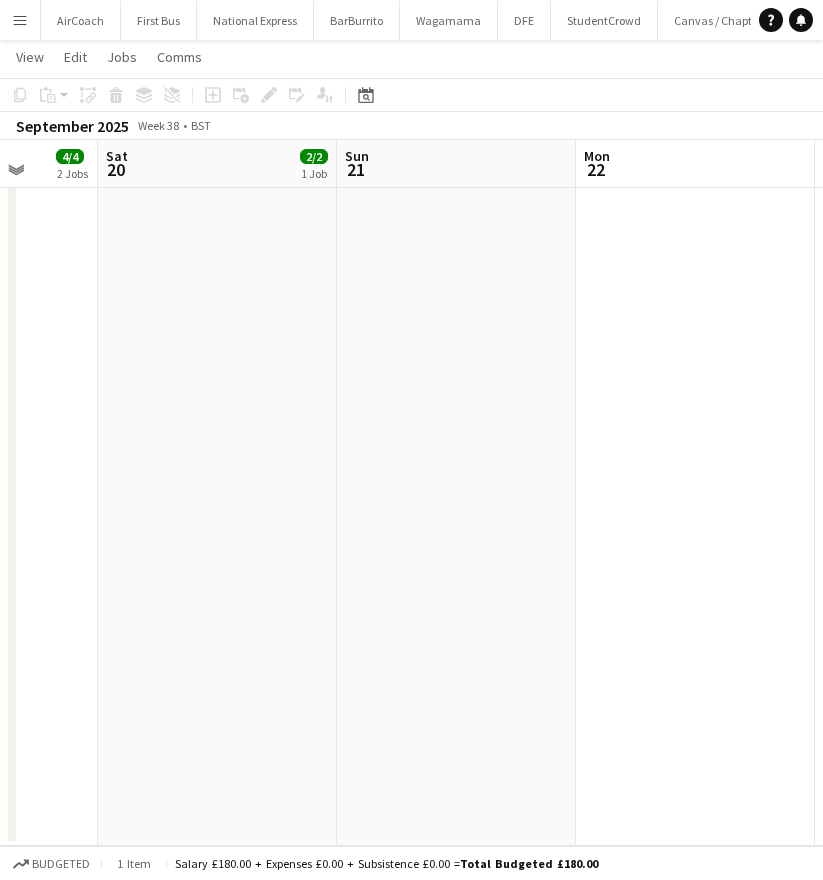 scroll, scrollTop: 0, scrollLeft: 610, axis: horizontal 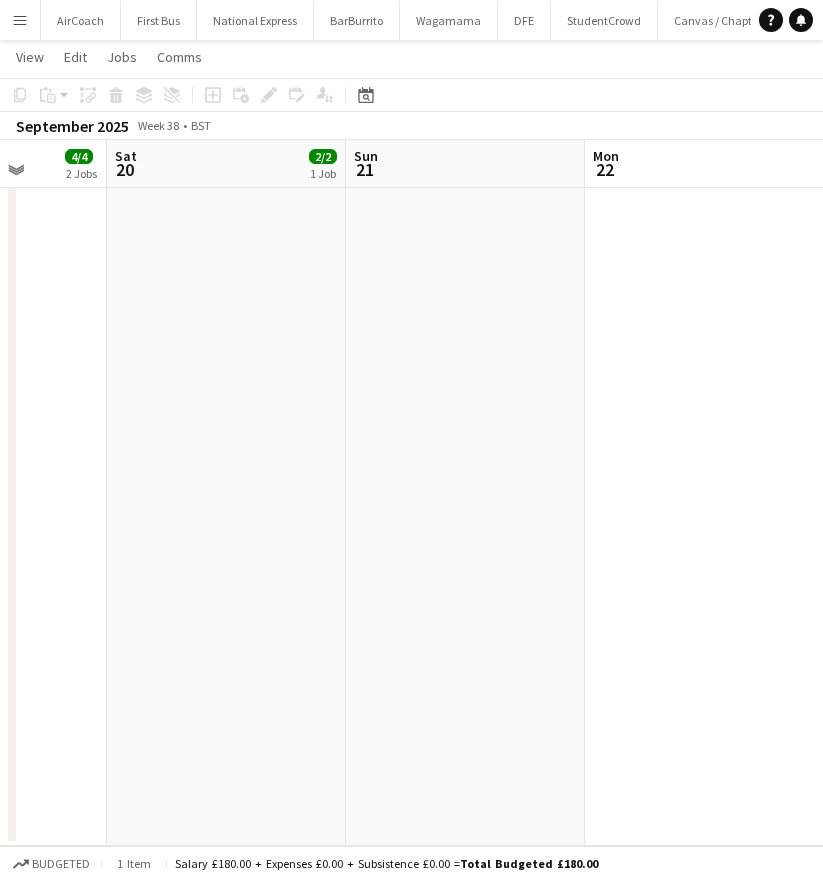 drag, startPoint x: 662, startPoint y: 188, endPoint x: 578, endPoint y: 187, distance: 84.00595 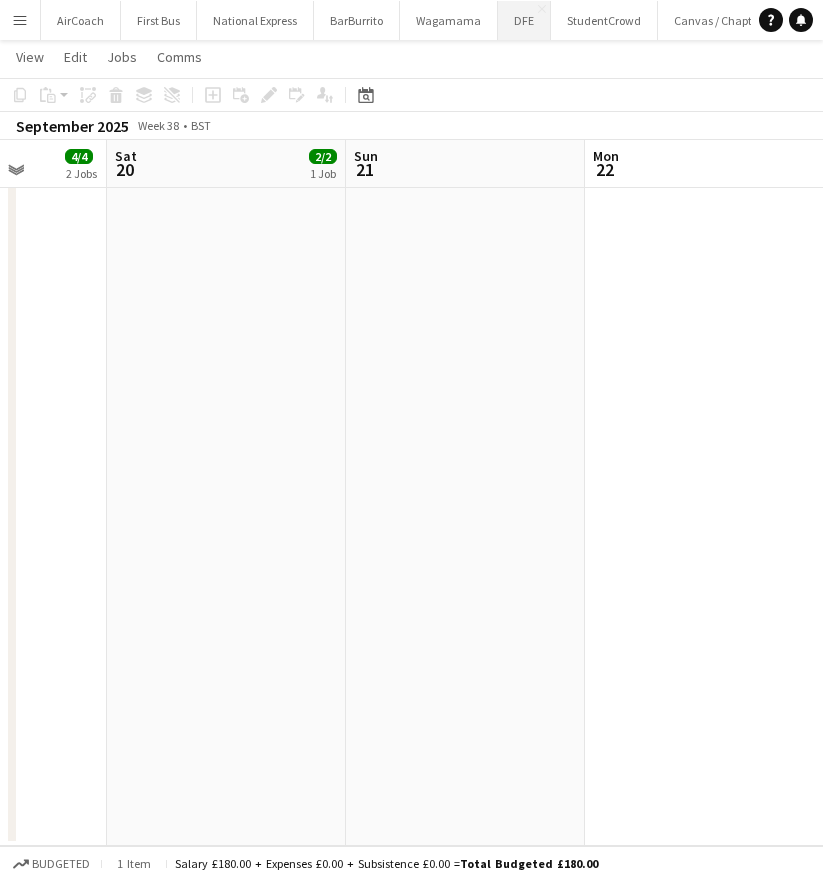click on "DFE
Close" at bounding box center (524, 20) 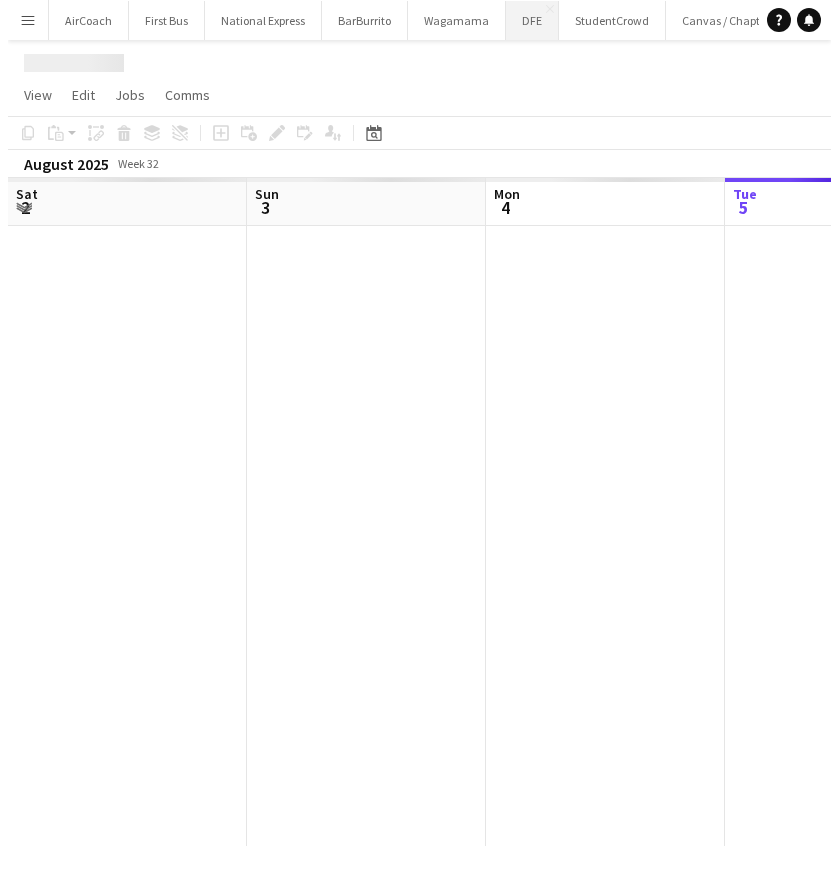 scroll, scrollTop: 0, scrollLeft: 0, axis: both 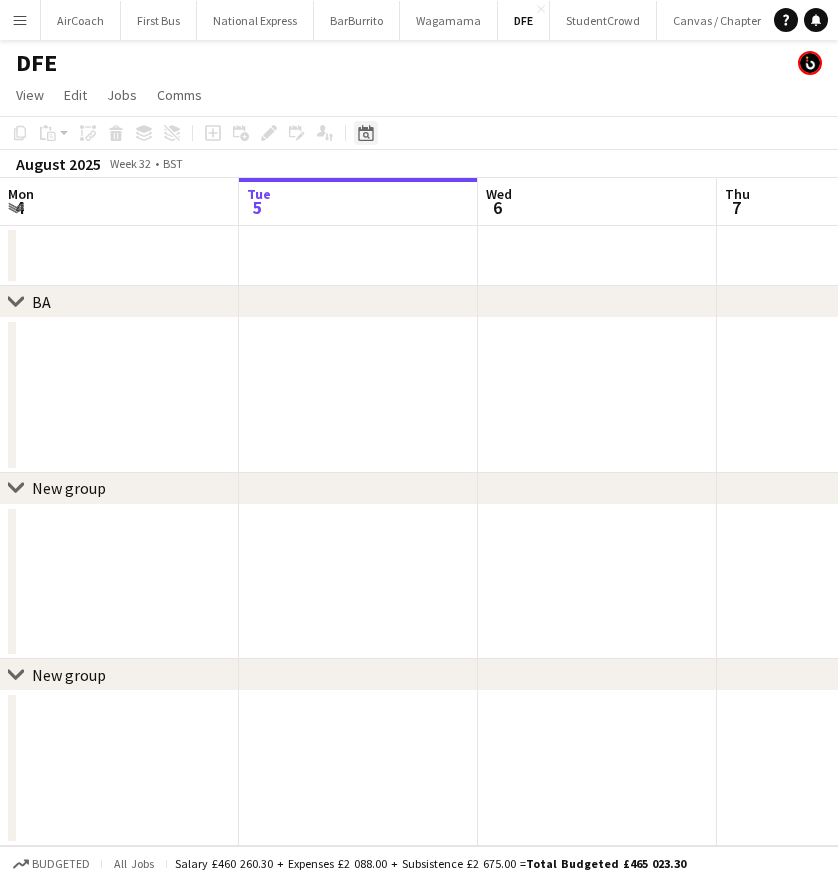 click 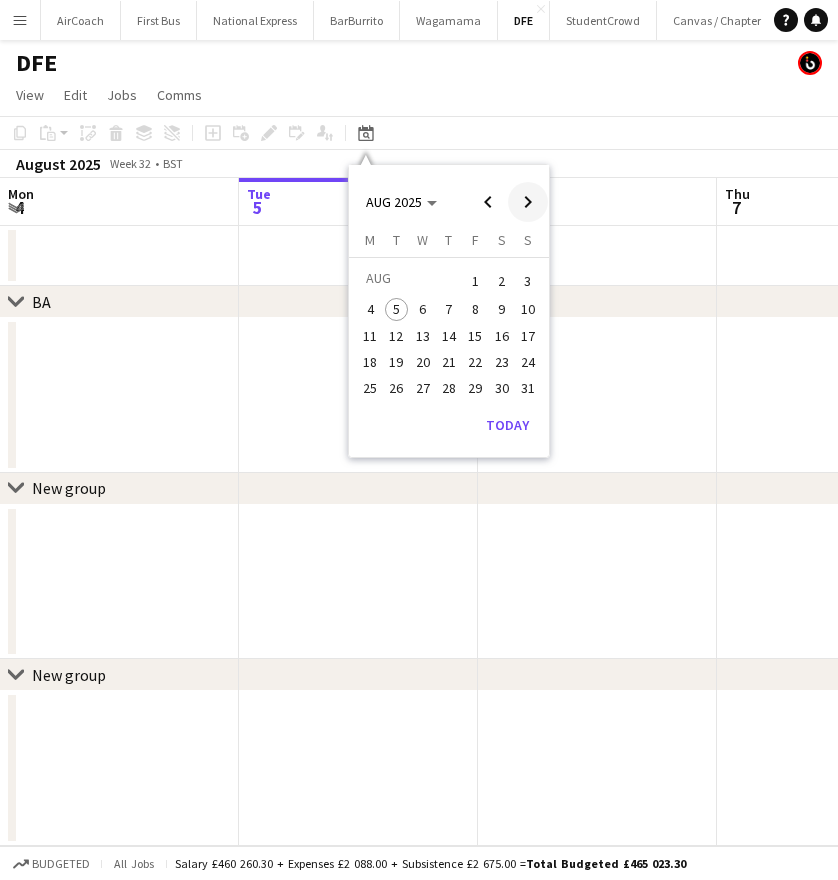 click at bounding box center [528, 202] 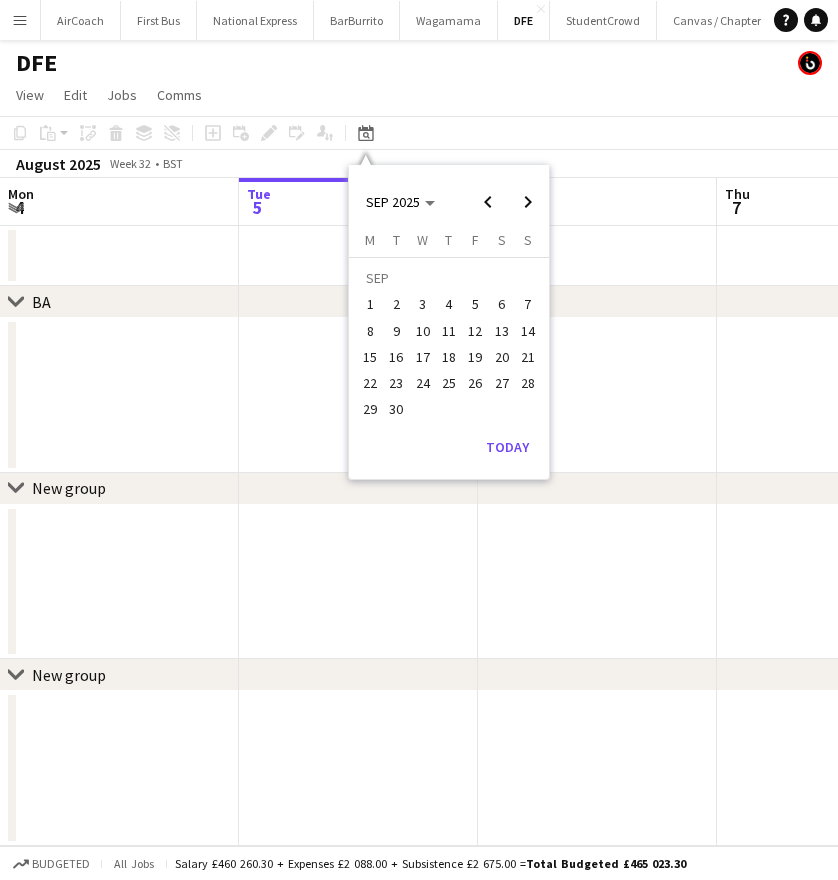 click on "16" at bounding box center (397, 357) 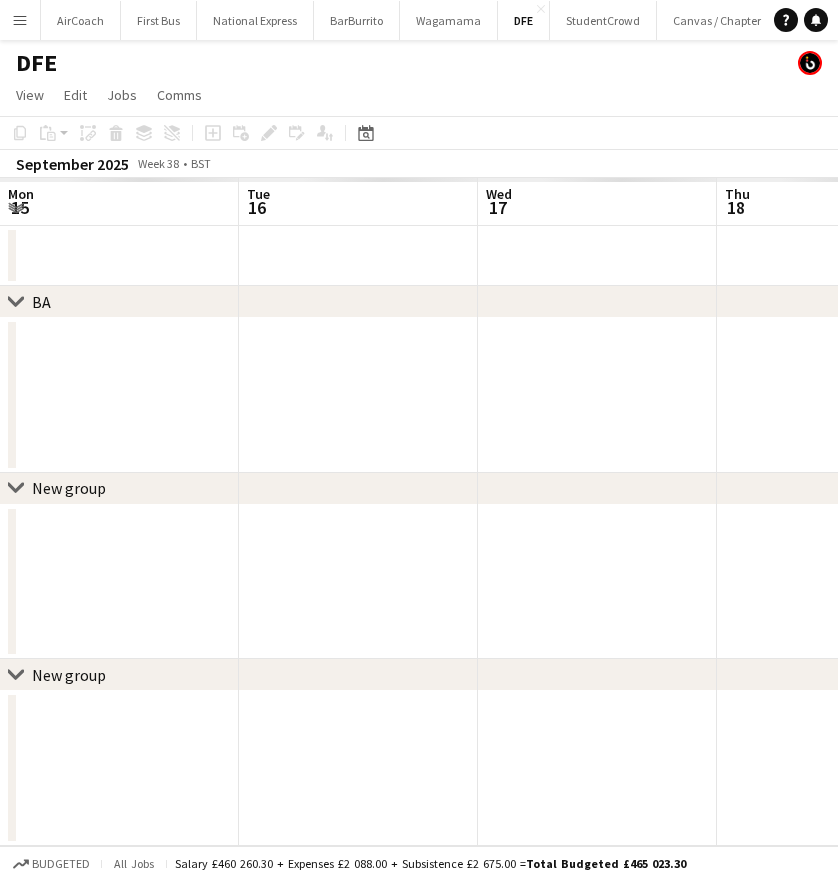 scroll, scrollTop: 0, scrollLeft: 688, axis: horizontal 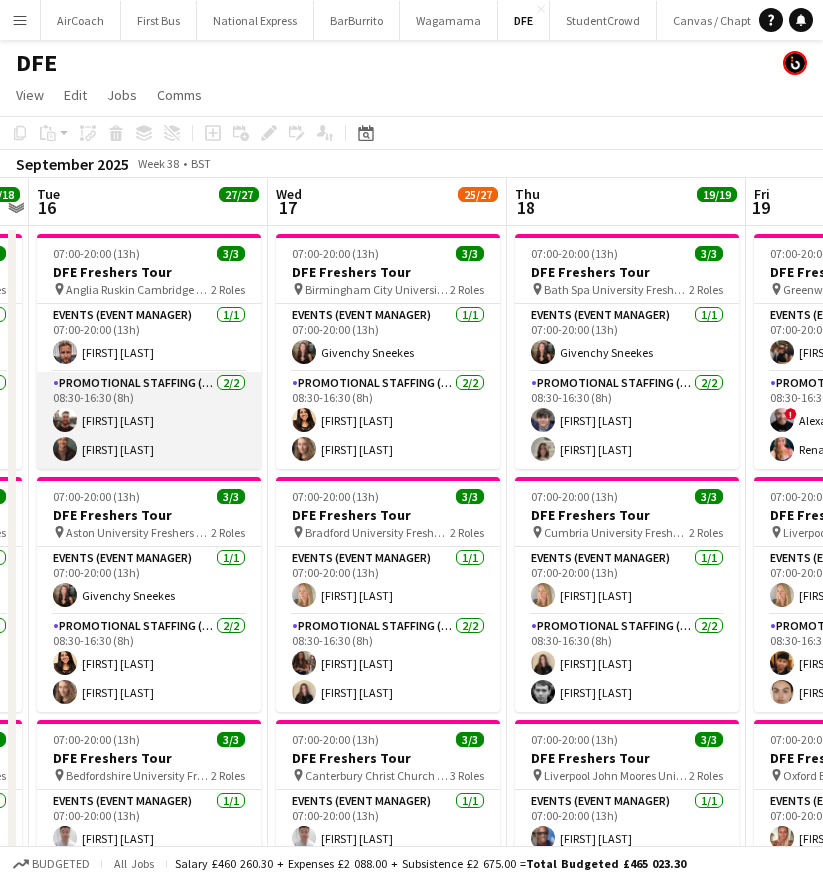 click on "Promotional Staffing (Brand Ambassadors)   2/2   08:30-16:30 (8h)
[FIRST] [LAST] [FIRST] [LAST]" at bounding box center [149, 420] 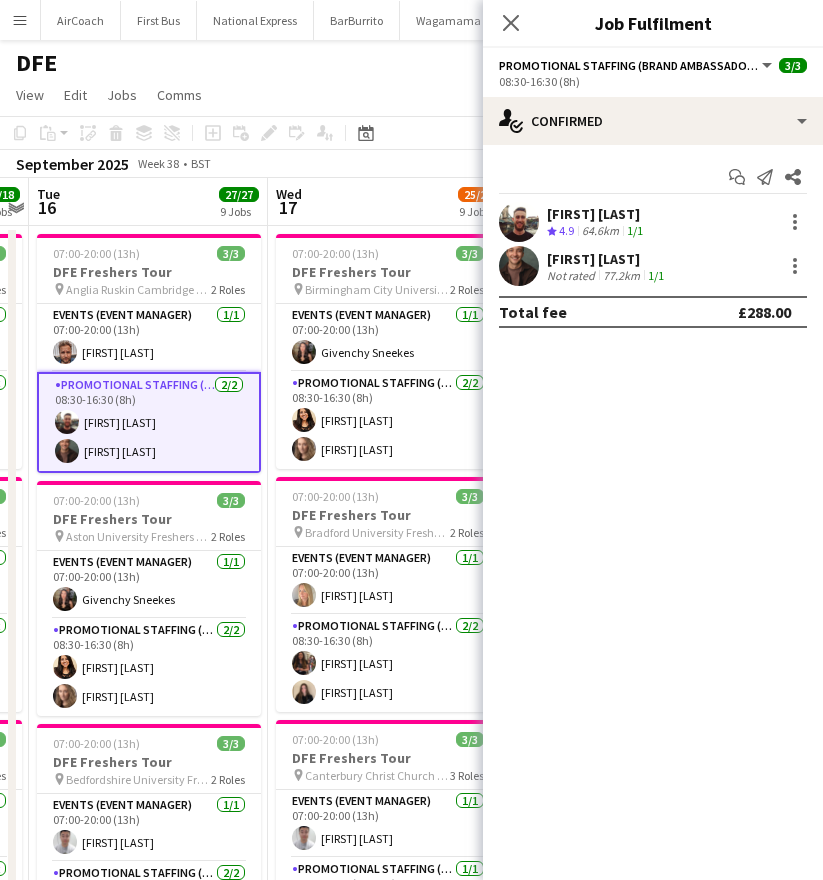 click on "4.9" at bounding box center (566, 230) 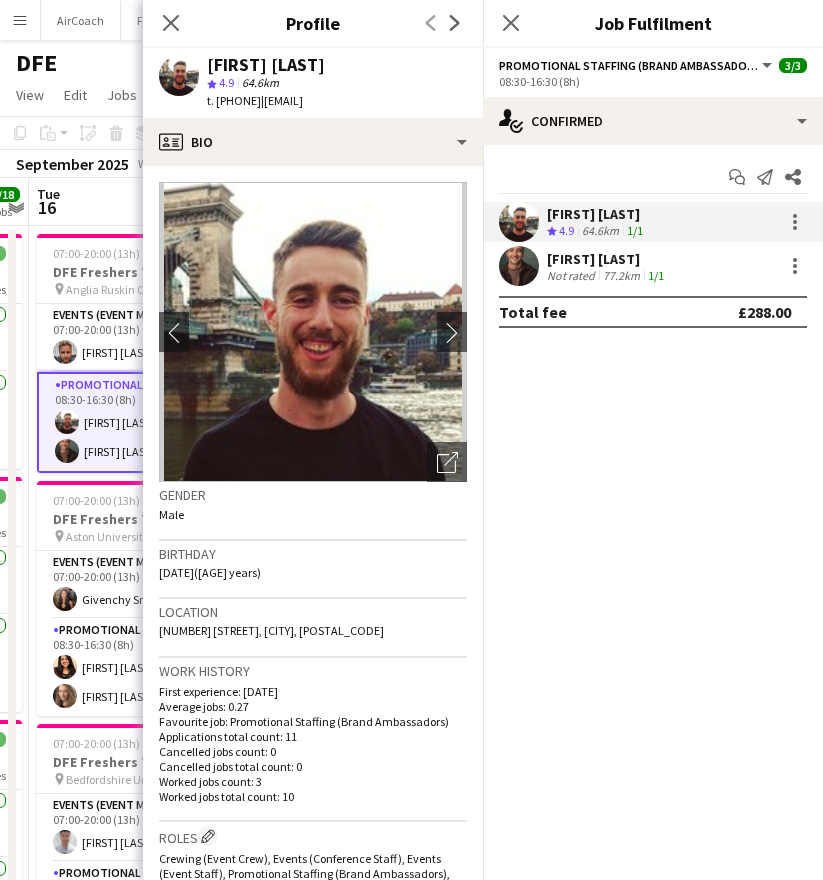 drag, startPoint x: 301, startPoint y: 102, endPoint x: 433, endPoint y: 92, distance: 132.37825 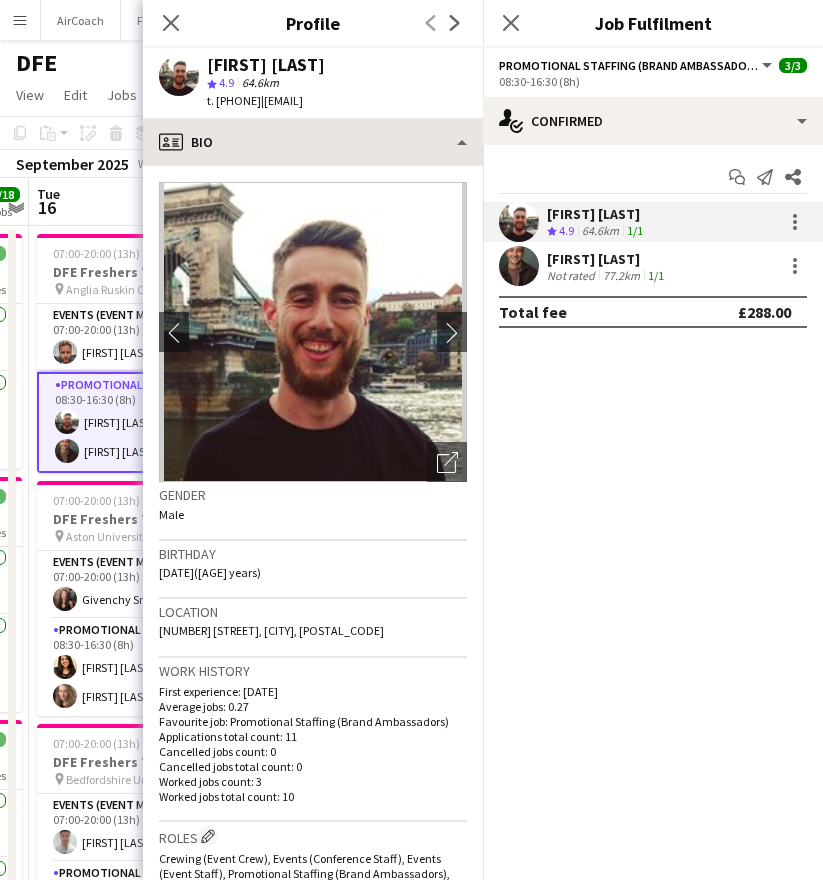 copy on "[EMAIL]" 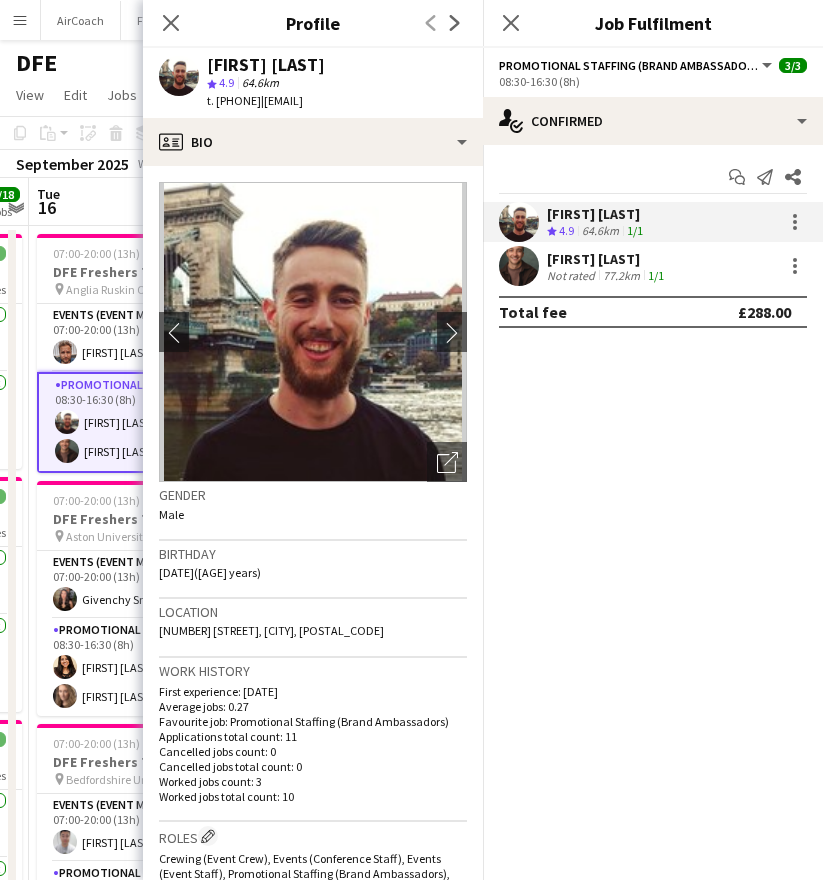 click on "[FIRST] [LAST]" at bounding box center (607, 259) 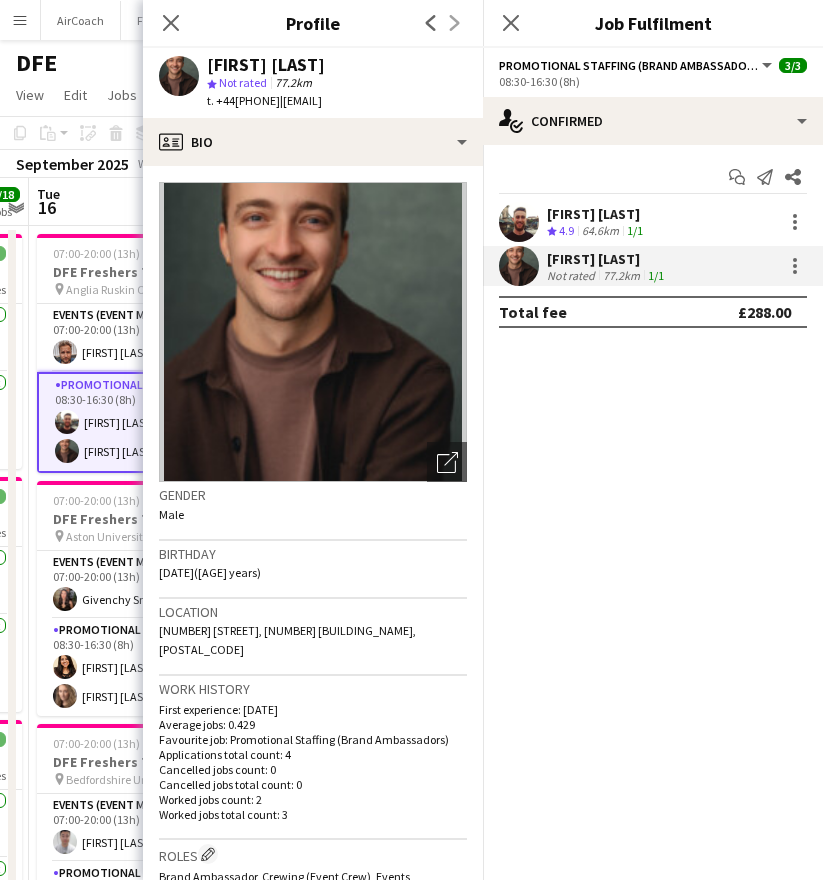 drag, startPoint x: 301, startPoint y: 100, endPoint x: 423, endPoint y: 101, distance: 122.0041 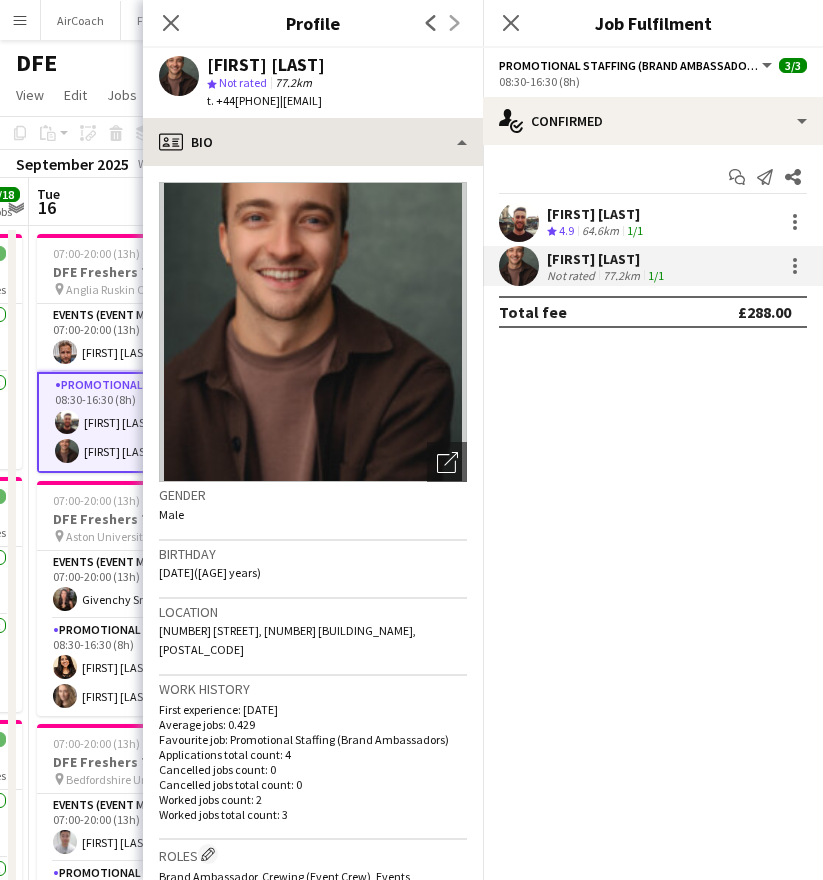 copy on "[EMAIL]" 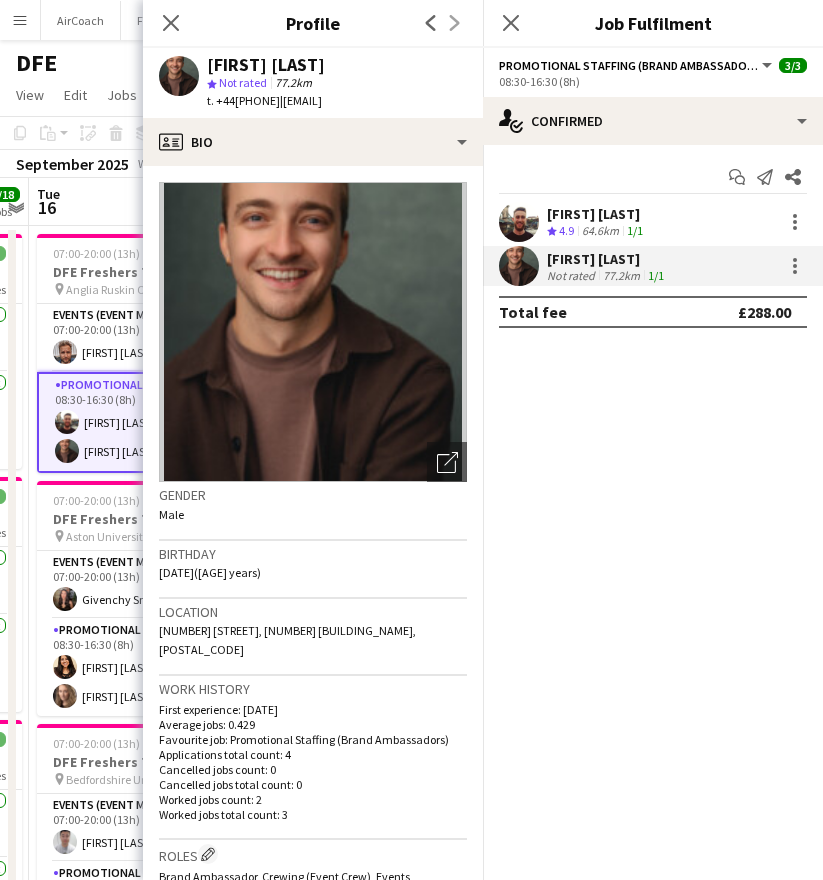 click on "64.6km" at bounding box center (600, 231) 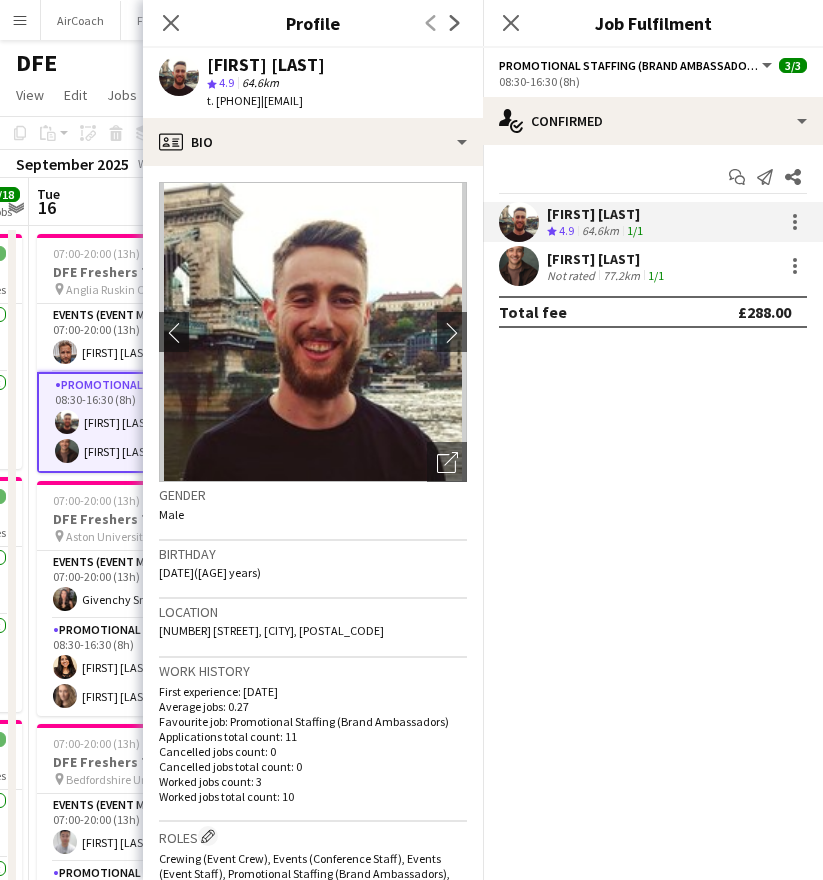 drag, startPoint x: 218, startPoint y: 107, endPoint x: 293, endPoint y: 107, distance: 75 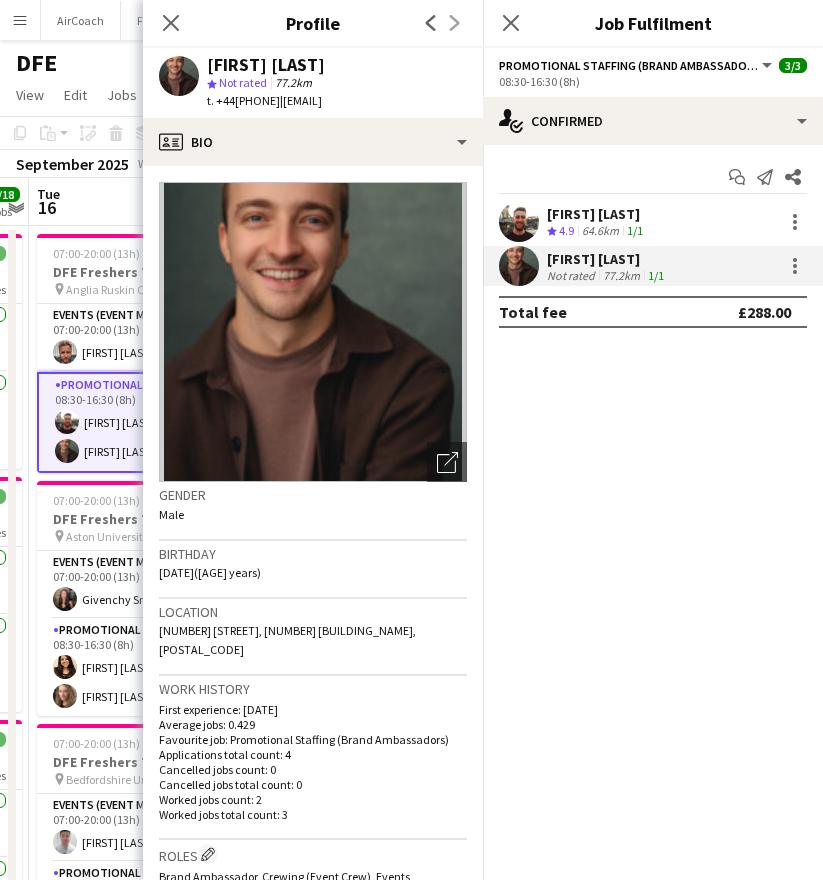 drag, startPoint x: 218, startPoint y: 104, endPoint x: 295, endPoint y: 114, distance: 77.64664 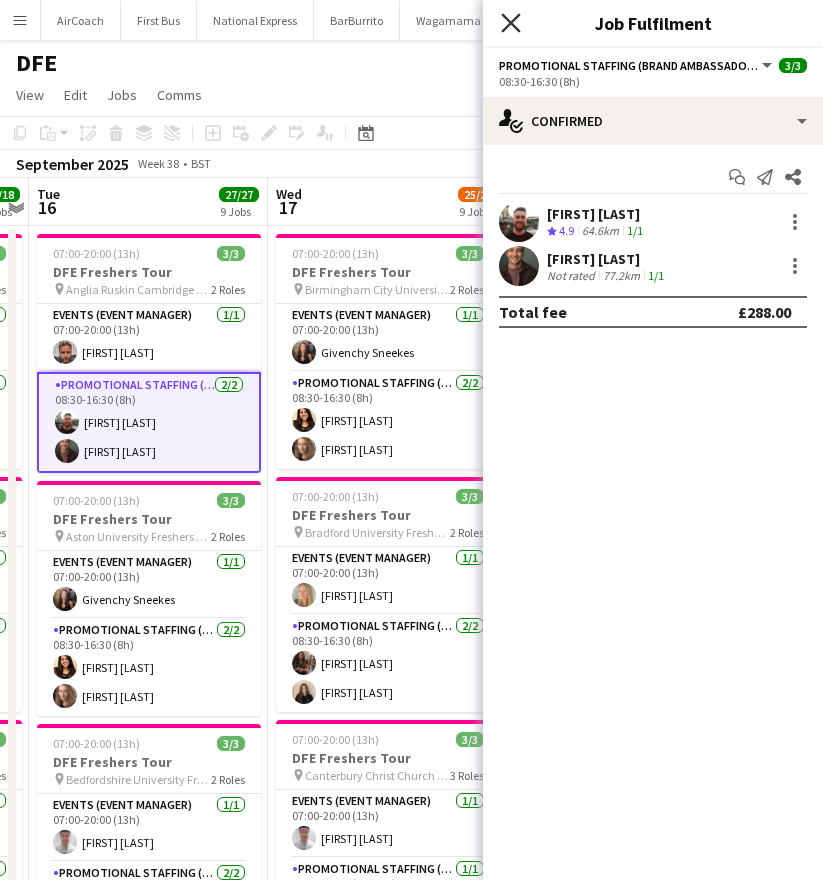 click on "Close pop-in" 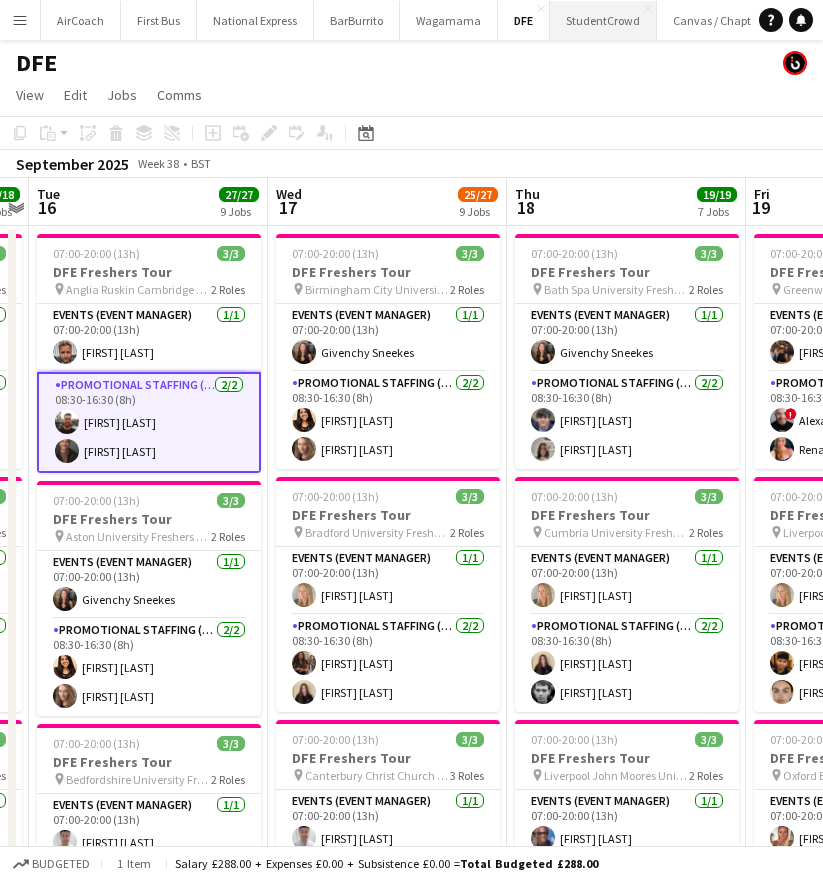 click on "StudentCrowd
Close" at bounding box center (603, 20) 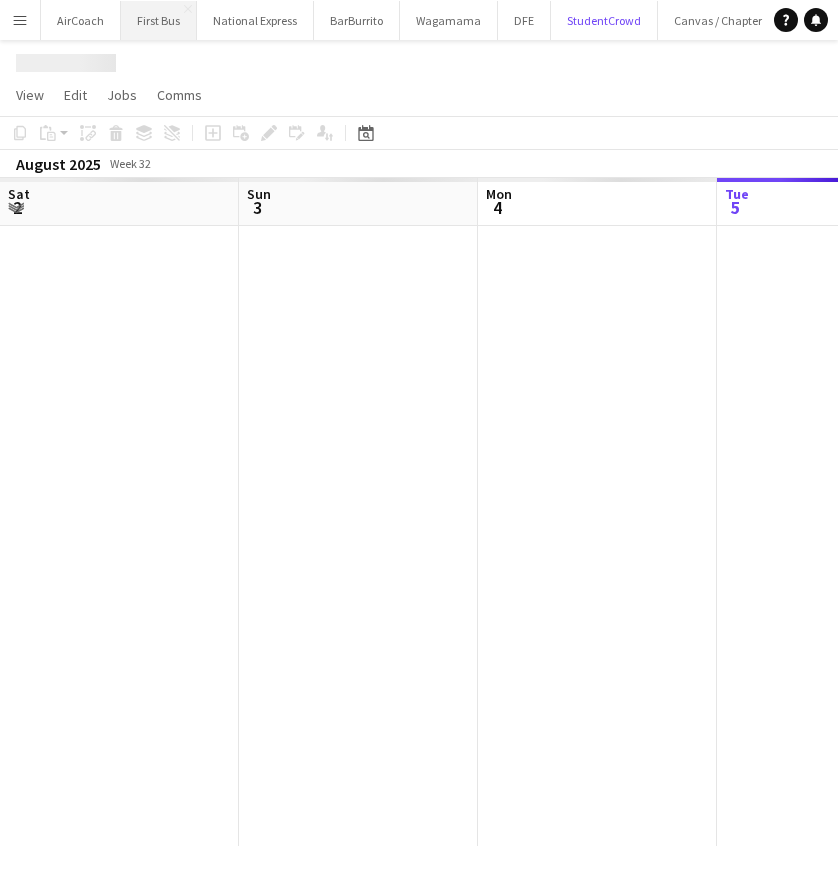 scroll, scrollTop: 0, scrollLeft: 478, axis: horizontal 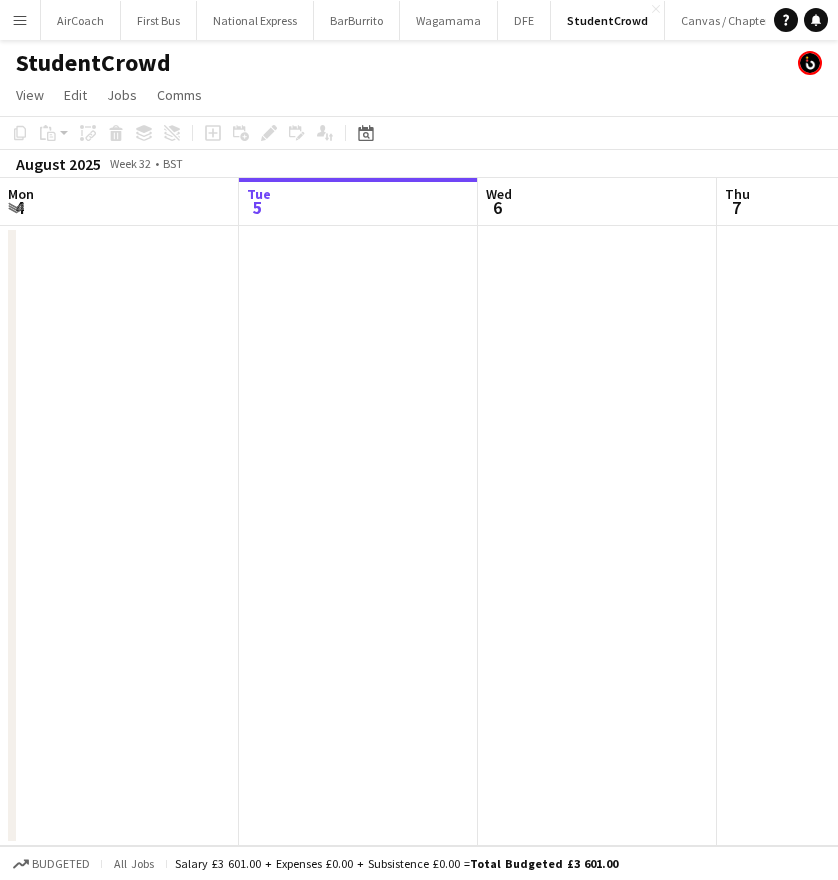 click on "Menu" at bounding box center [20, 20] 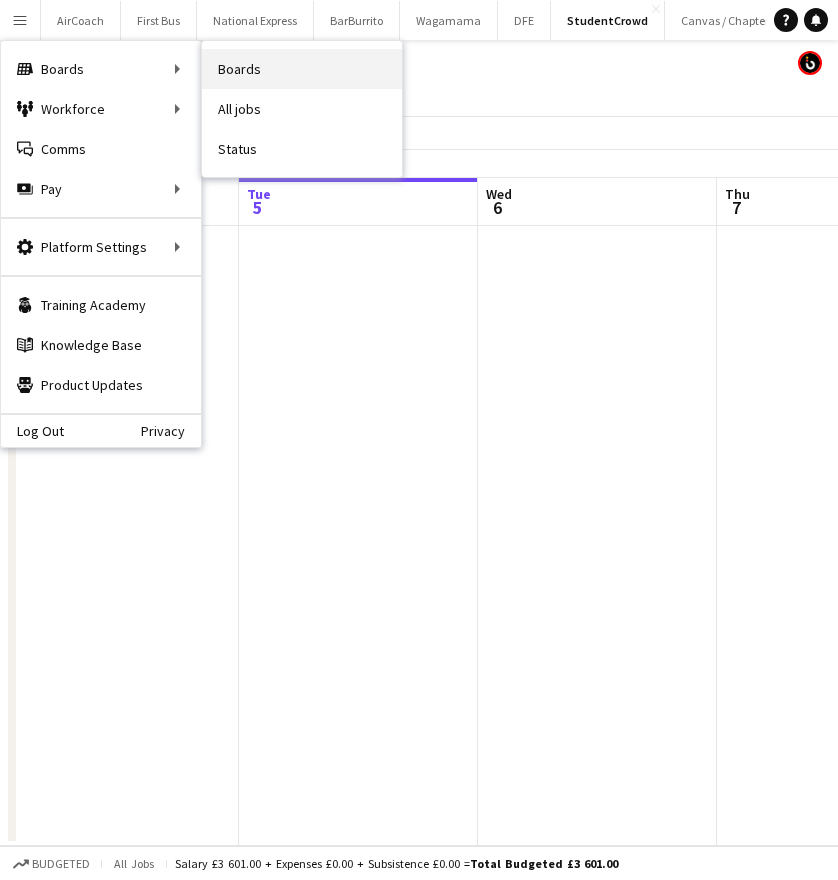 click on "Boards" at bounding box center (302, 69) 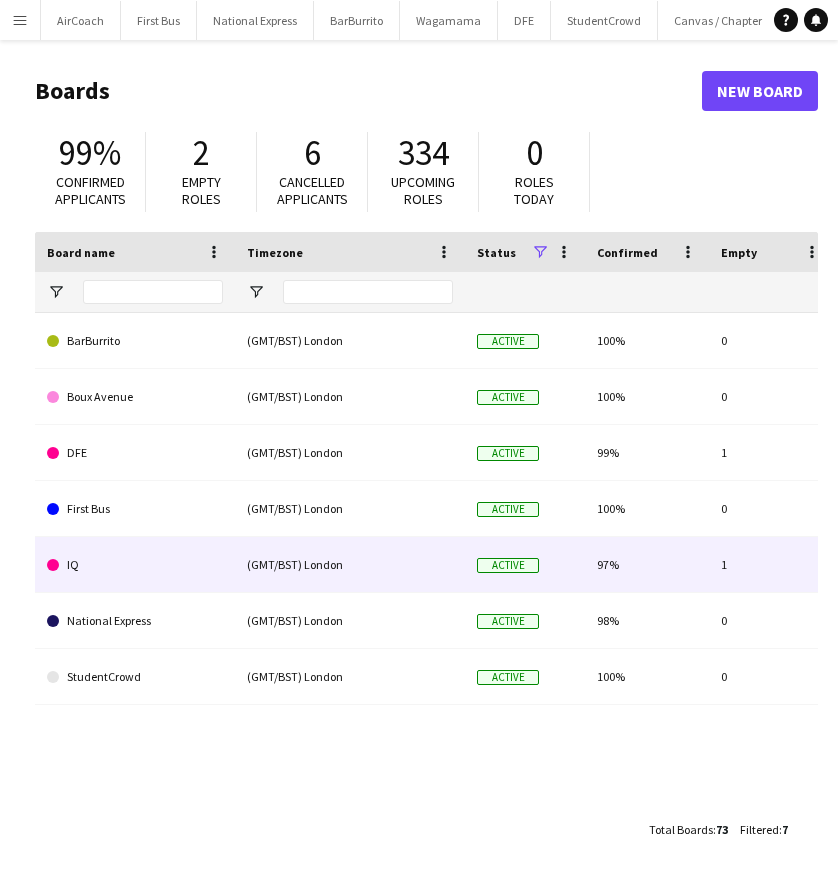 click on "IQ" 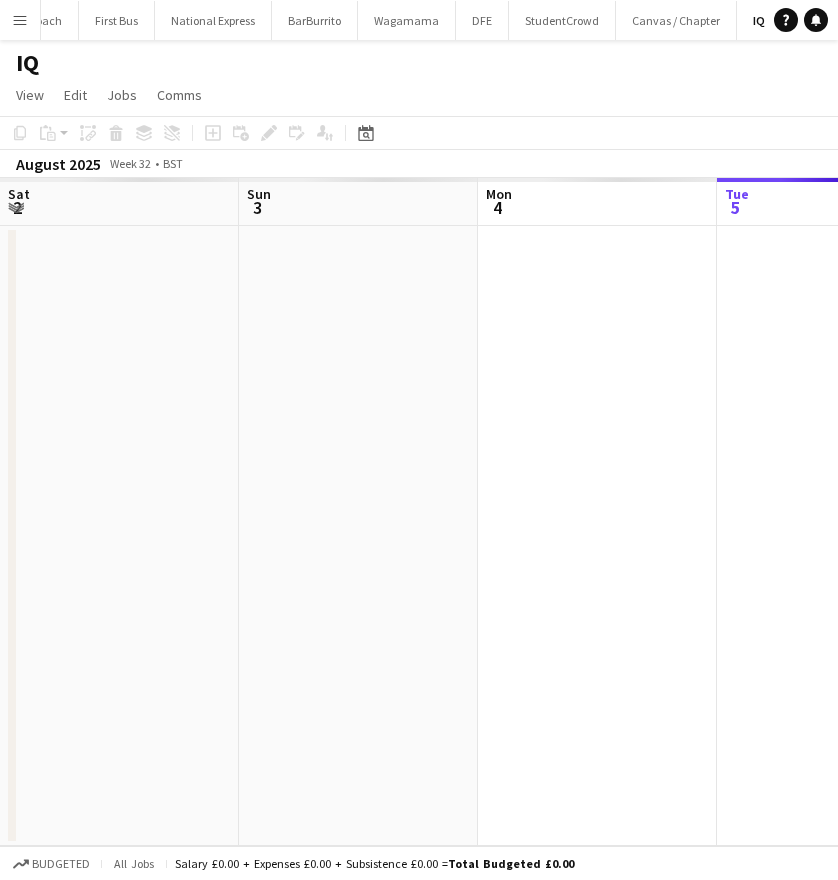 scroll, scrollTop: 0, scrollLeft: 478, axis: horizontal 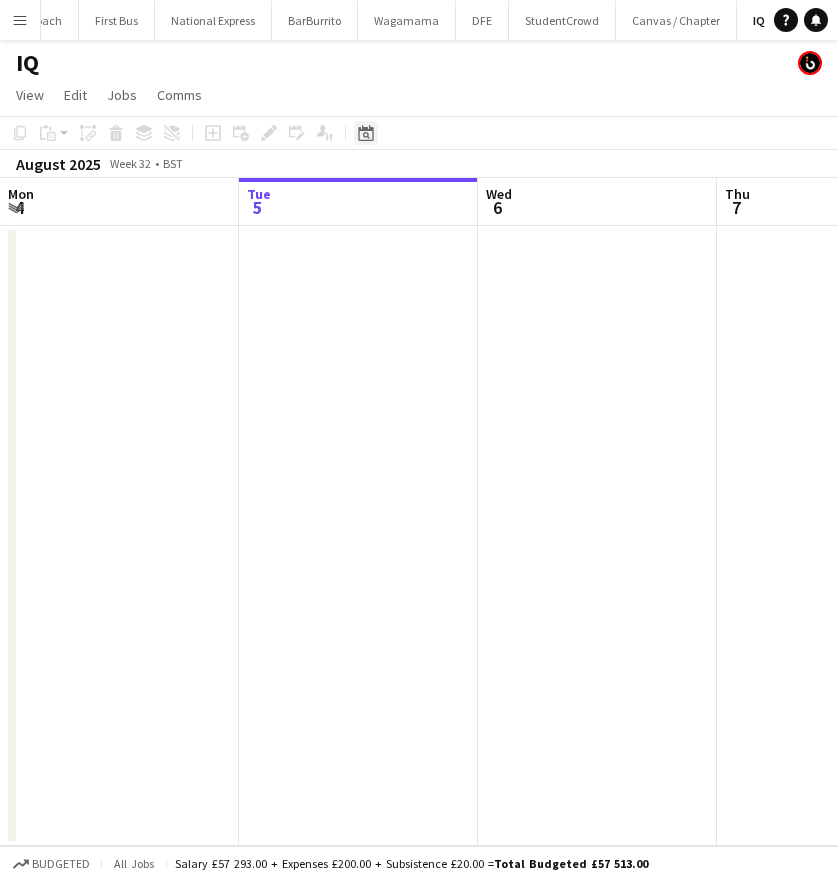 click on "Date picker" at bounding box center (366, 133) 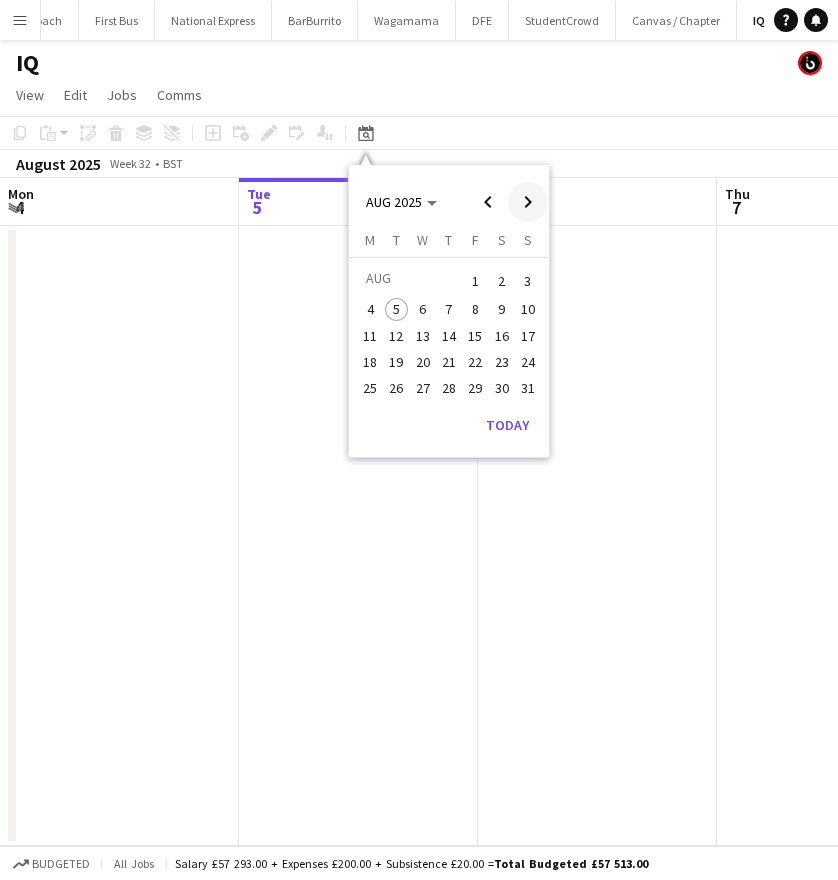click at bounding box center [528, 202] 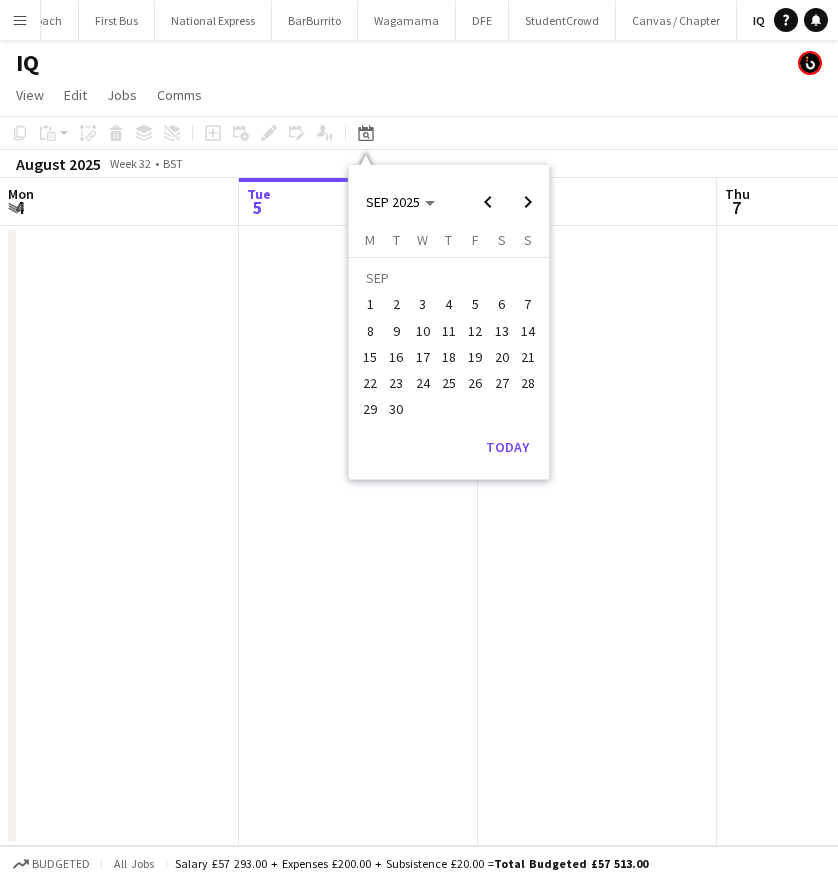 click on "19" at bounding box center [475, 357] 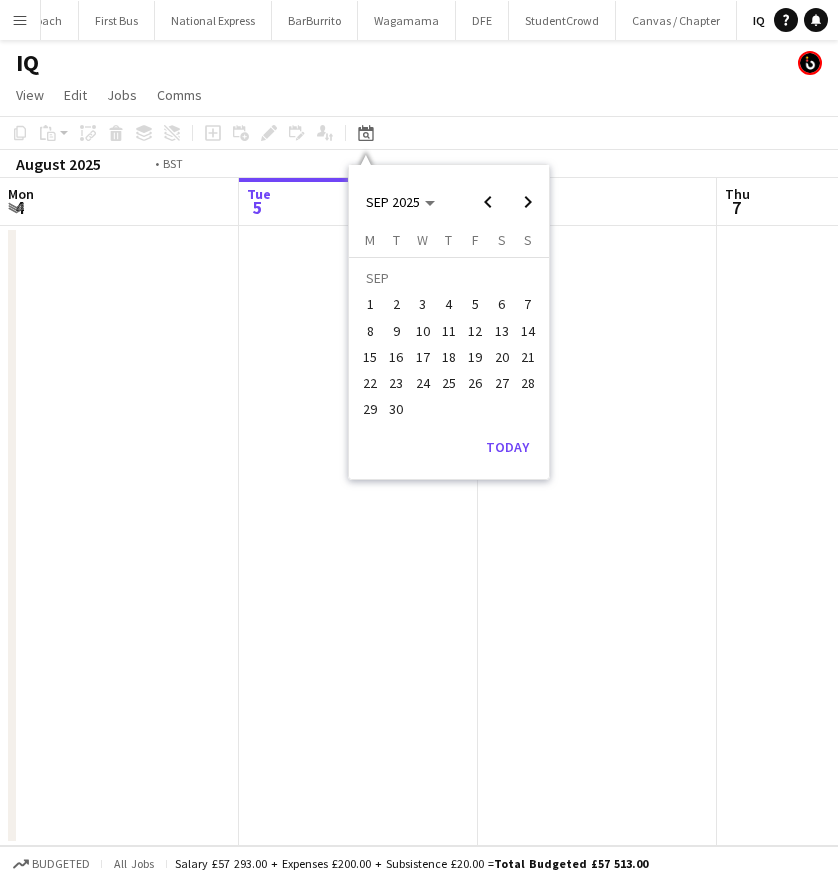 scroll, scrollTop: 0, scrollLeft: 688, axis: horizontal 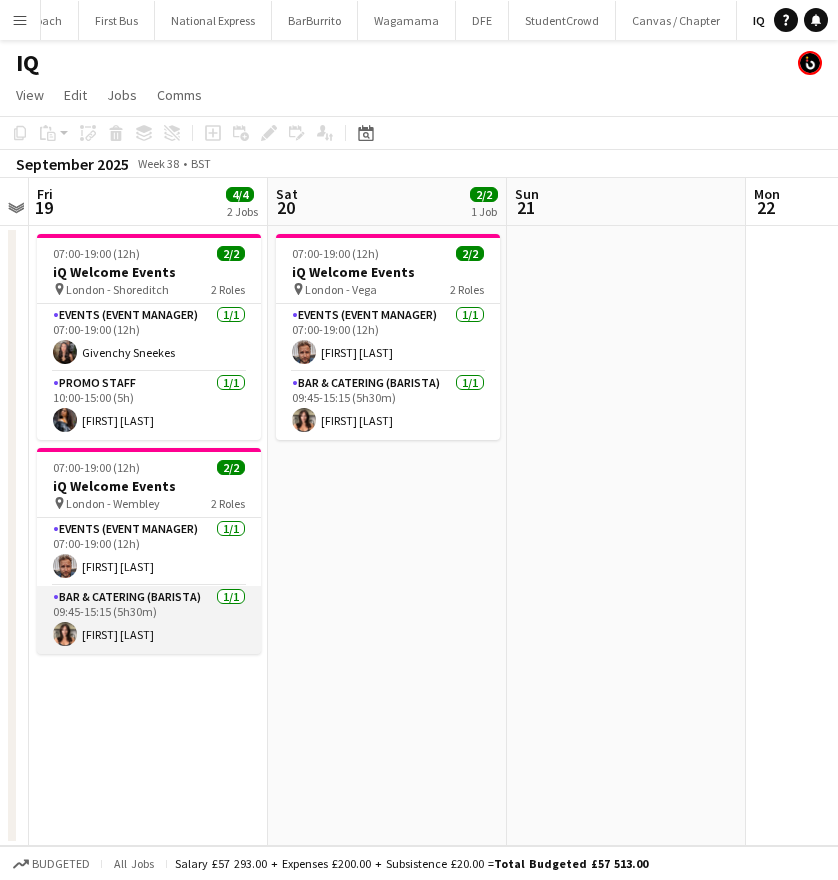 drag, startPoint x: 125, startPoint y: 639, endPoint x: 107, endPoint y: 645, distance: 18.973665 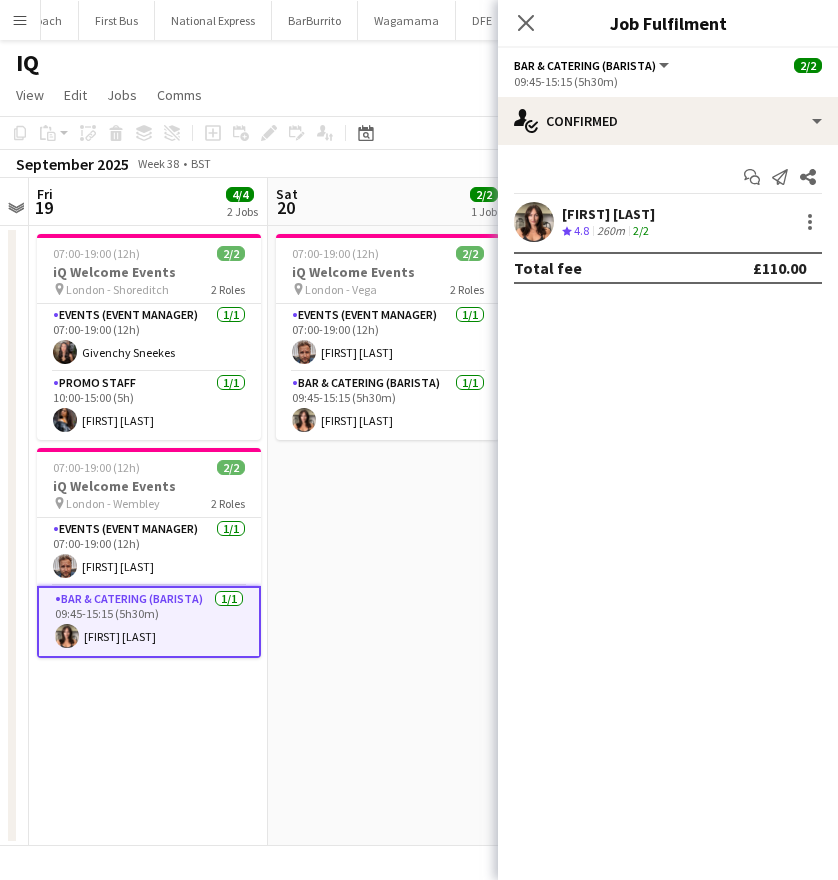 click on "[FIRST] [LAST]" at bounding box center [608, 214] 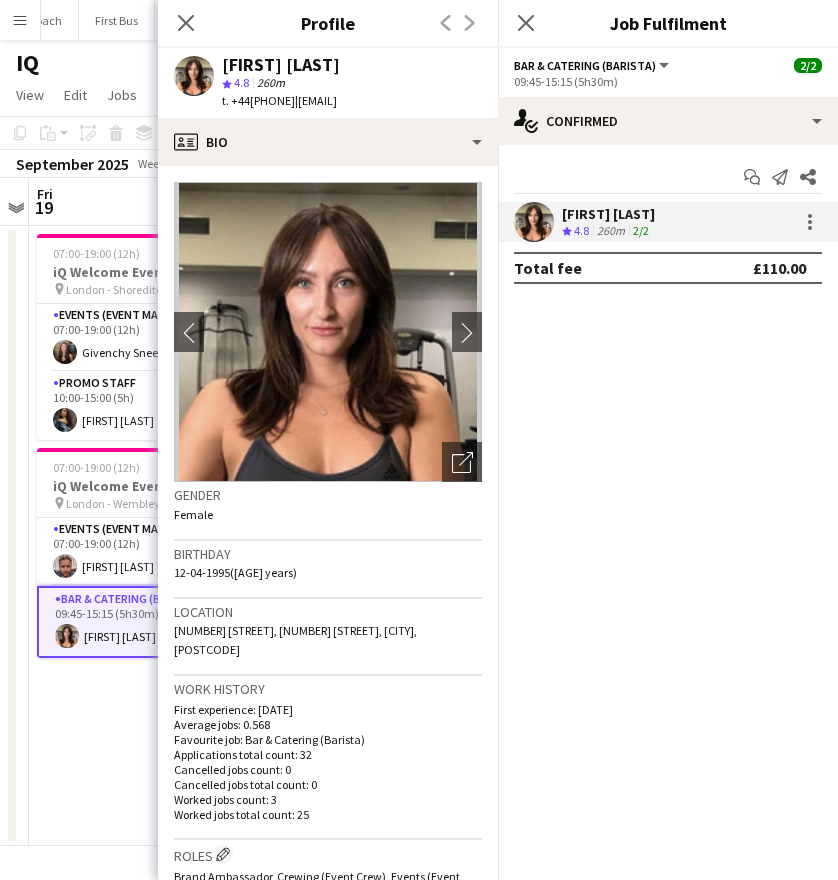 drag, startPoint x: 318, startPoint y: 102, endPoint x: 438, endPoint y: 99, distance: 120.03749 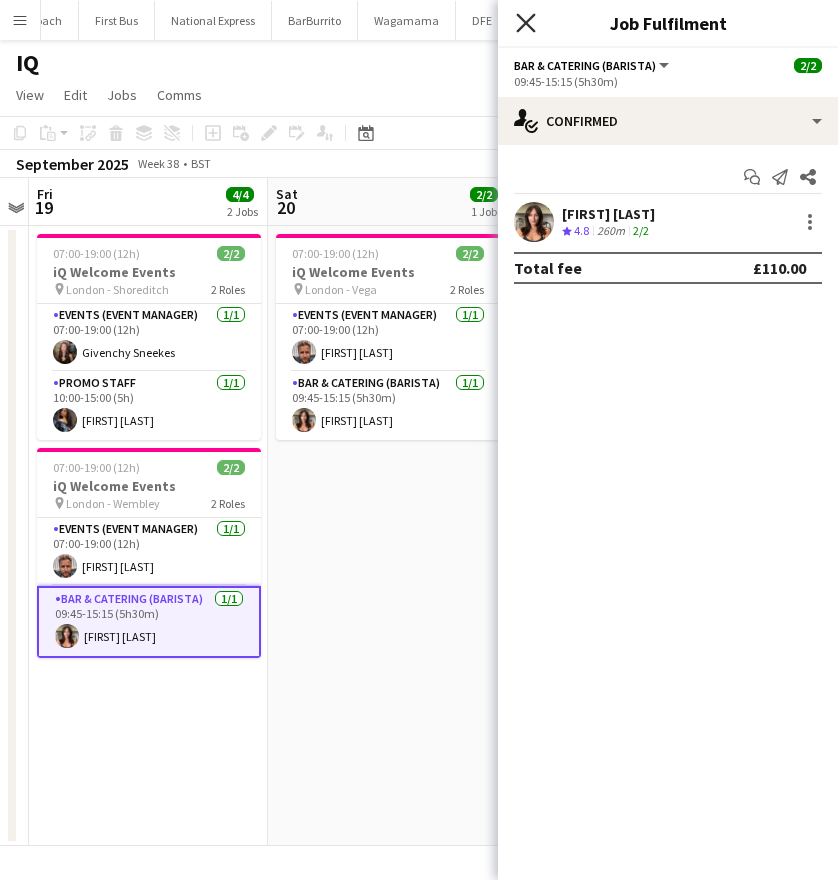 click on "Close pop-in" 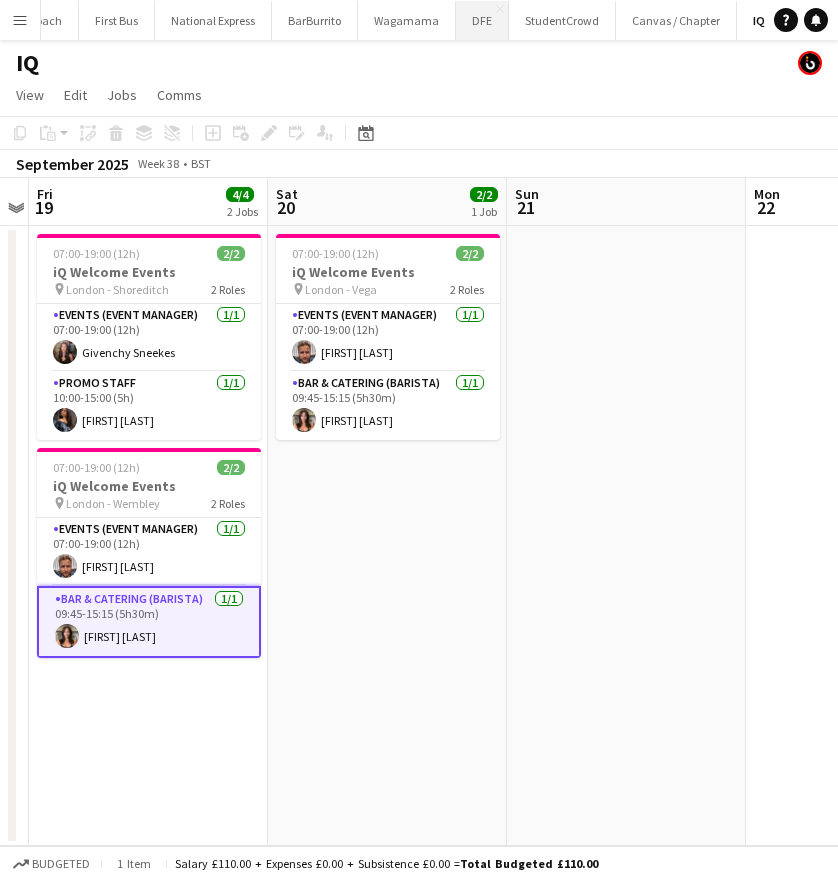 click on "DFE
Close" at bounding box center (482, 20) 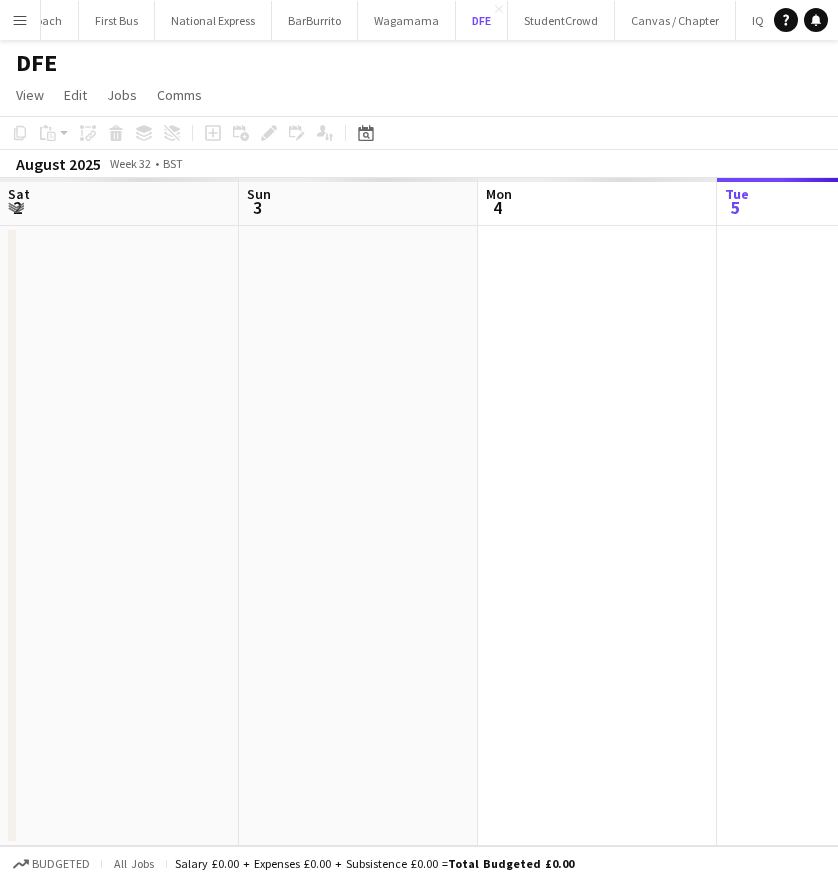 scroll, scrollTop: 0, scrollLeft: 478, axis: horizontal 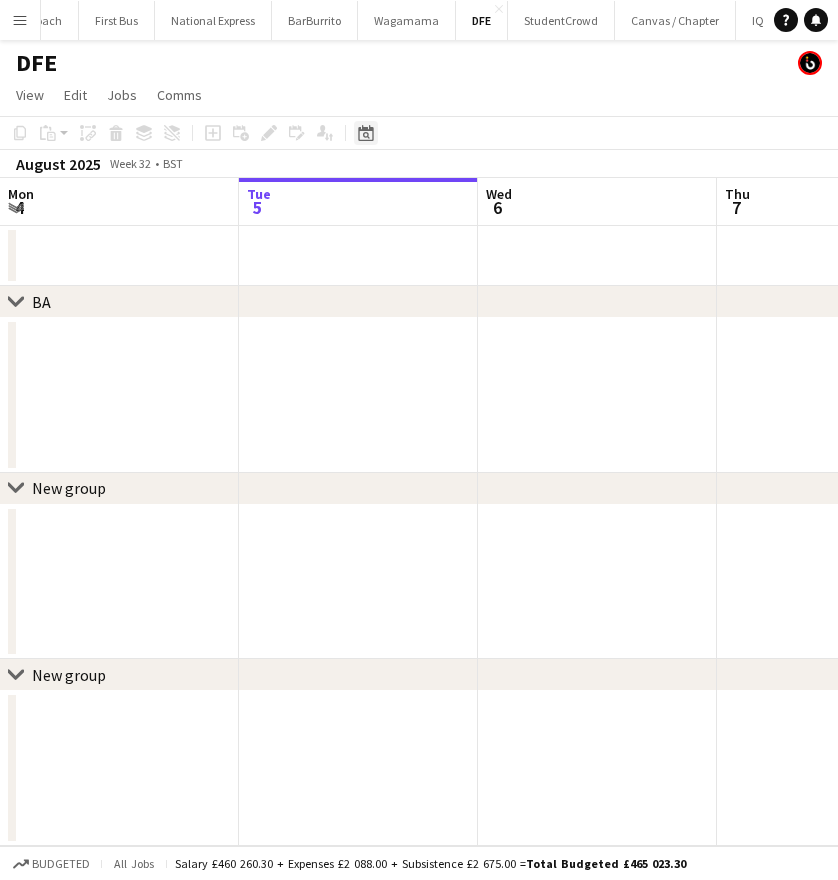 click on "Date picker" at bounding box center (366, 133) 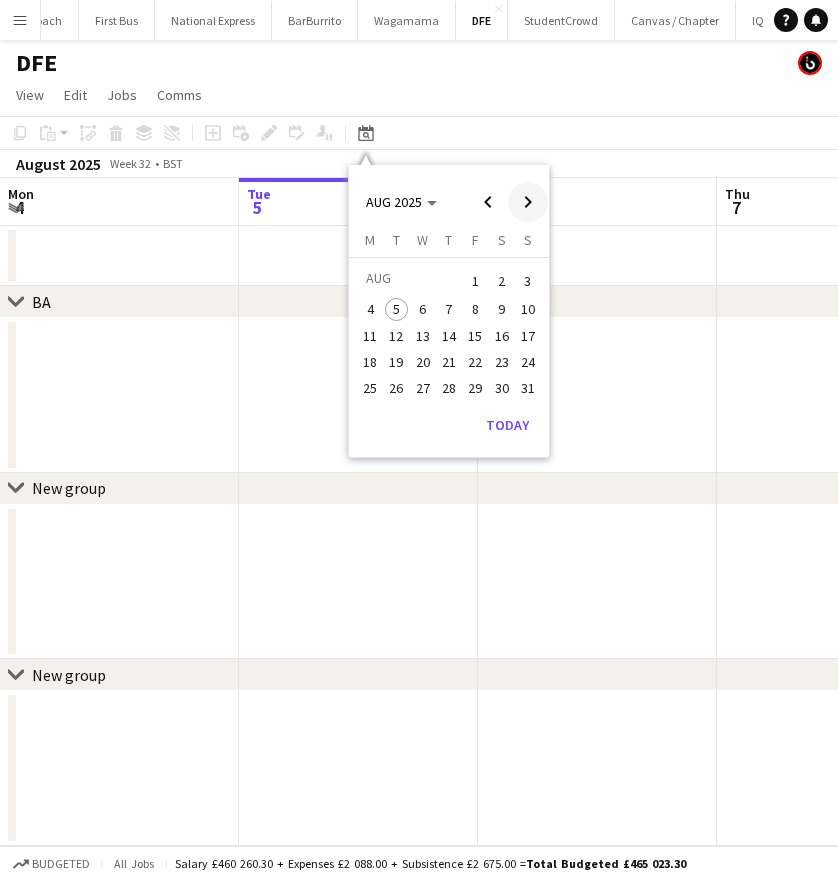 click at bounding box center [528, 202] 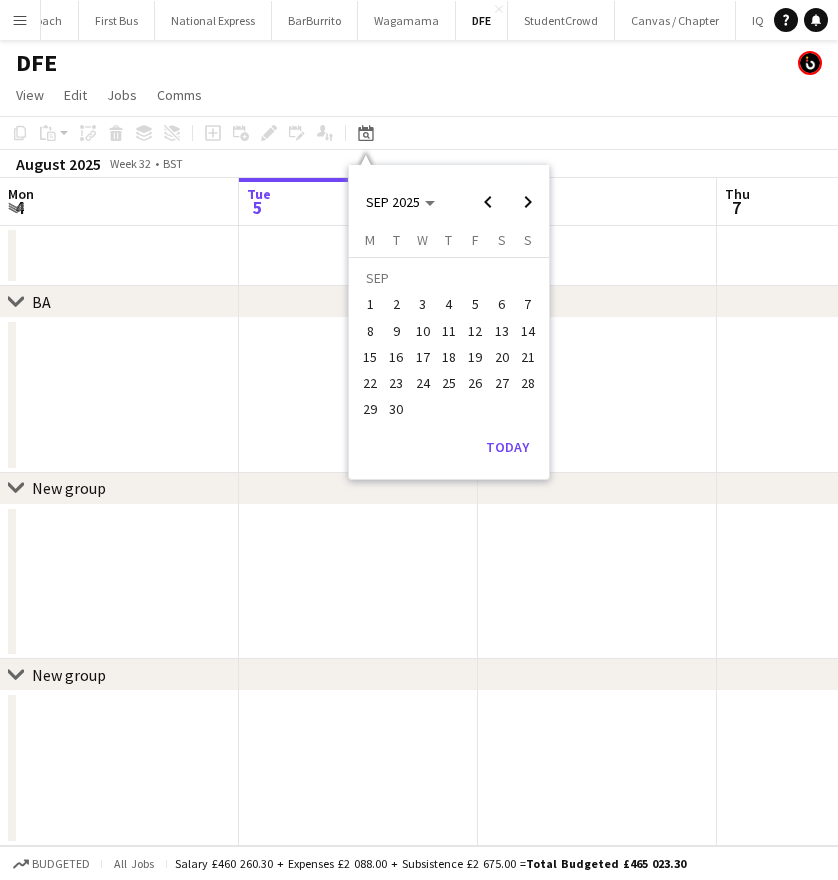 click on "24" at bounding box center [423, 383] 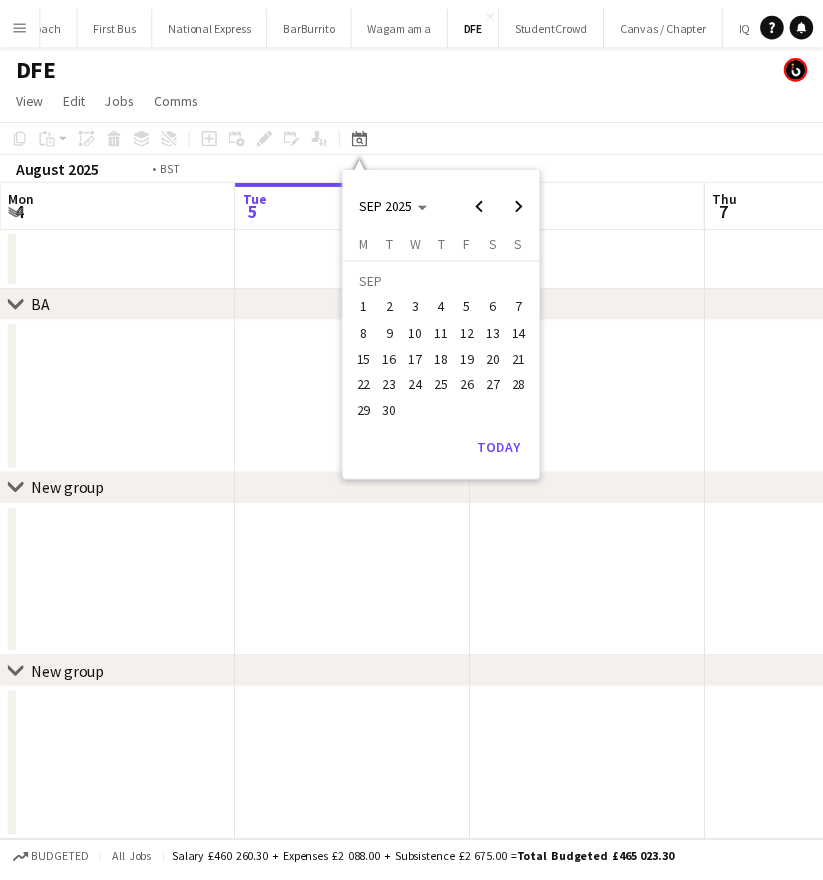 scroll, scrollTop: 0, scrollLeft: 688, axis: horizontal 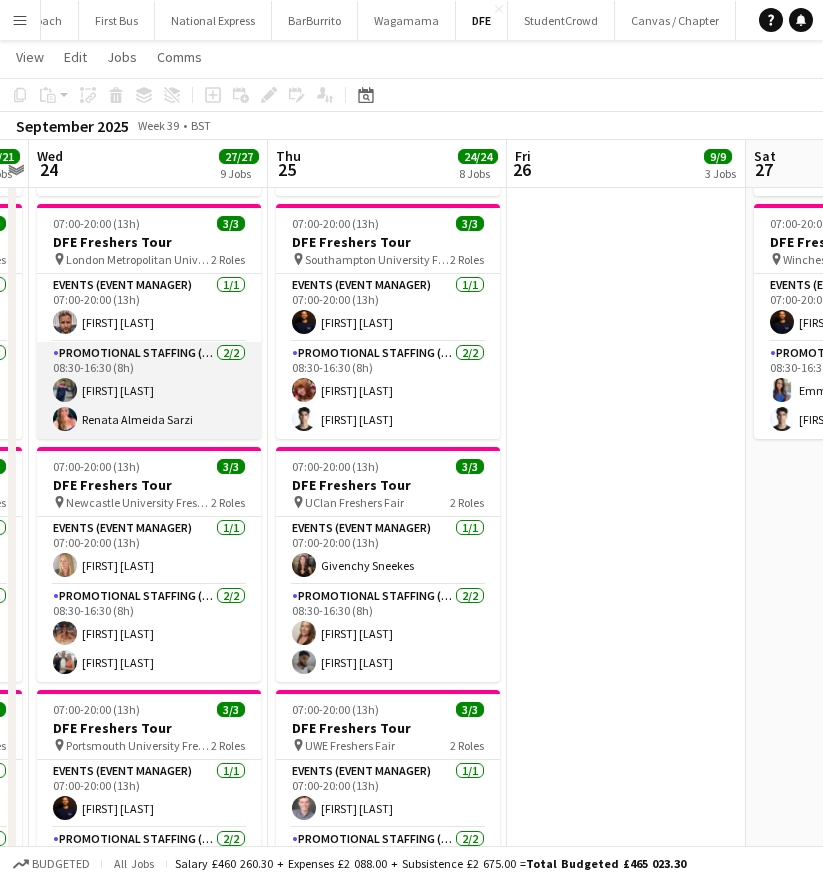 click on "[FIRST] [LAST] [FIRST] [LAST]" at bounding box center (149, 390) 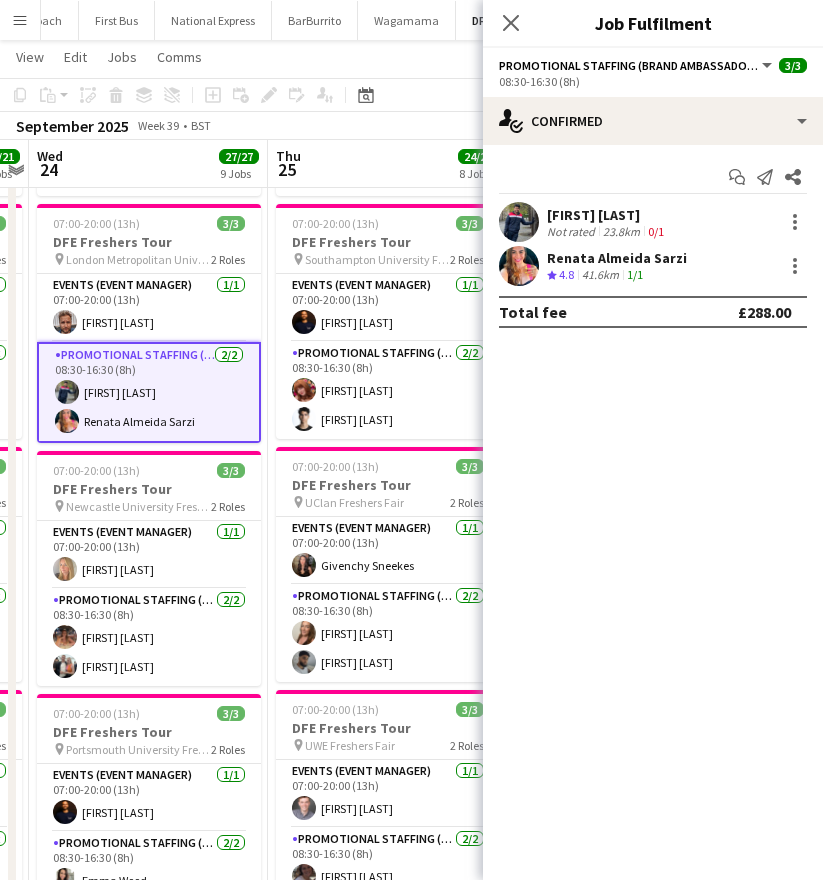 click on "[FIRST] [LAST]" at bounding box center (607, 215) 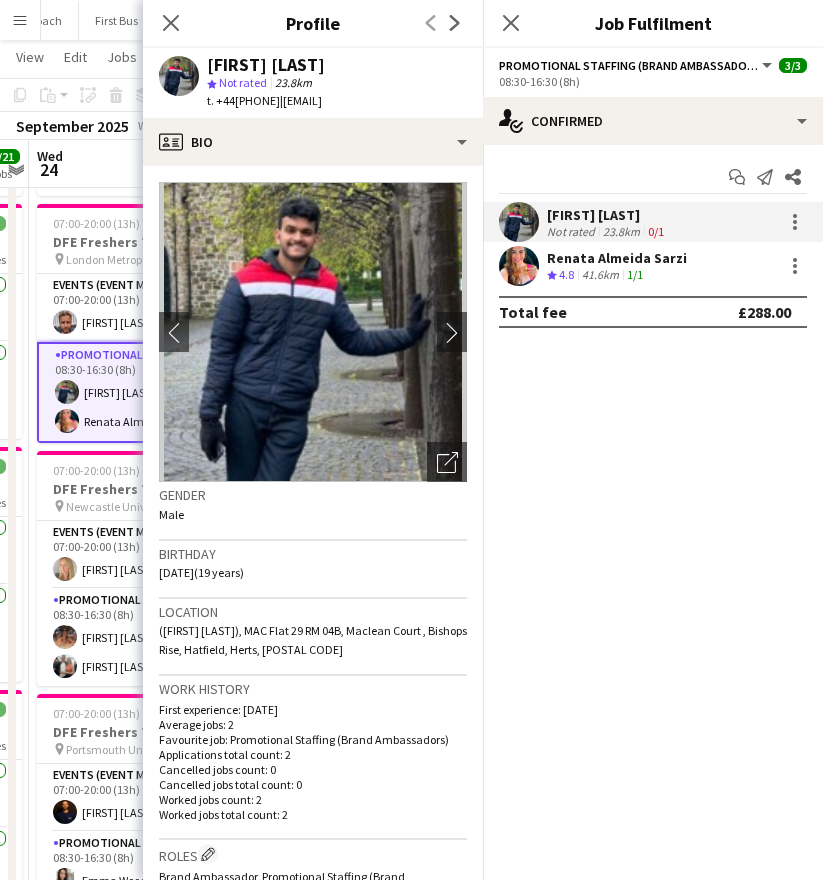 drag, startPoint x: 305, startPoint y: 102, endPoint x: 435, endPoint y: 102, distance: 130 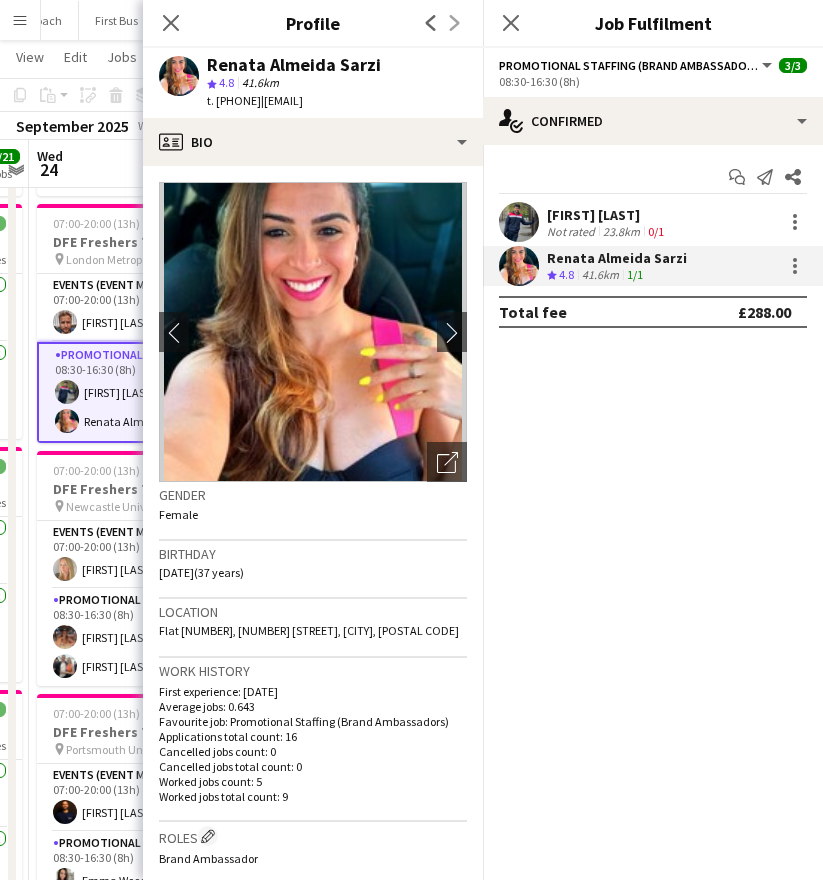 drag, startPoint x: 301, startPoint y: 103, endPoint x: 428, endPoint y: 102, distance: 127.00394 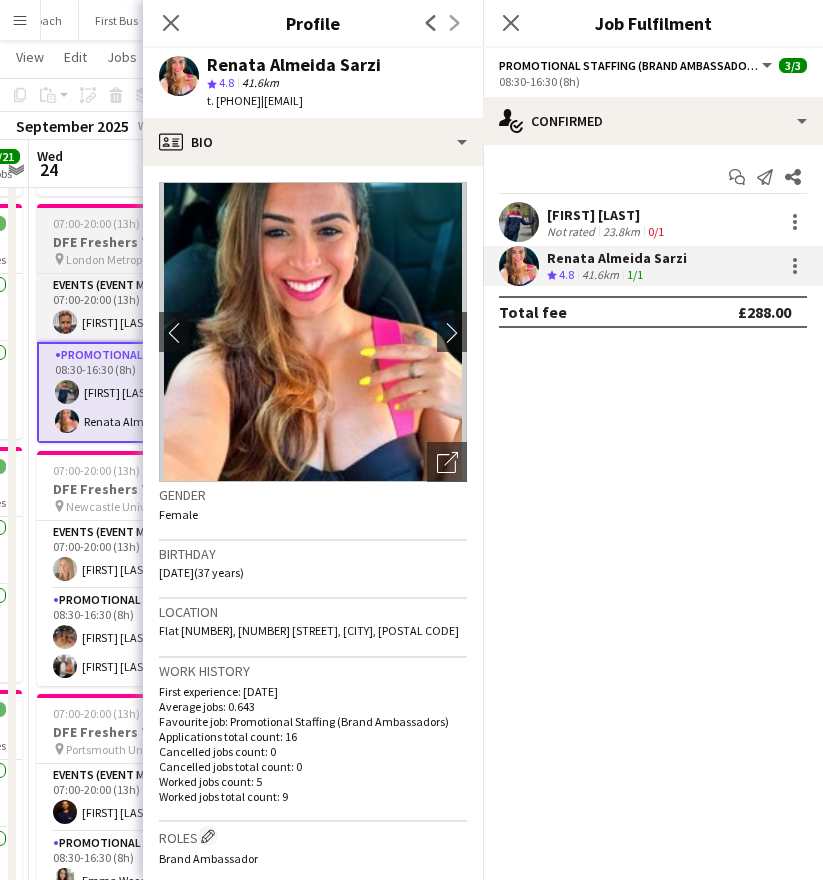 copy on "[EMAIL]" 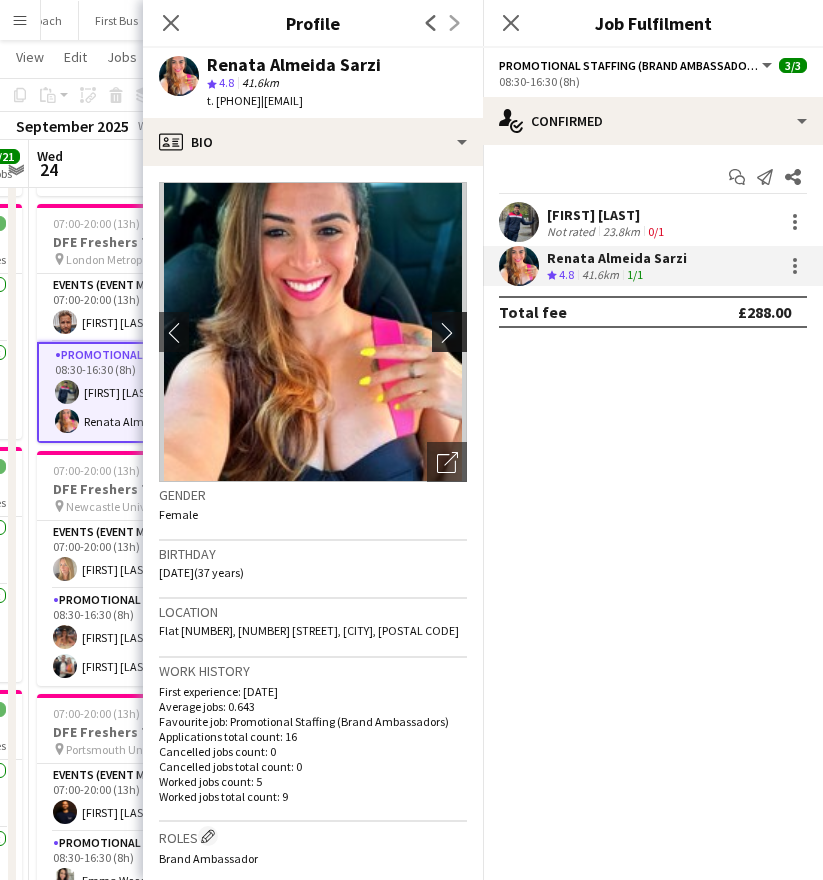 click on "chevron-right" 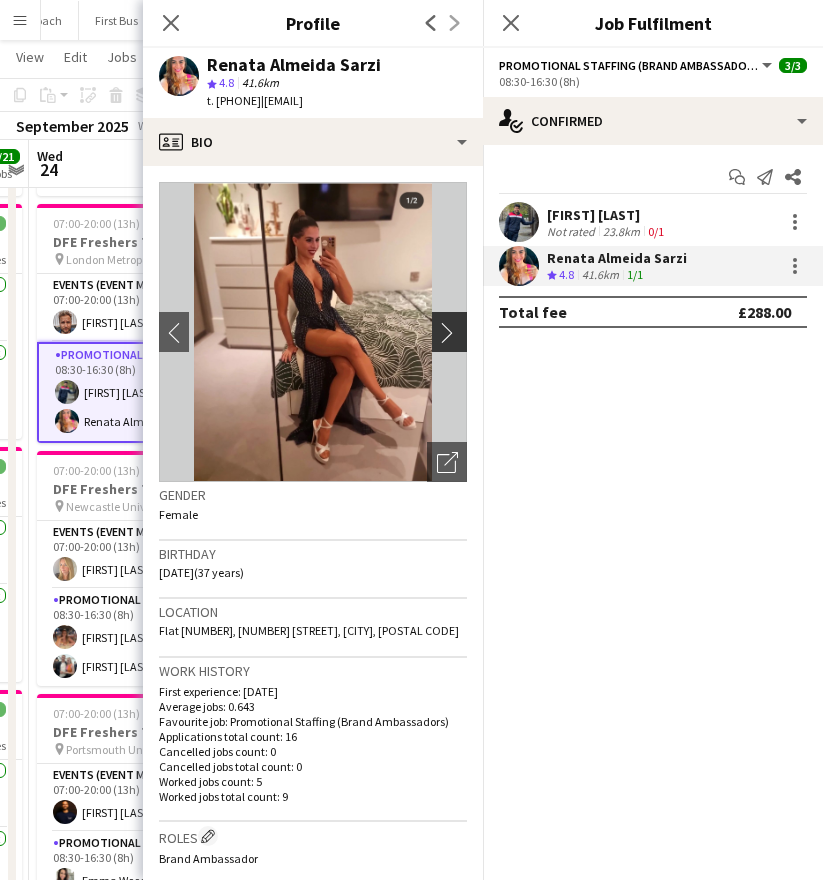 click on "chevron-right" 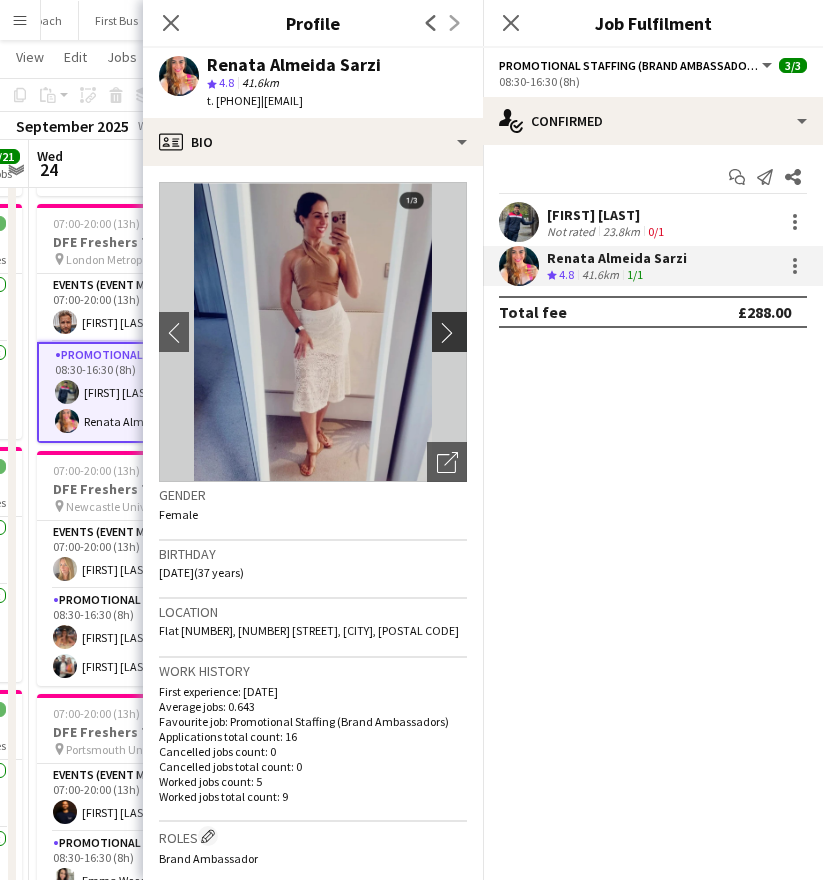 click on "chevron-right" 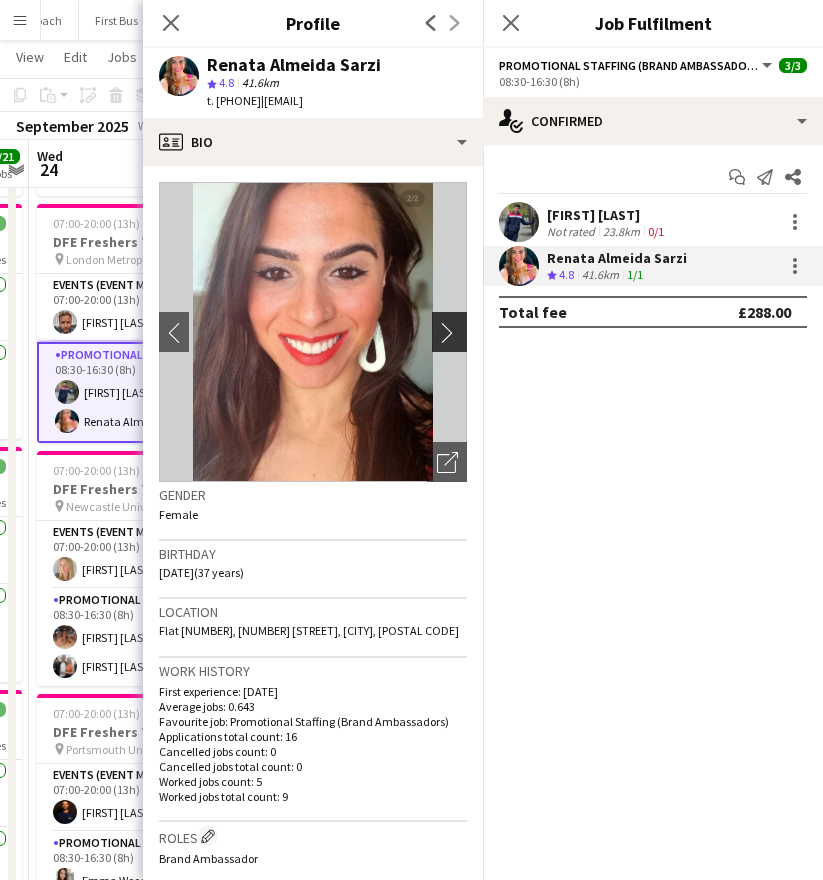 click on "chevron-right" 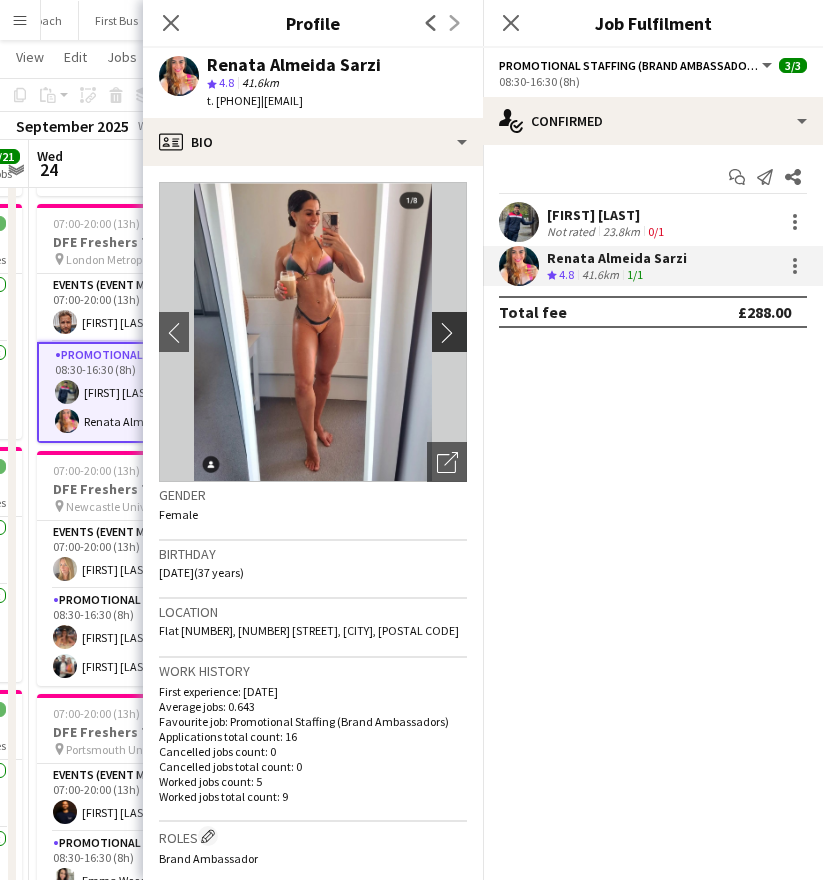 click on "chevron-right" 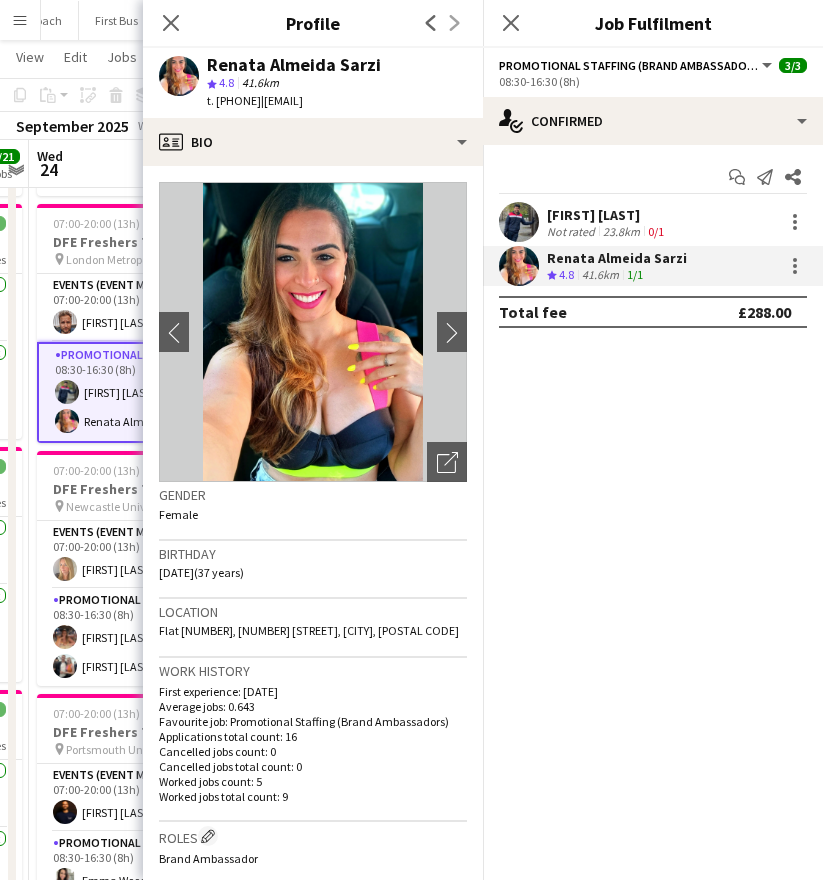 drag, startPoint x: 292, startPoint y: 103, endPoint x: 219, endPoint y: 113, distance: 73.68175 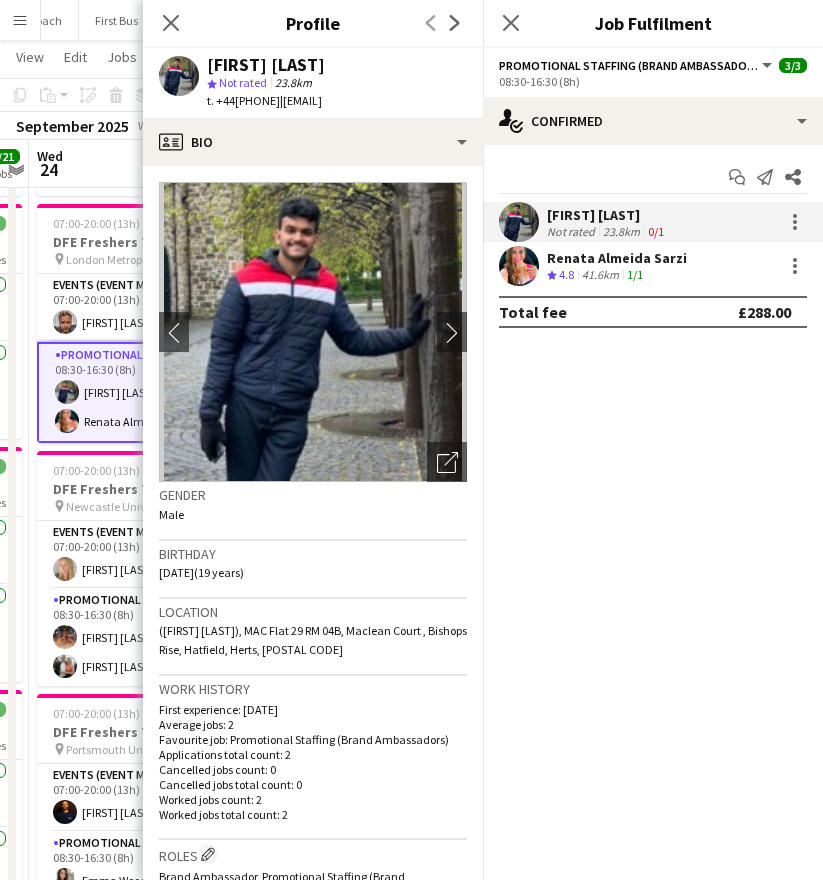 drag, startPoint x: 297, startPoint y: 101, endPoint x: 230, endPoint y: 110, distance: 67.601776 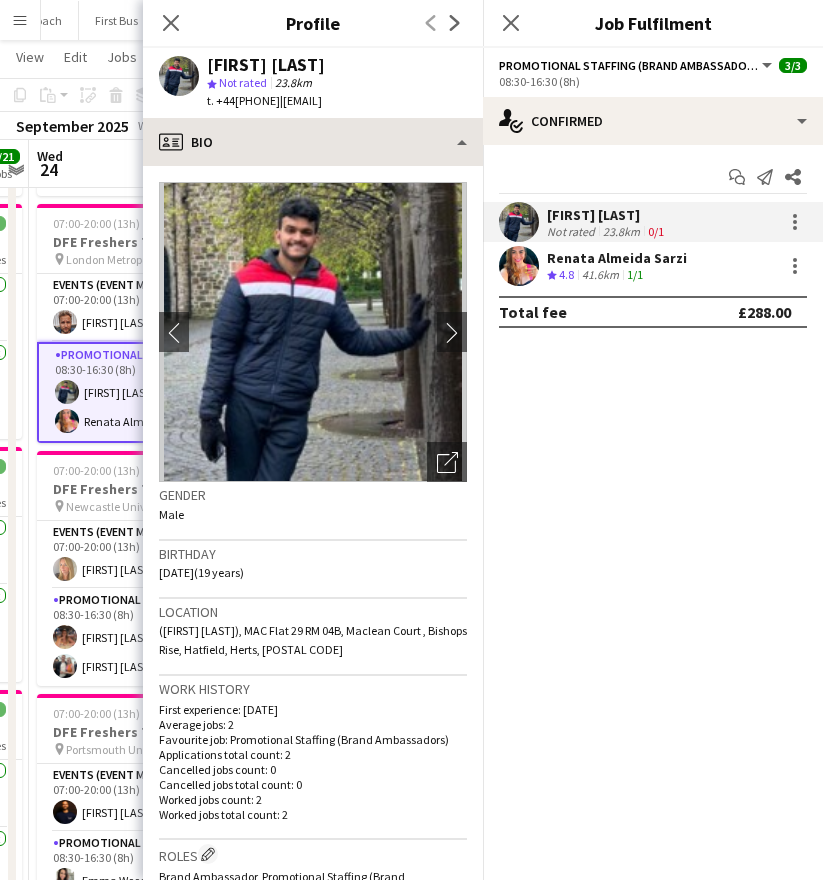 copy on "[PHONE]" 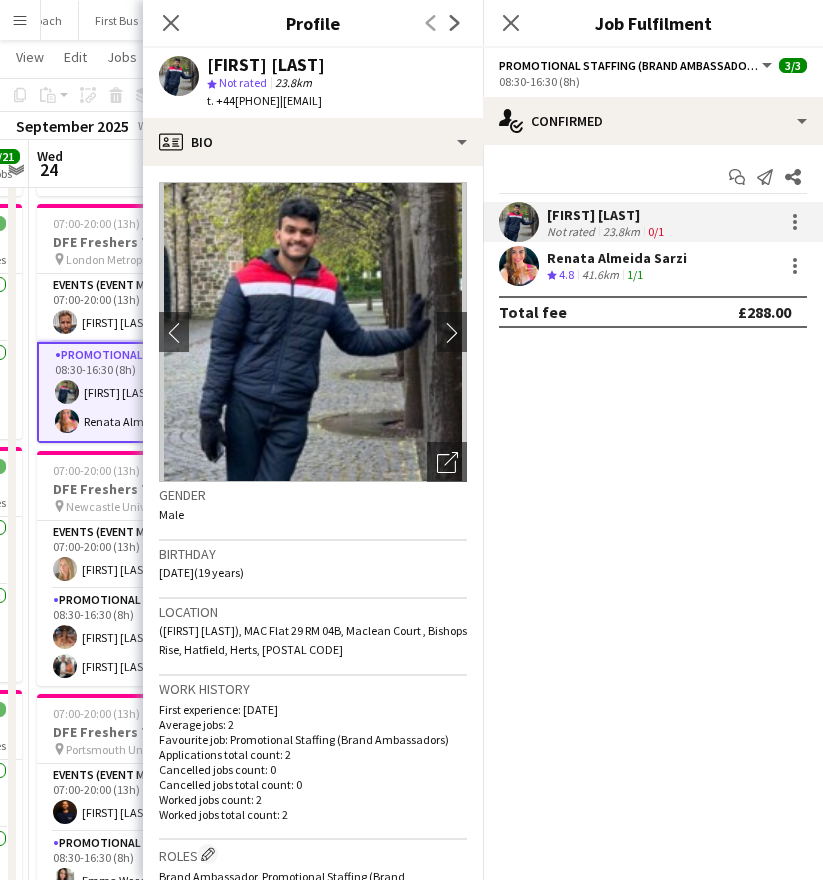 click on "4.8" at bounding box center [566, 274] 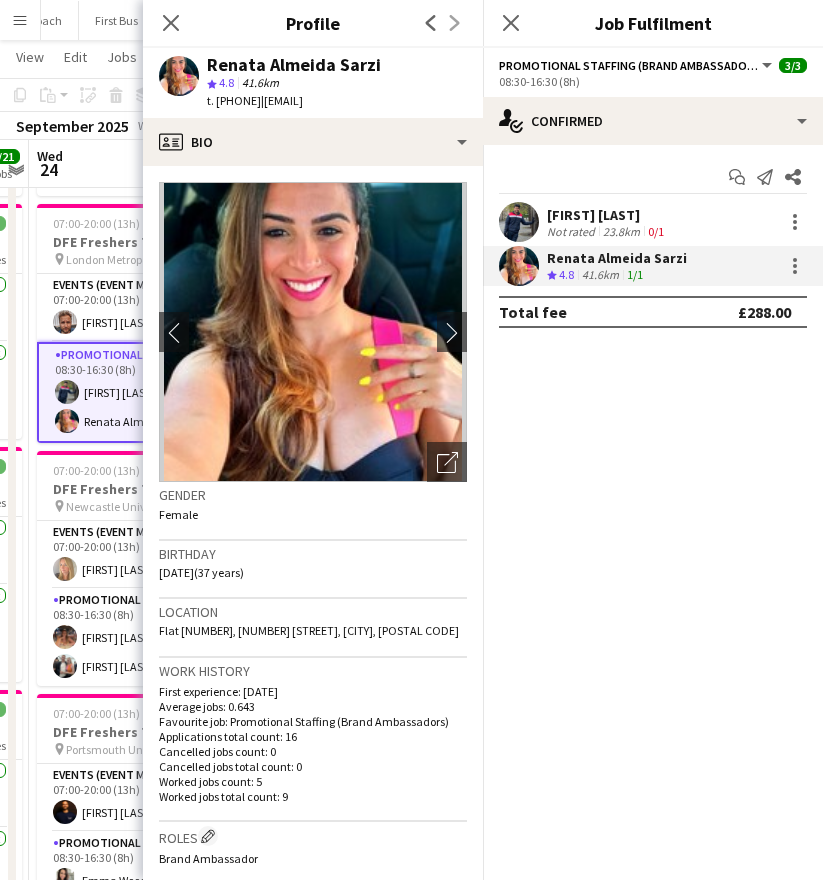 drag, startPoint x: 297, startPoint y: 98, endPoint x: 207, endPoint y: 110, distance: 90.79648 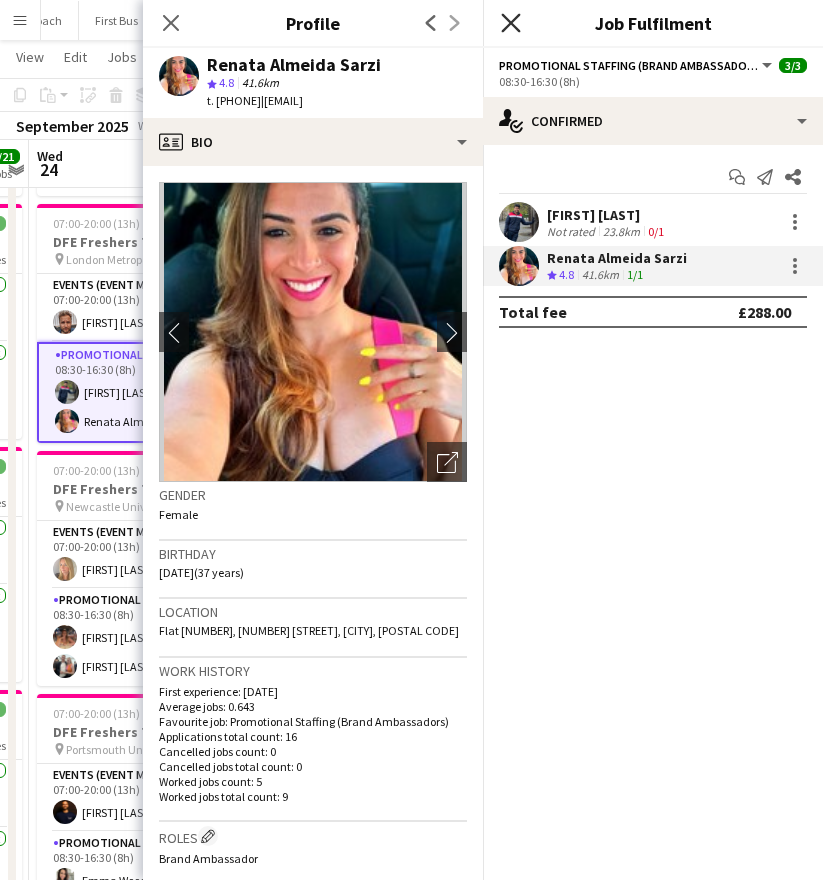 click 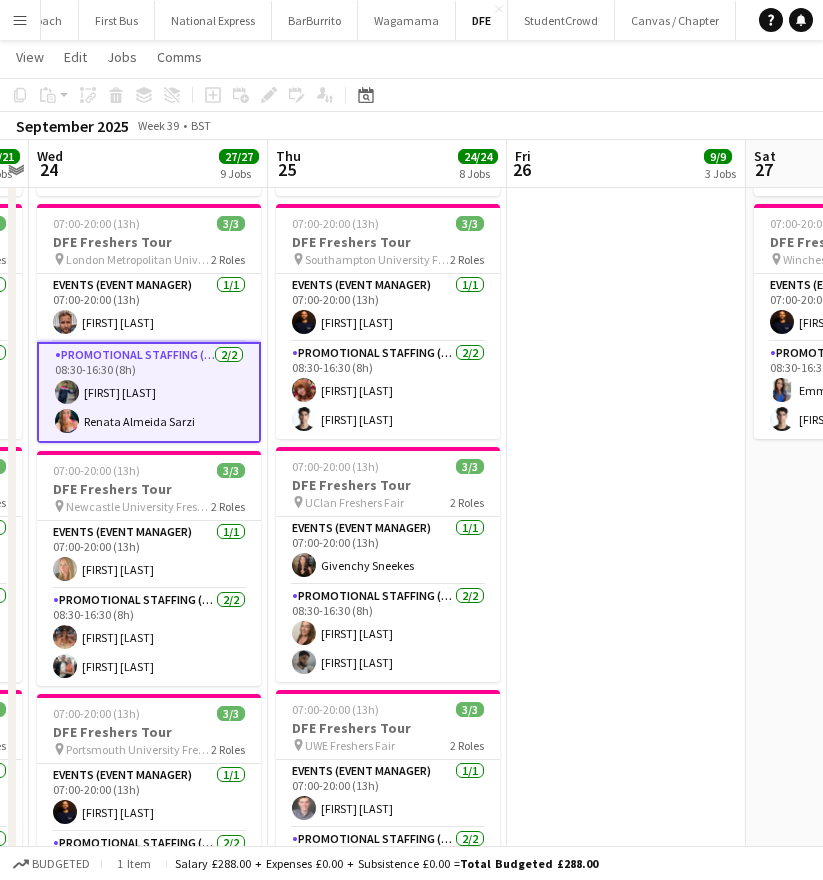 scroll, scrollTop: 0, scrollLeft: 0, axis: both 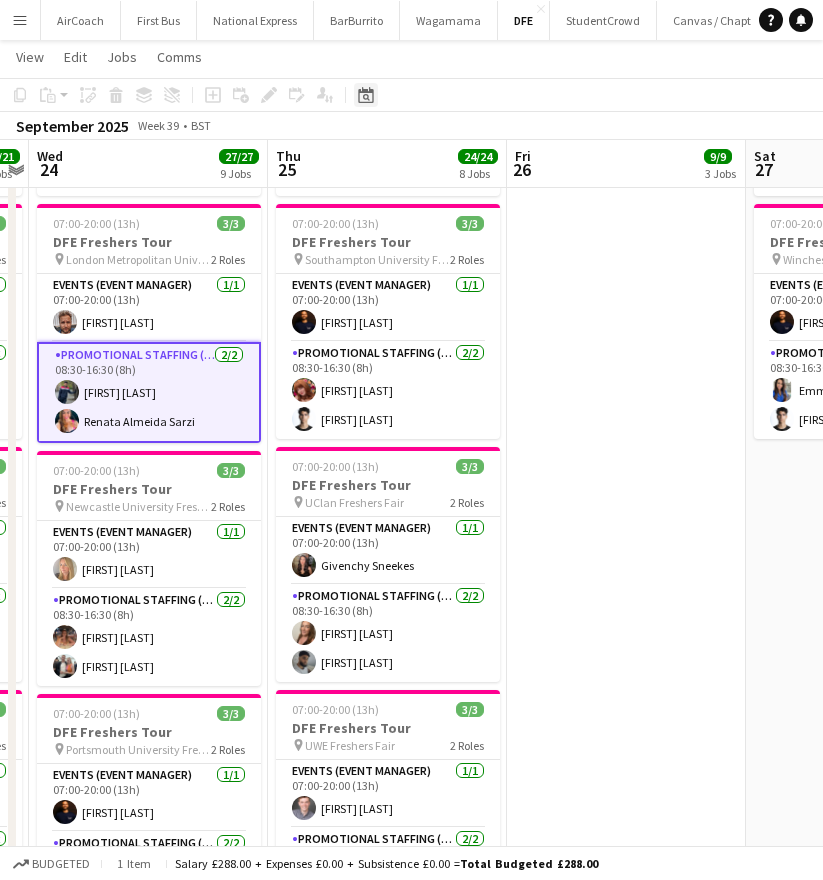 click on "Date picker" 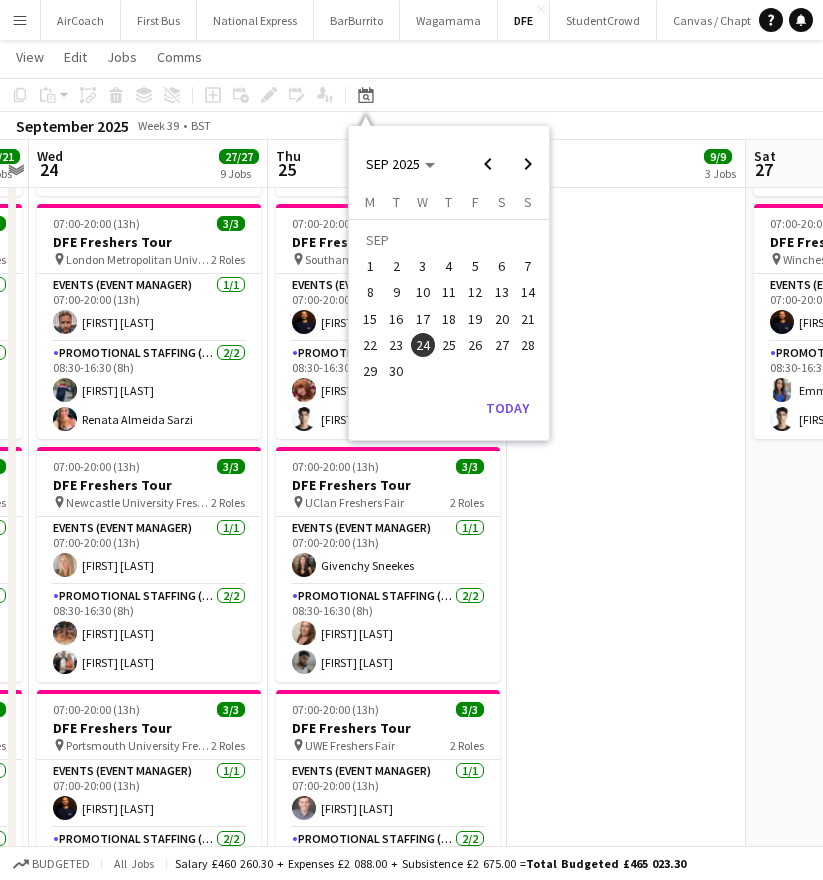click on "12" at bounding box center (475, 293) 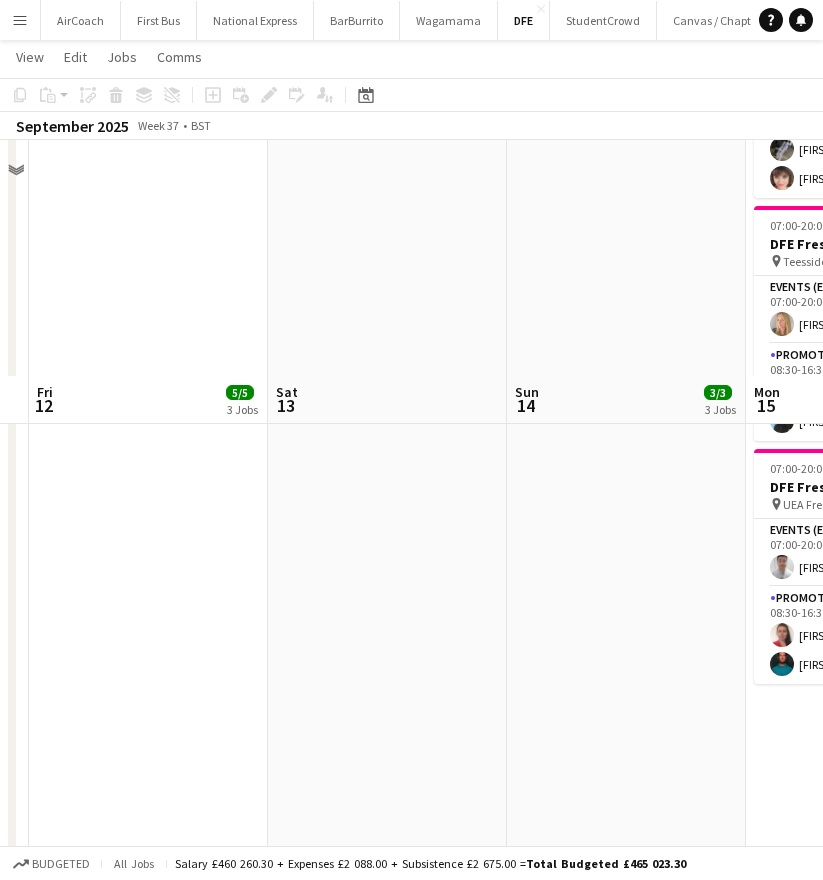 scroll, scrollTop: 634, scrollLeft: 0, axis: vertical 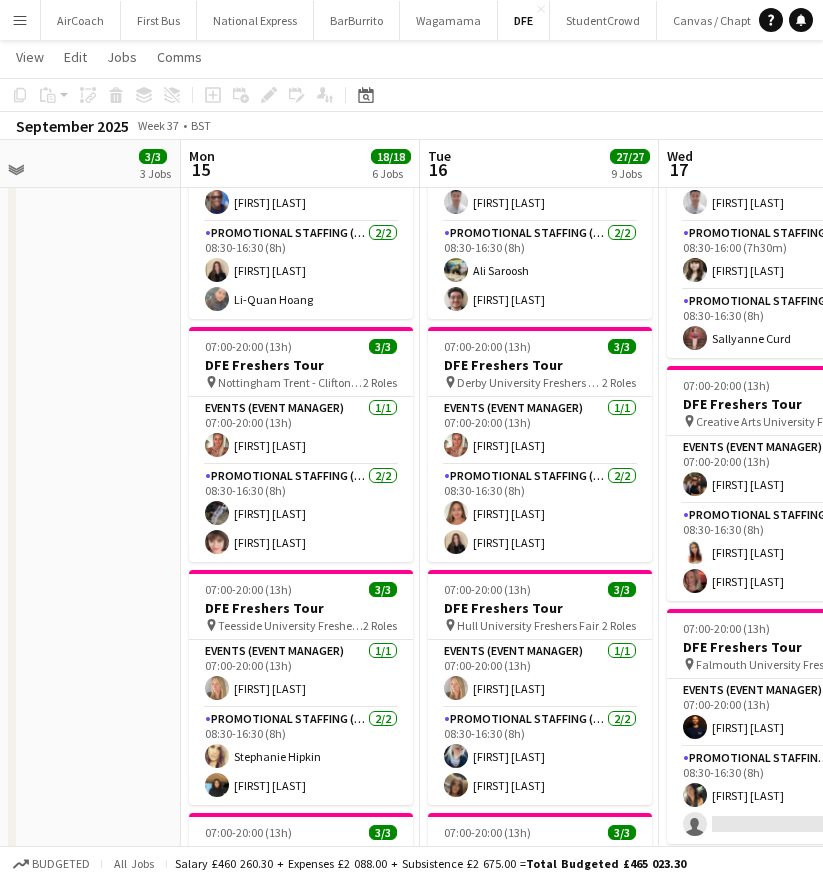 drag, startPoint x: 637, startPoint y: 367, endPoint x: 72, endPoint y: 428, distance: 568.2834 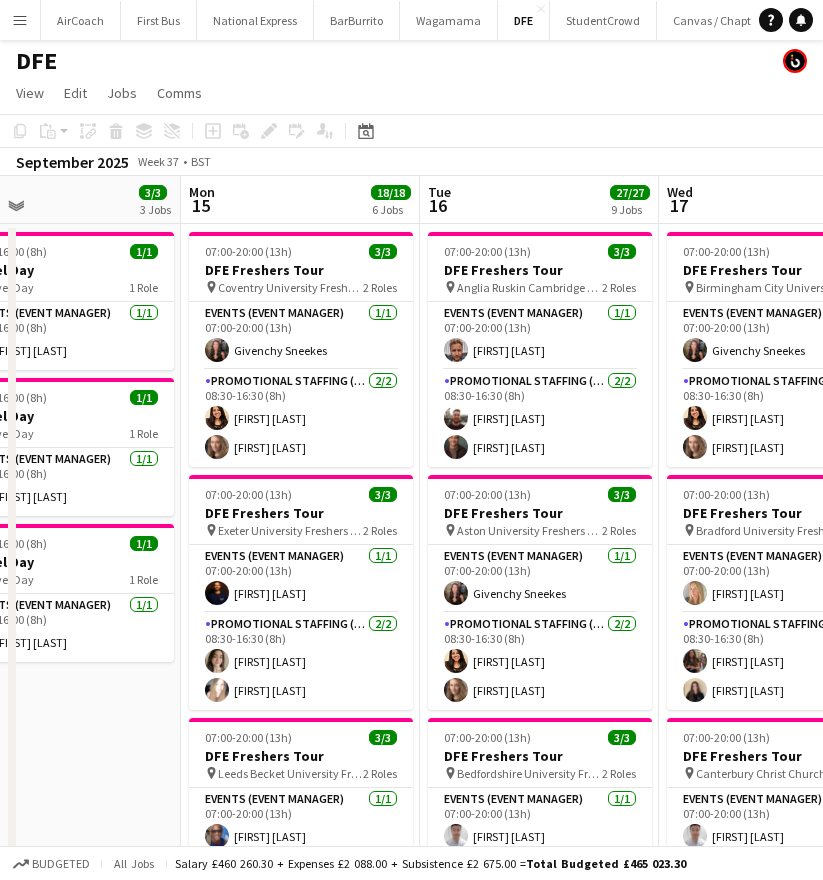 scroll, scrollTop: 0, scrollLeft: 0, axis: both 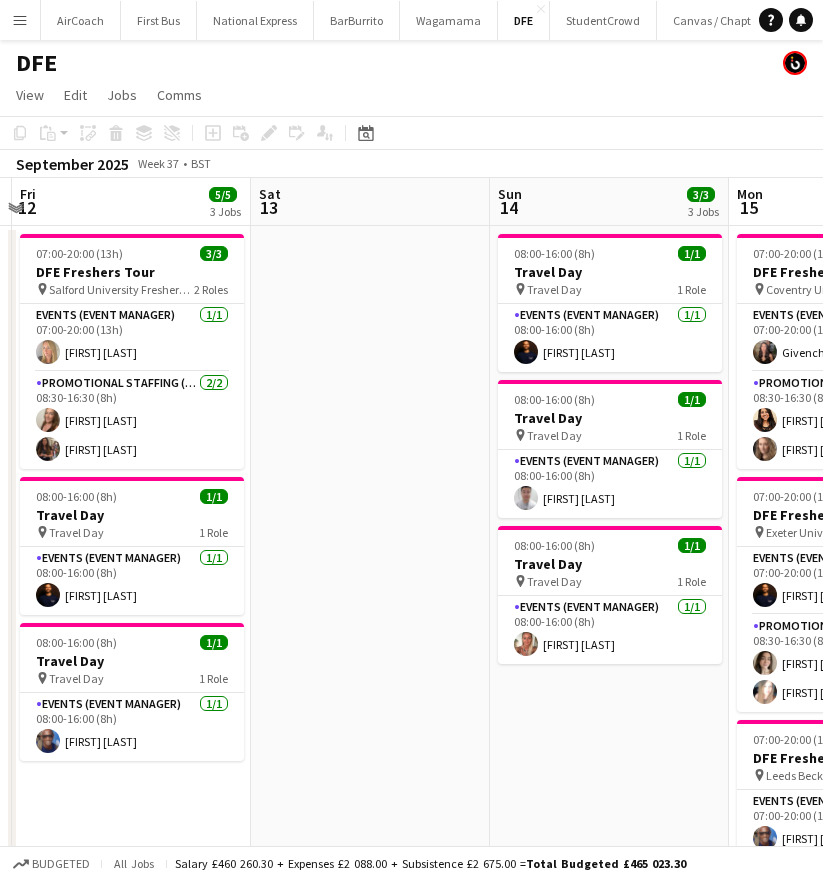 drag, startPoint x: 252, startPoint y: 195, endPoint x: 838, endPoint y: 199, distance: 586.0137 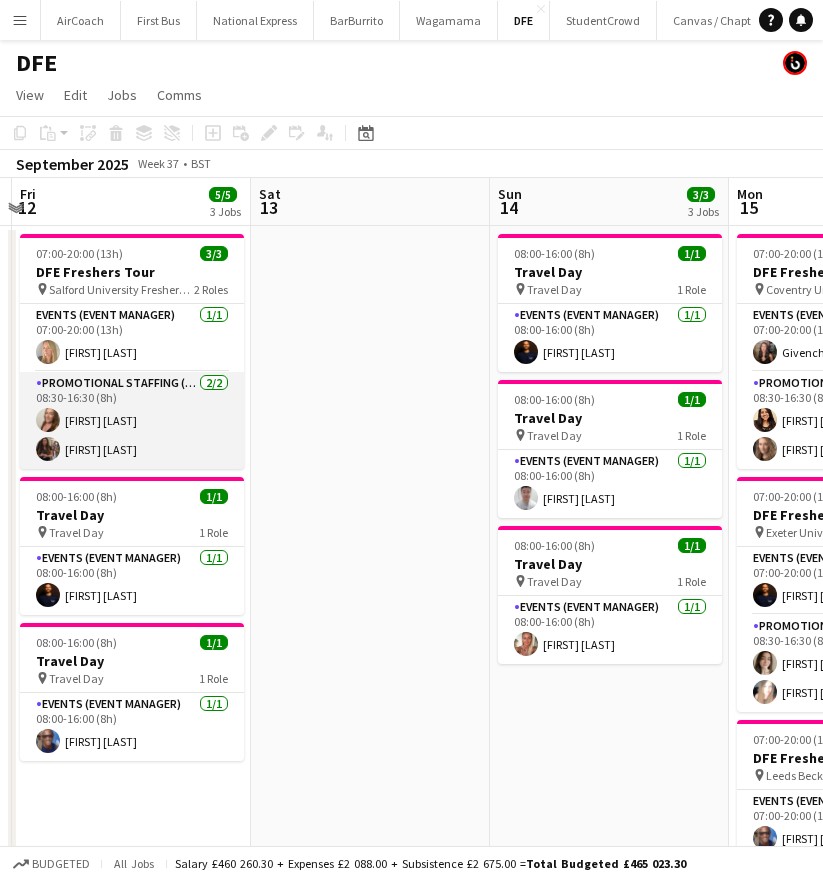click on "Promotional Staffing (Brand Ambassadors)   2/2   08:30-16:30 (8h)
[FIRST] [LAST] [FIRST] [LAST]" at bounding box center [132, 420] 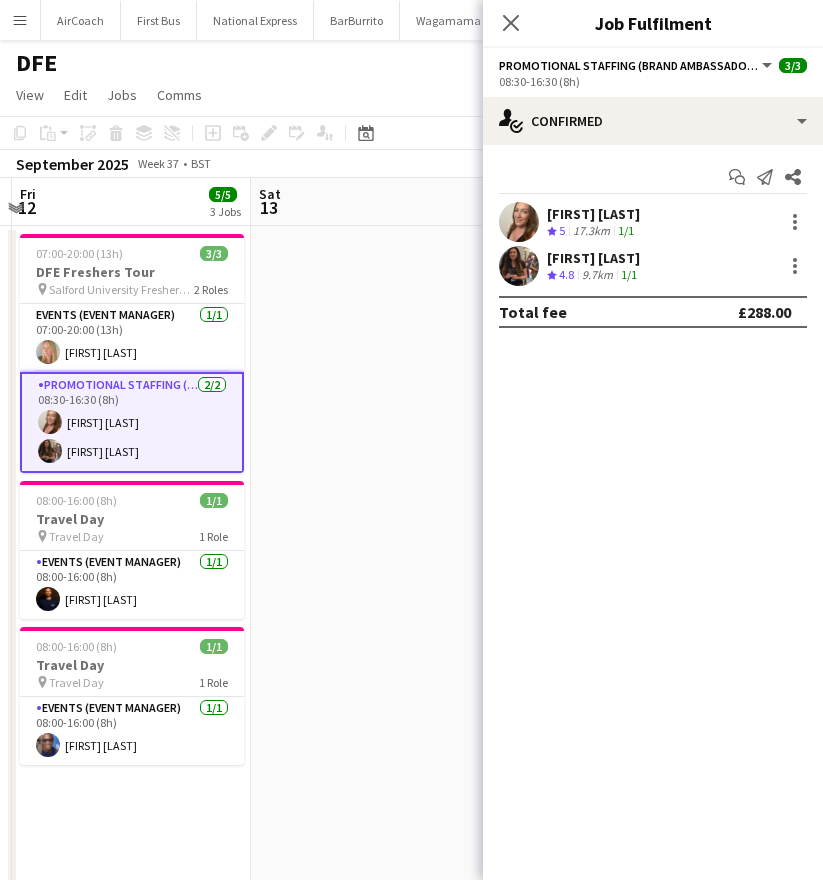 click on "[FIRST] [LAST]" at bounding box center (593, 214) 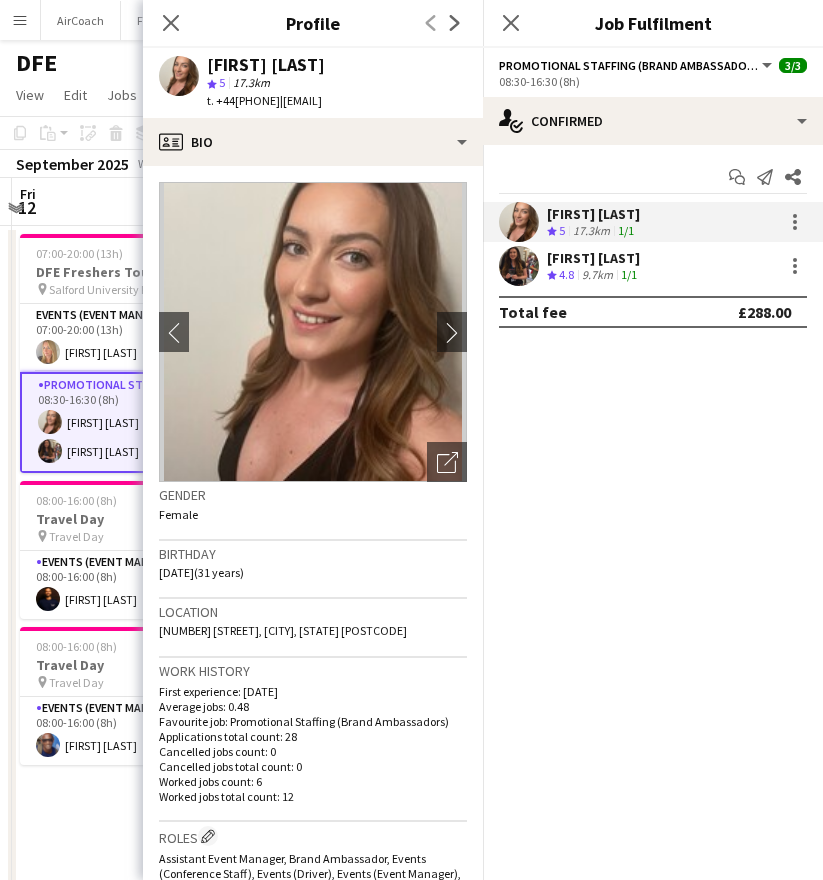 drag, startPoint x: 293, startPoint y: 98, endPoint x: 219, endPoint y: 107, distance: 74.54529 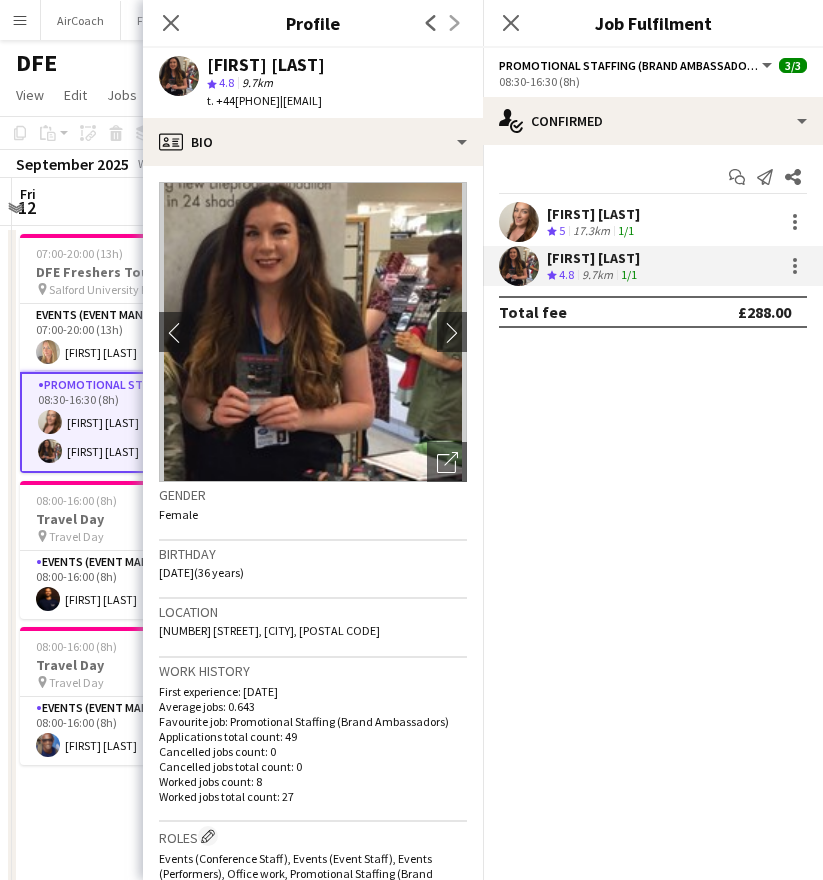 drag, startPoint x: 303, startPoint y: 99, endPoint x: 454, endPoint y: 97, distance: 151.01324 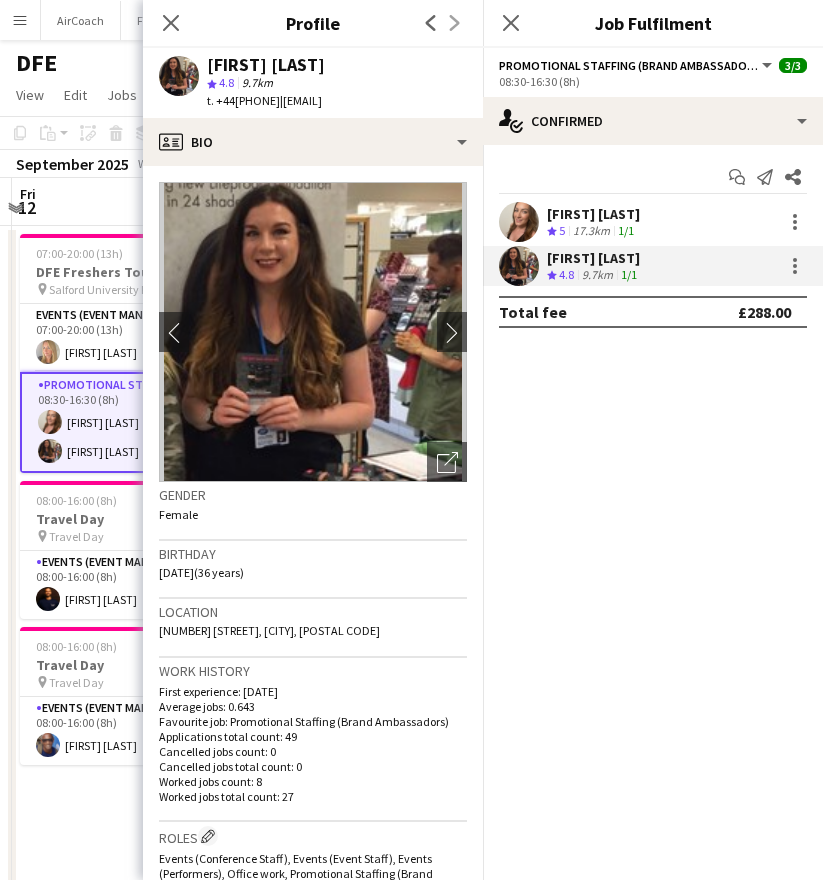 drag, startPoint x: 505, startPoint y: 33, endPoint x: 481, endPoint y: 51, distance: 30 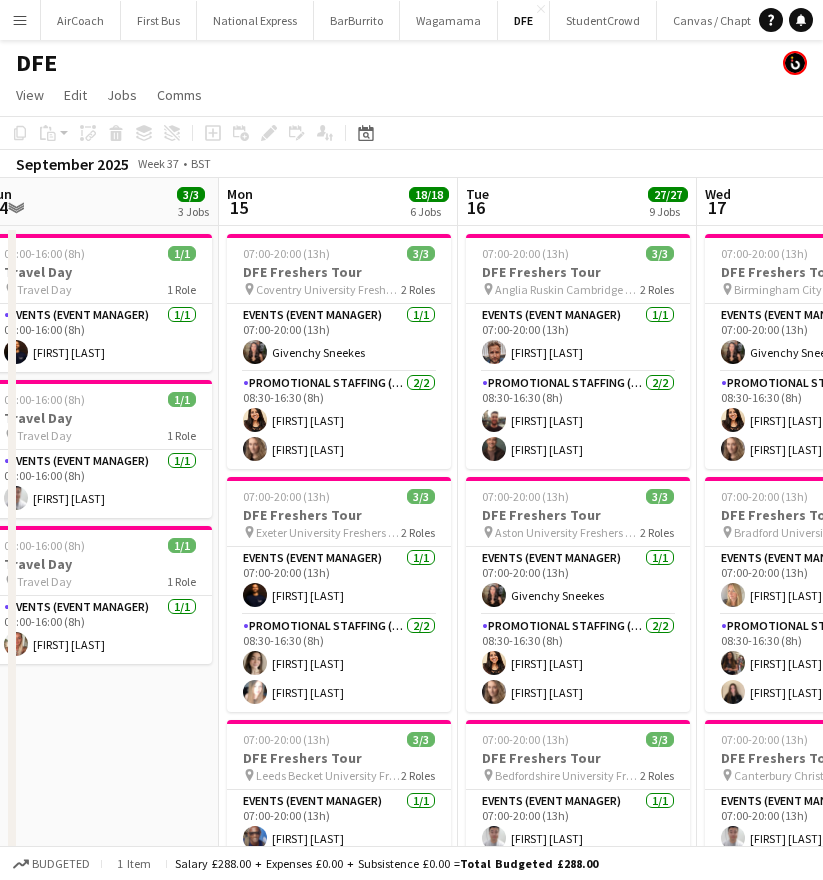 scroll, scrollTop: 0, scrollLeft: 829, axis: horizontal 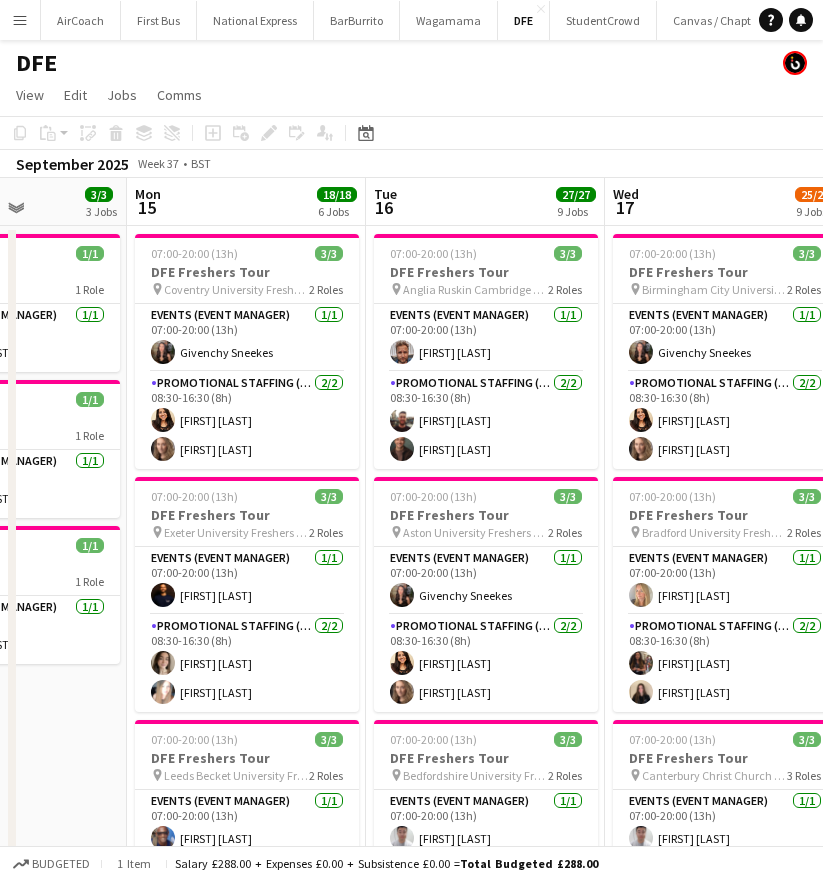 drag, startPoint x: 605, startPoint y: 217, endPoint x: -75, endPoint y: 298, distance: 684.80725 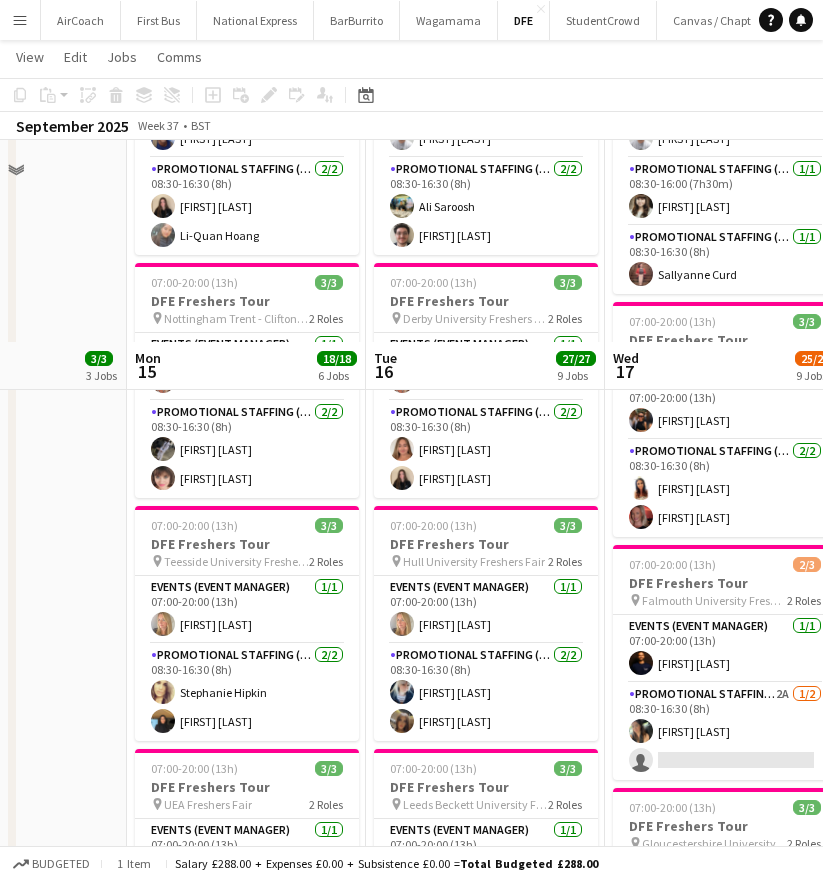 scroll, scrollTop: 900, scrollLeft: 0, axis: vertical 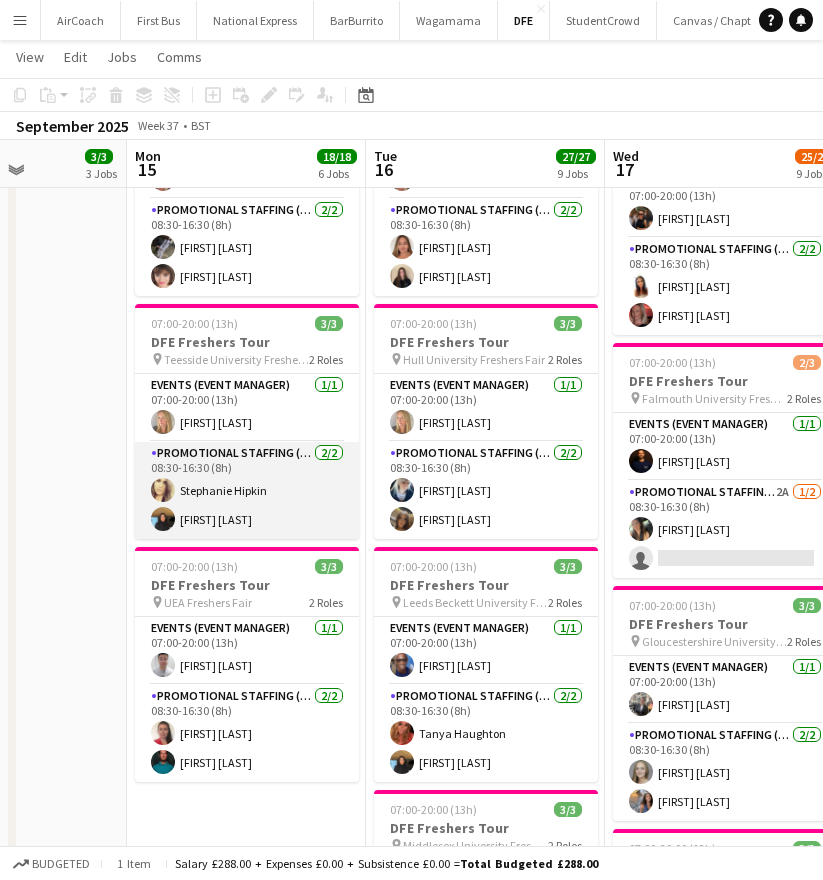 click on "Promotional Staffing (Brand Ambassadors)   2/2   08:30-16:30 (8h)
[FIRST] [LAST] [LAST]" at bounding box center (247, 490) 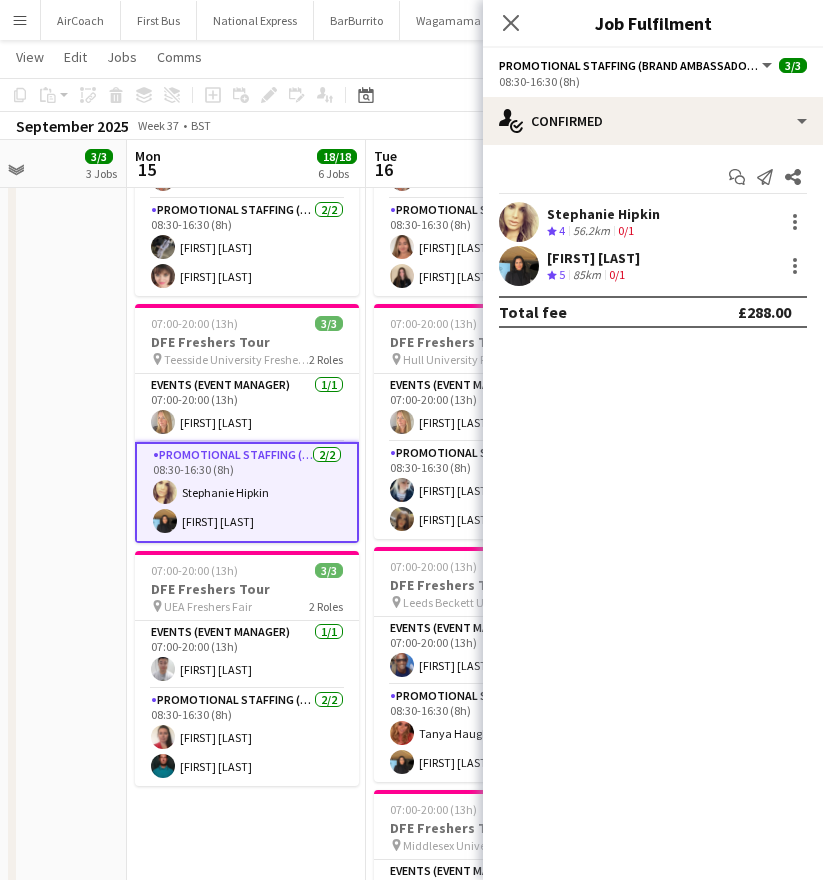click on "56.2km" at bounding box center [591, 231] 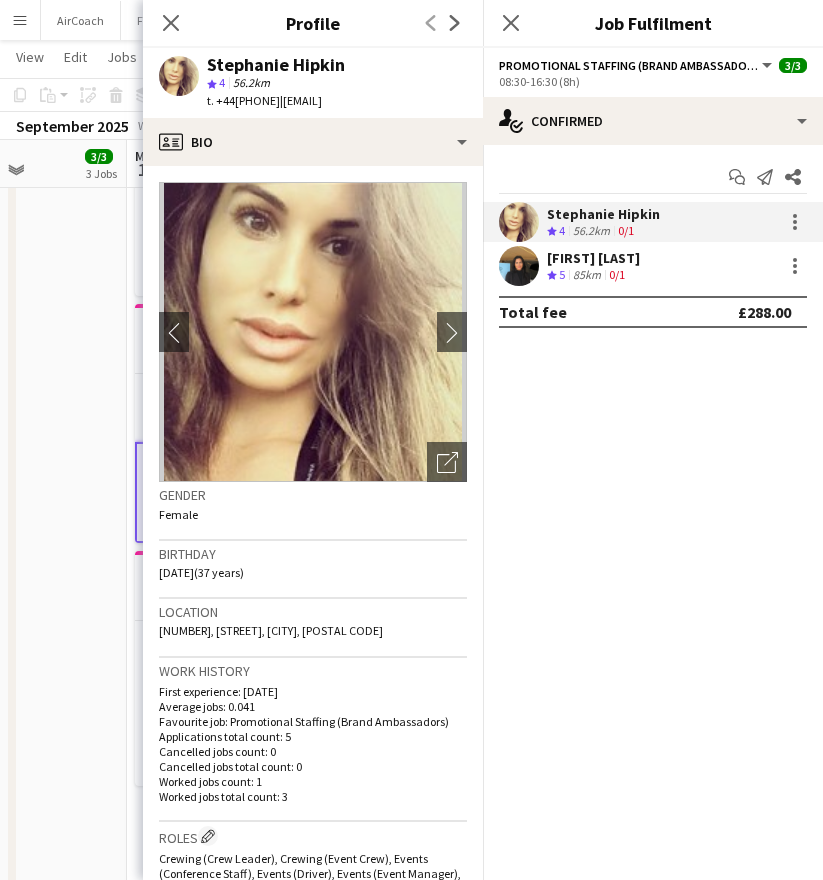 drag, startPoint x: 298, startPoint y: 102, endPoint x: 337, endPoint y: 101, distance: 39.012817 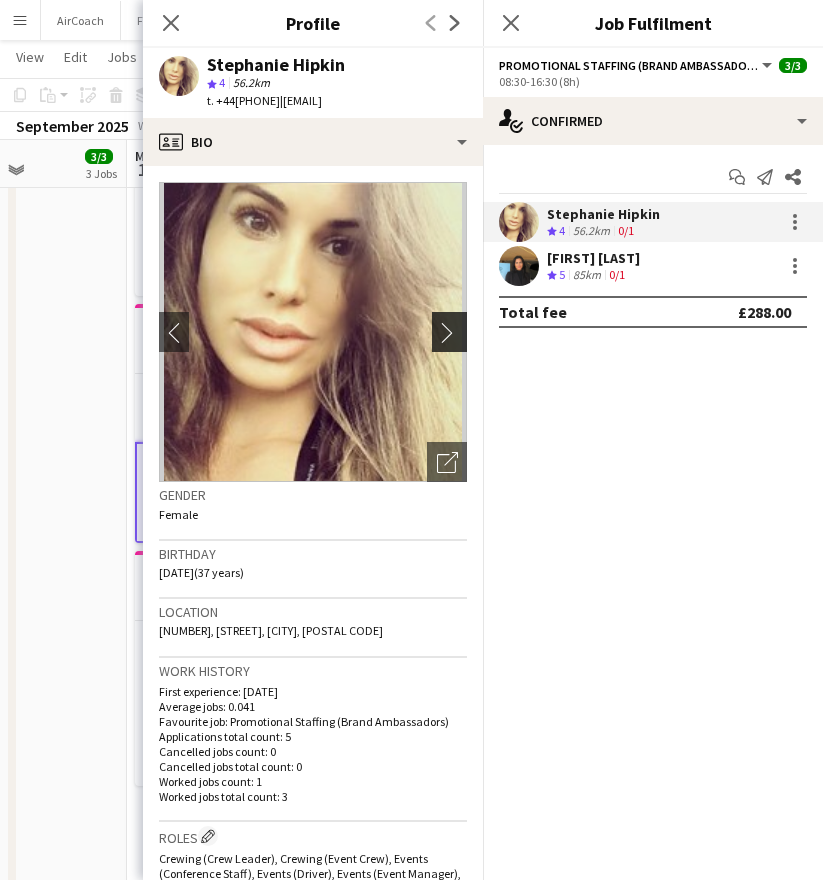 click on "chevron-right" 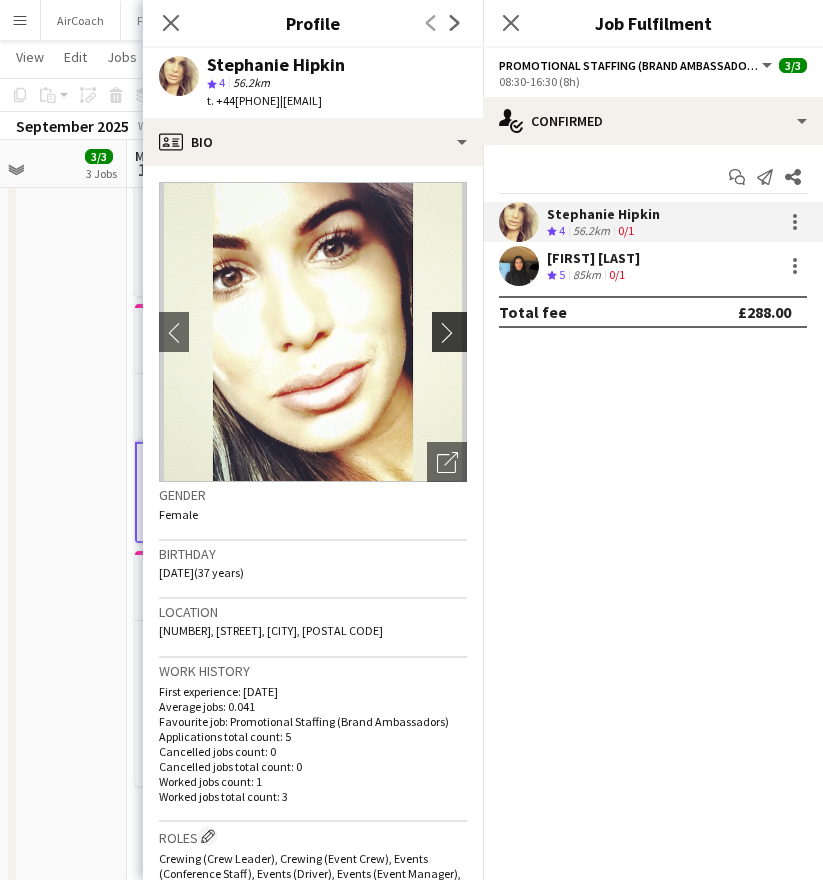click on "chevron-right" 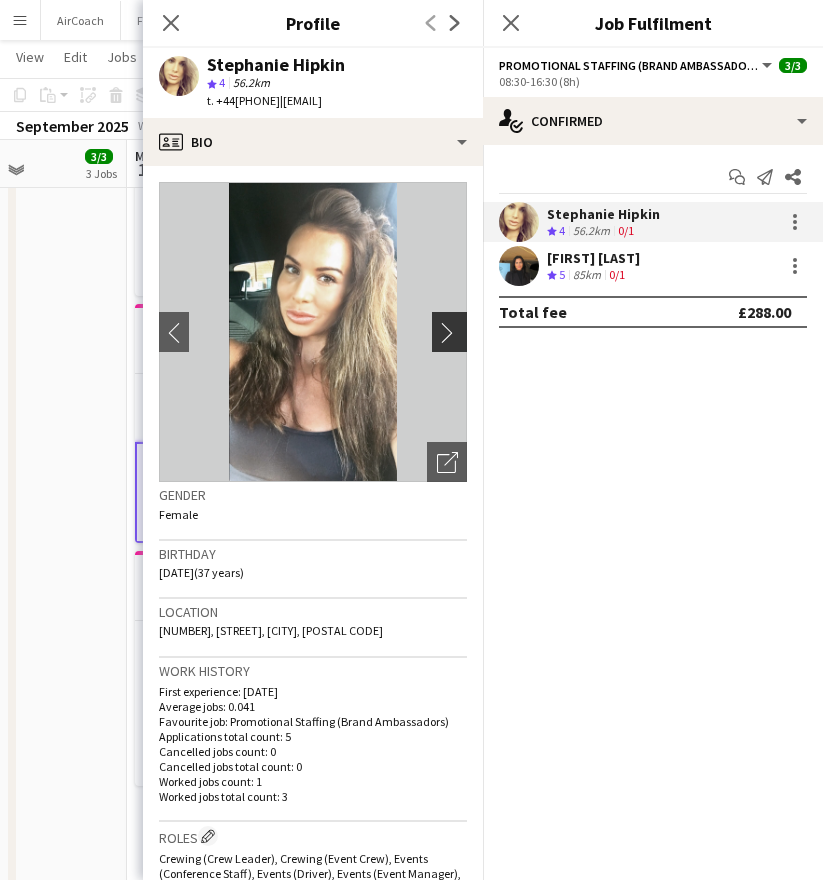 click on "chevron-right" 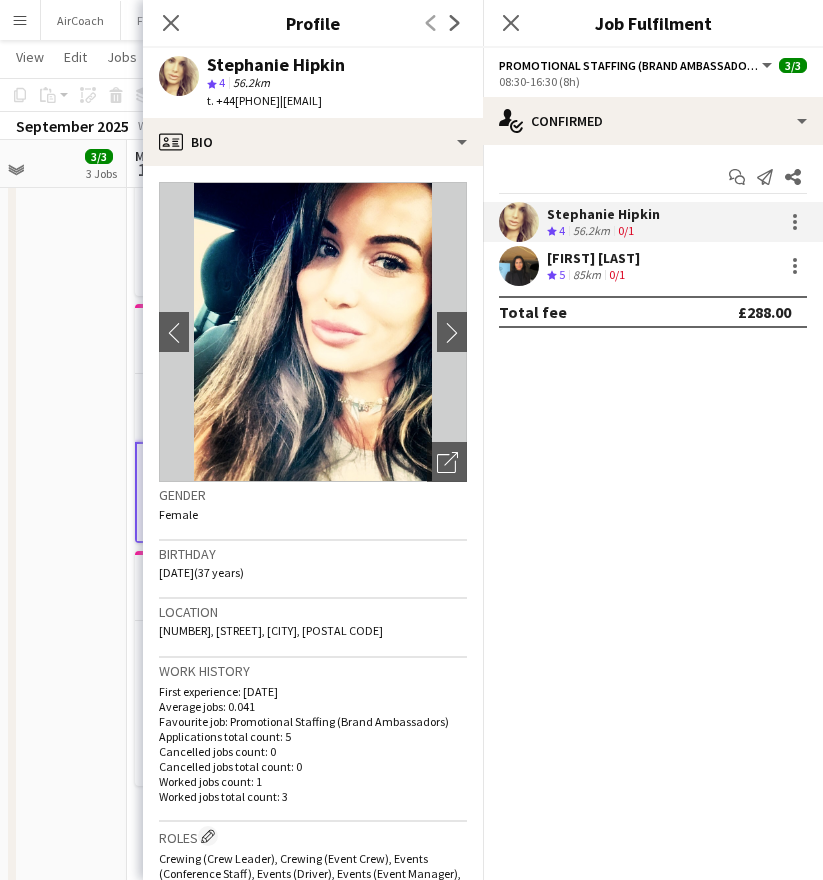 click on "[FIRST] [LAST]" at bounding box center (593, 258) 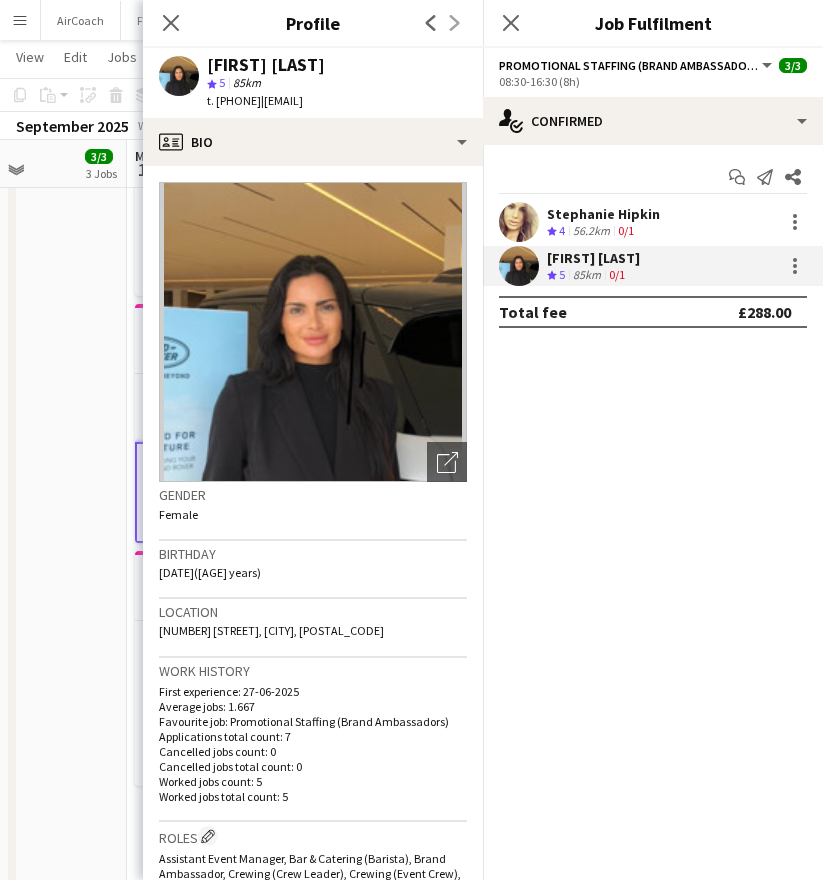drag, startPoint x: 448, startPoint y: 100, endPoint x: 303, endPoint y: 111, distance: 145.41664 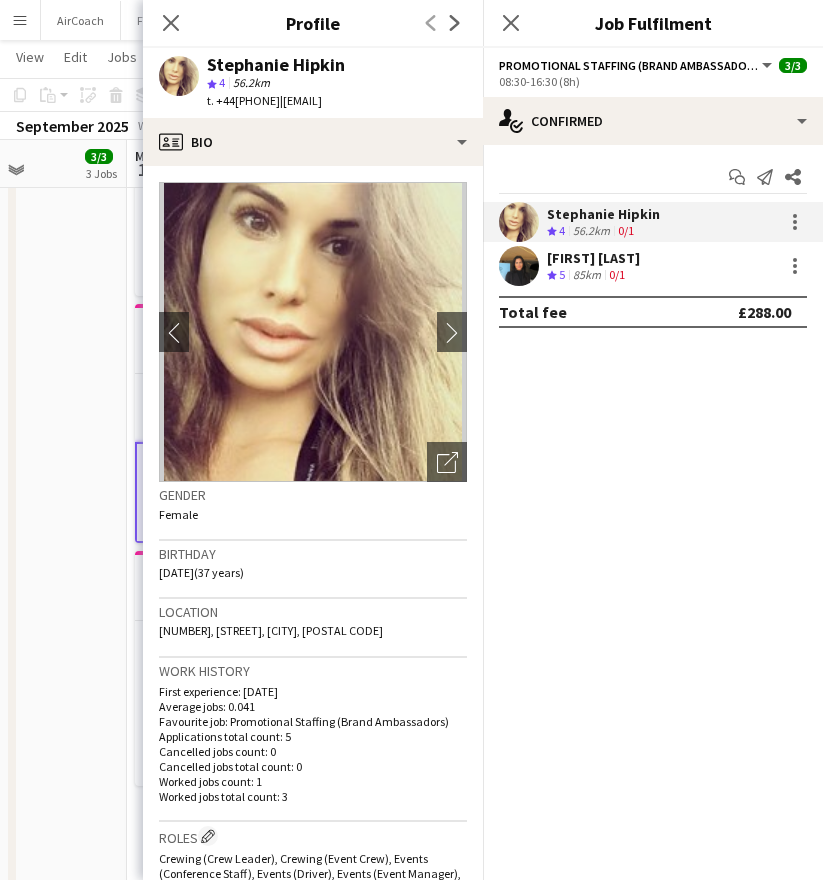 drag, startPoint x: 296, startPoint y: 96, endPoint x: 219, endPoint y: 115, distance: 79.30952 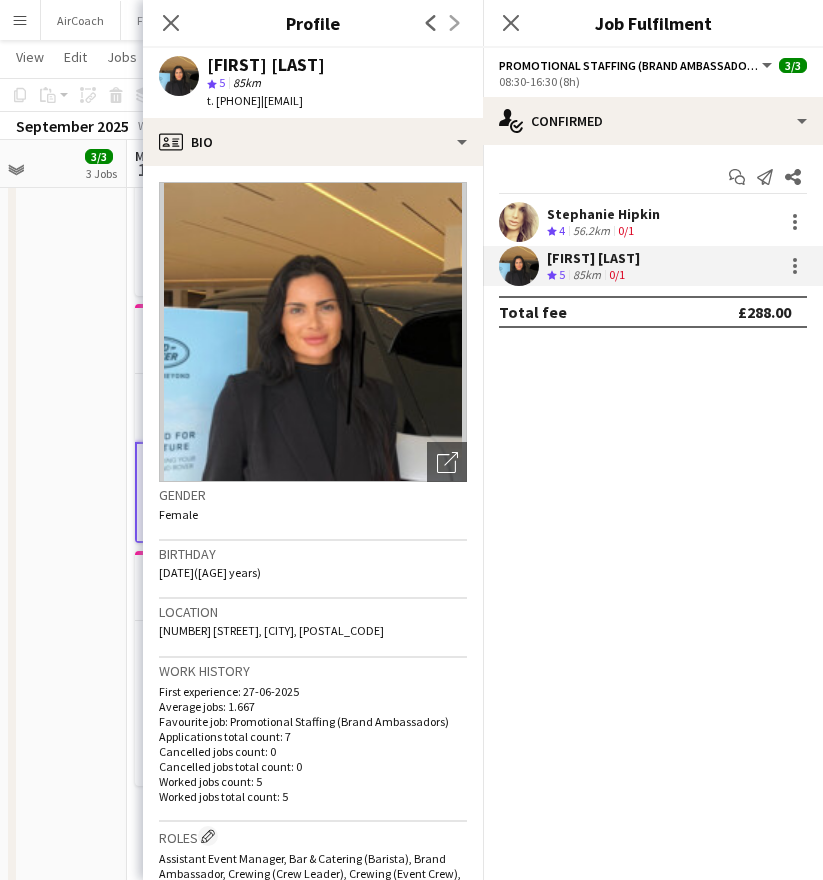 drag, startPoint x: 294, startPoint y: 98, endPoint x: 218, endPoint y: 105, distance: 76.321686 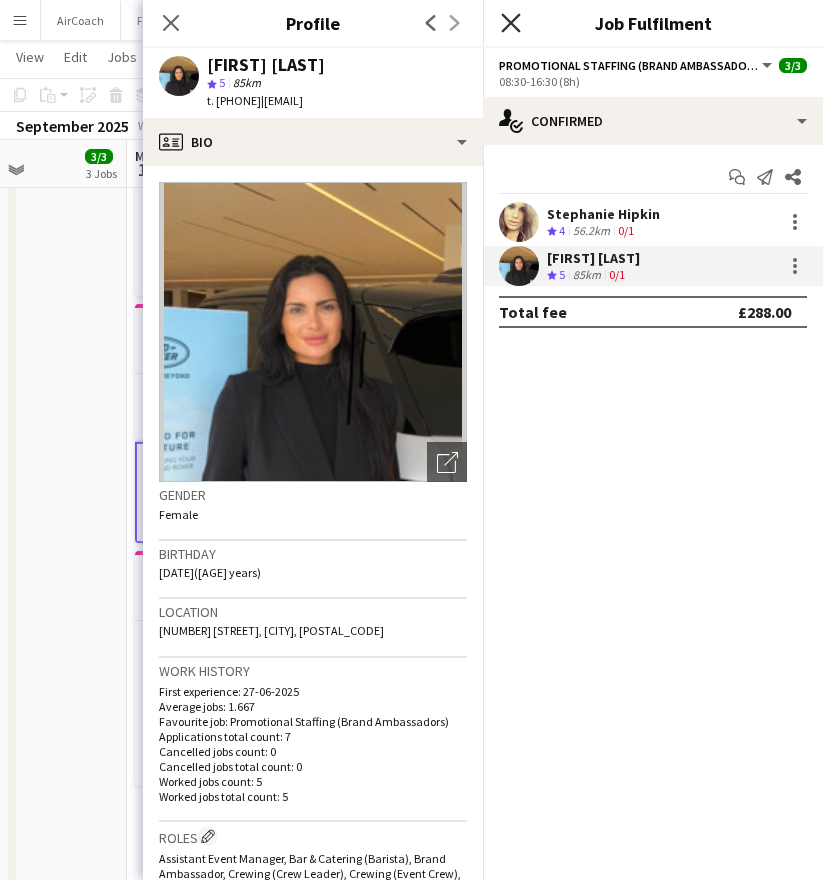 click on "Close pop-in" 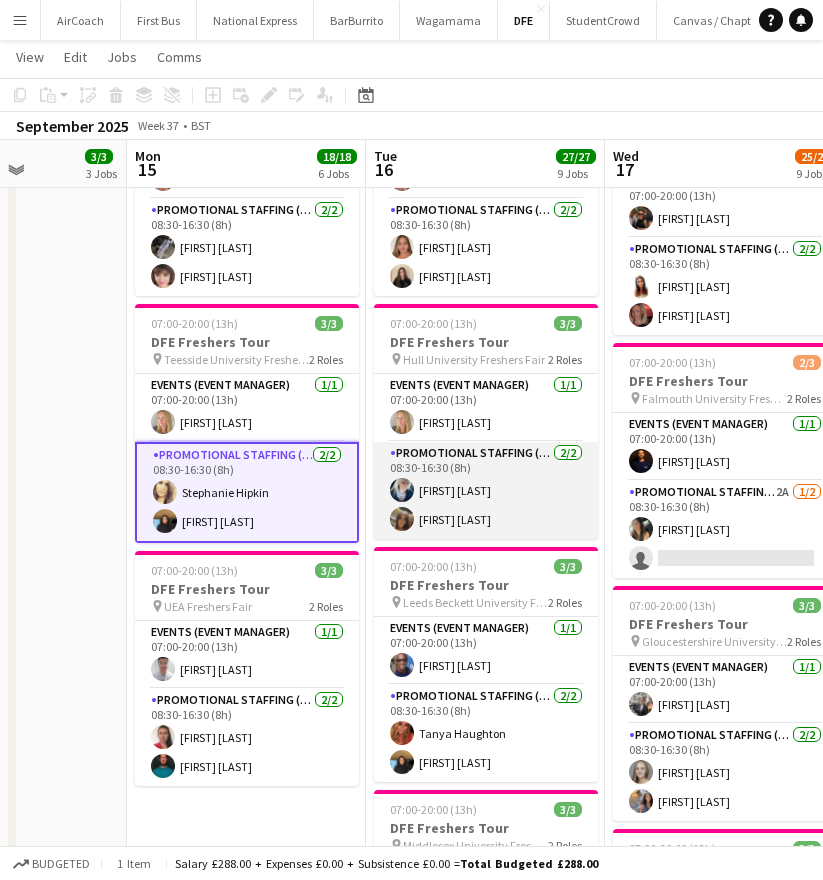 click on "[FIRST] [LAST] [FIRST] [LAST]" at bounding box center (486, 490) 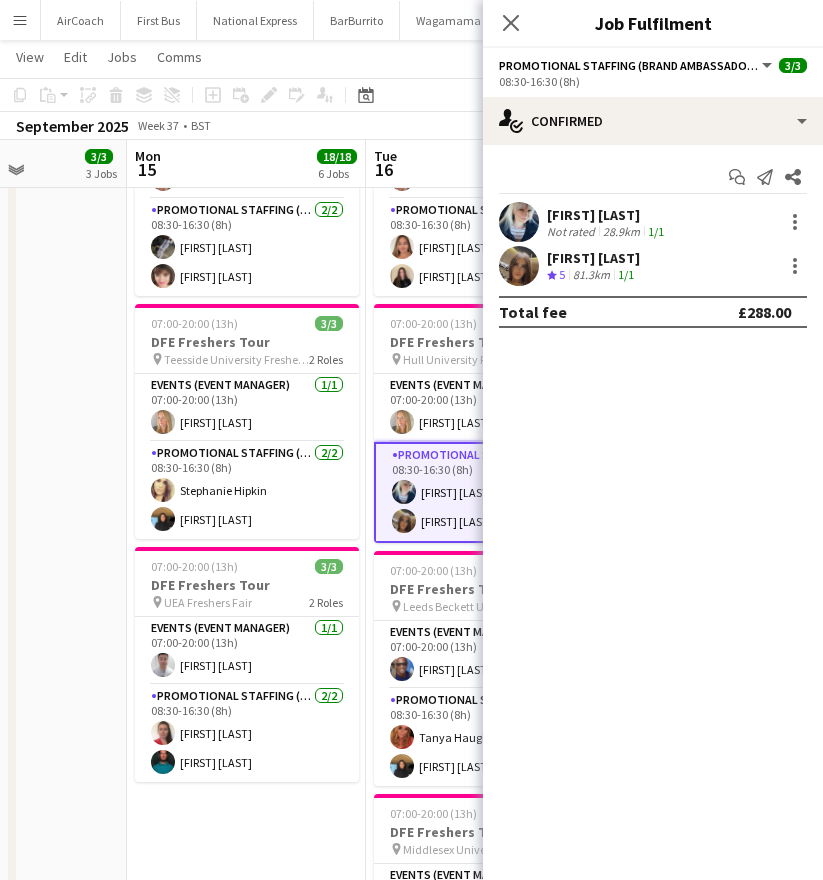 click on "[FIRST] [LAST]" at bounding box center (607, 215) 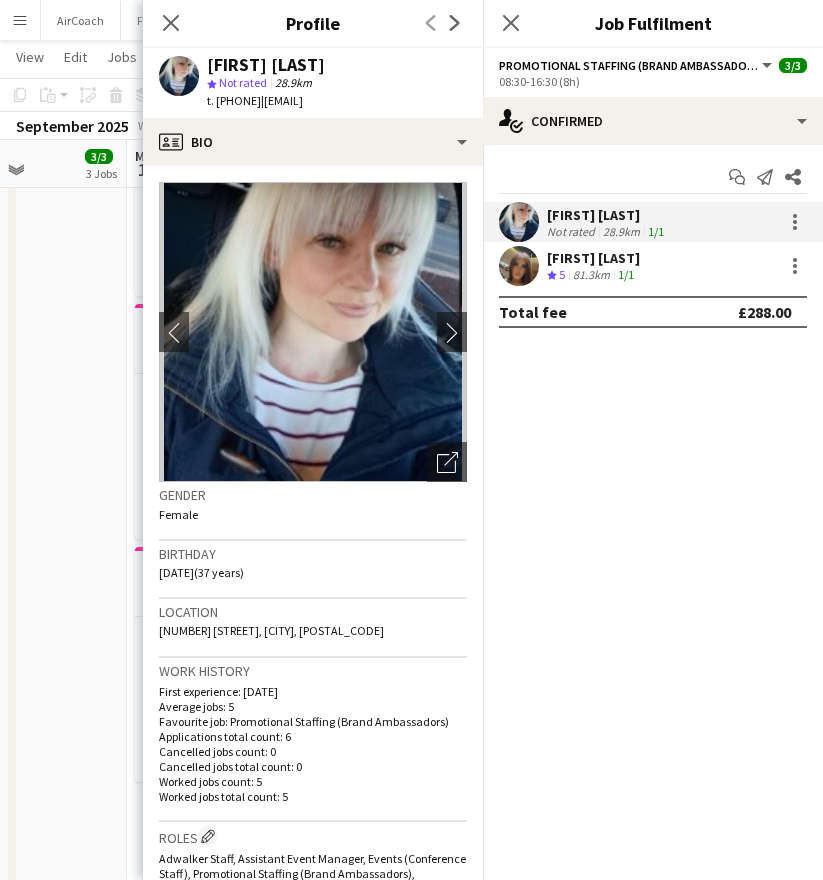 drag, startPoint x: 309, startPoint y: 104, endPoint x: 468, endPoint y: 113, distance: 159.25452 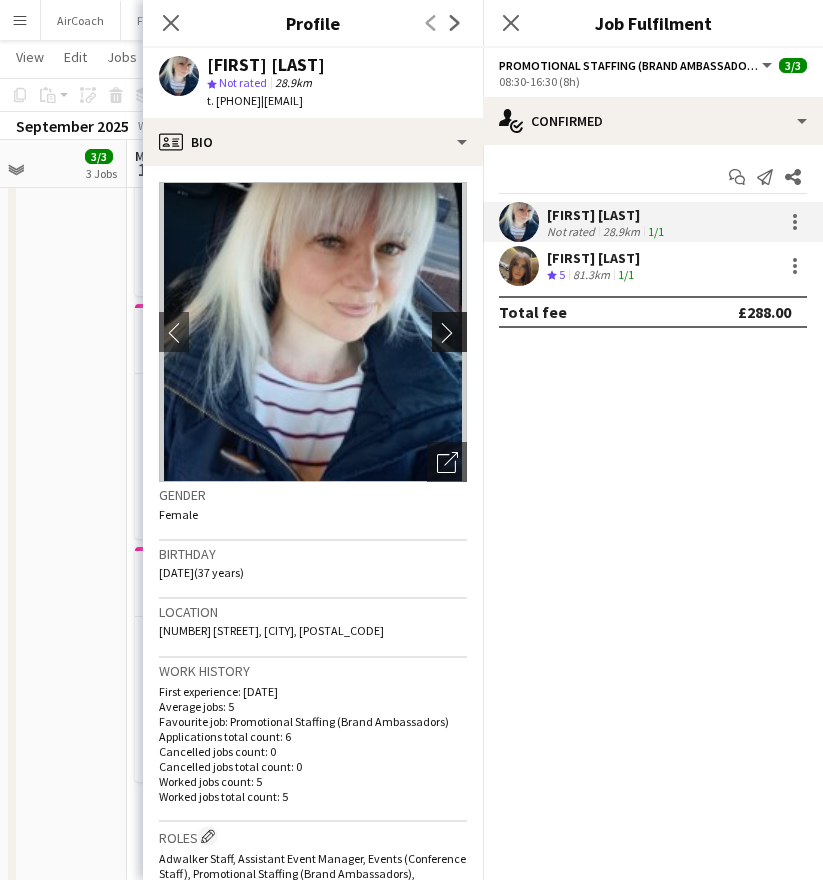 click on "chevron-right" 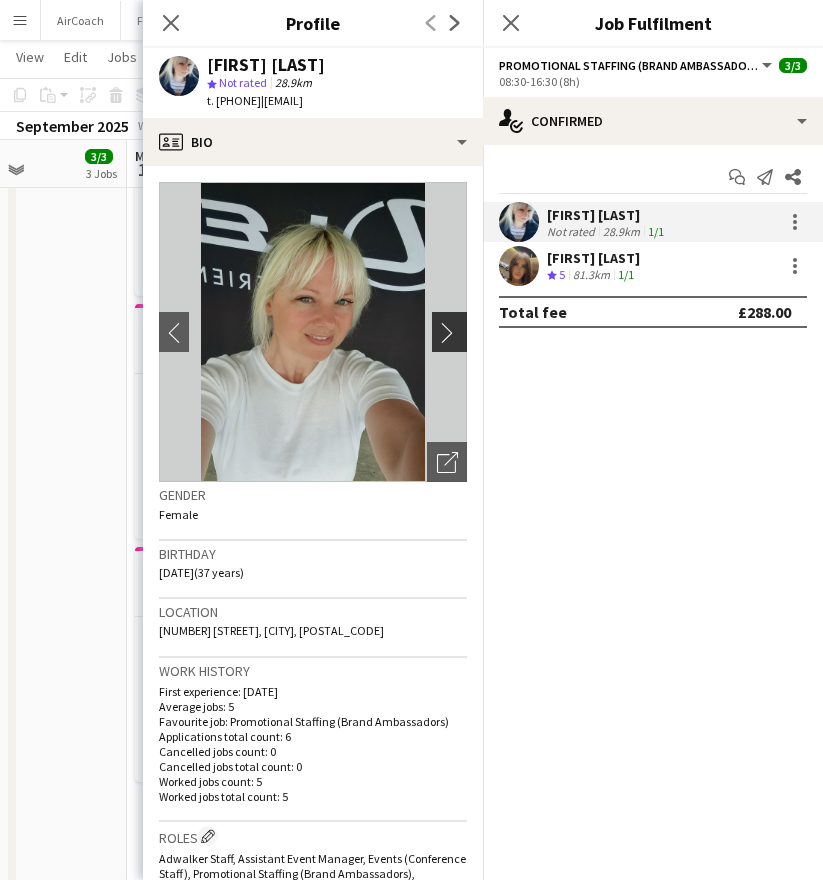 click on "chevron-right" 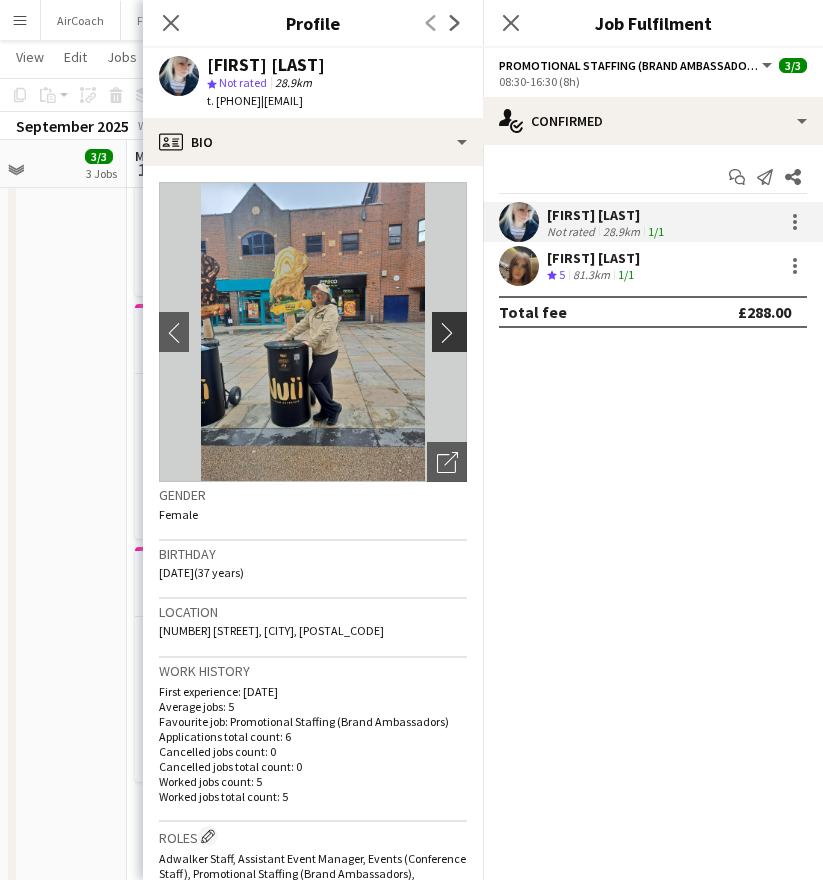 click on "chevron-right" 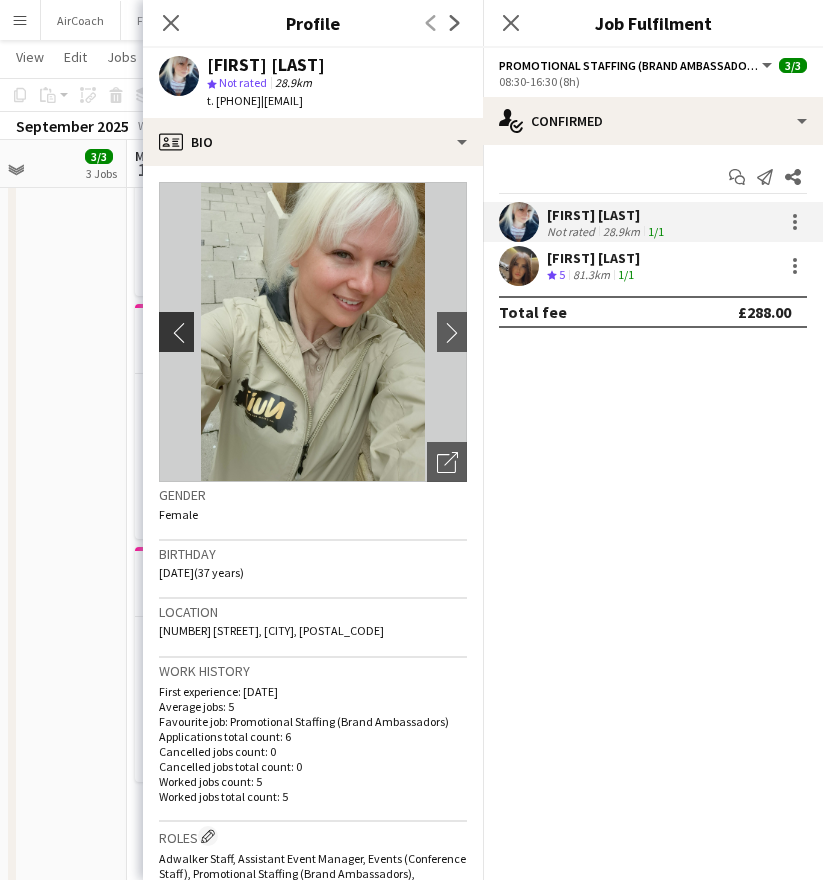 click on "chevron-left" 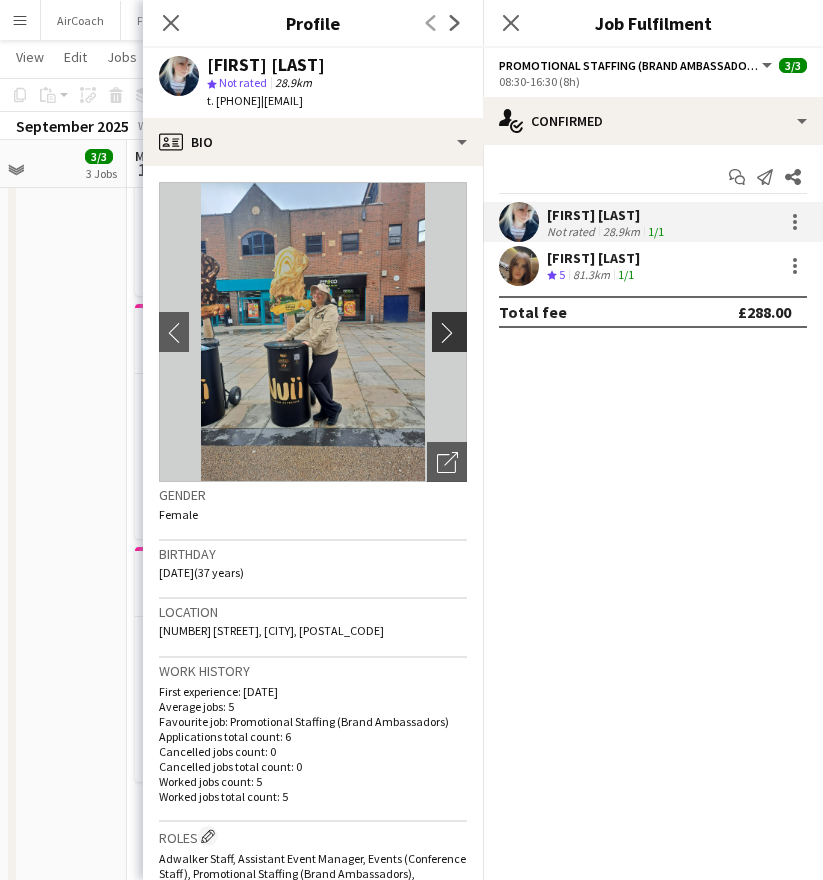 click on "chevron-right" 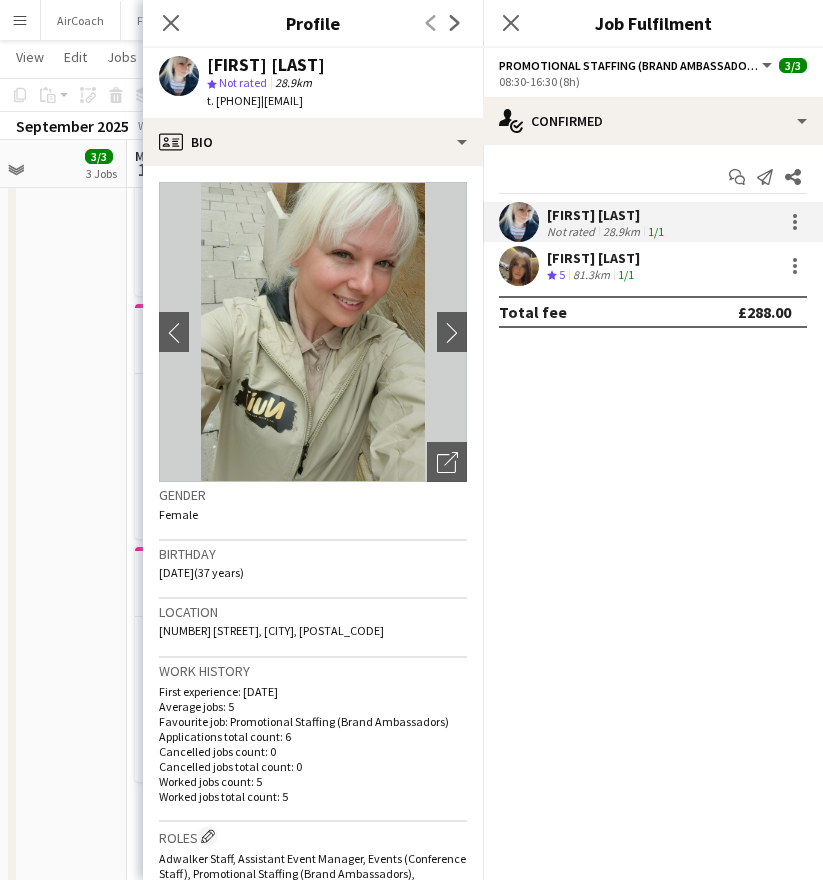 click on "[FIRST] [LAST]
Crew rating
5   81.3km  1/1" at bounding box center [653, 266] 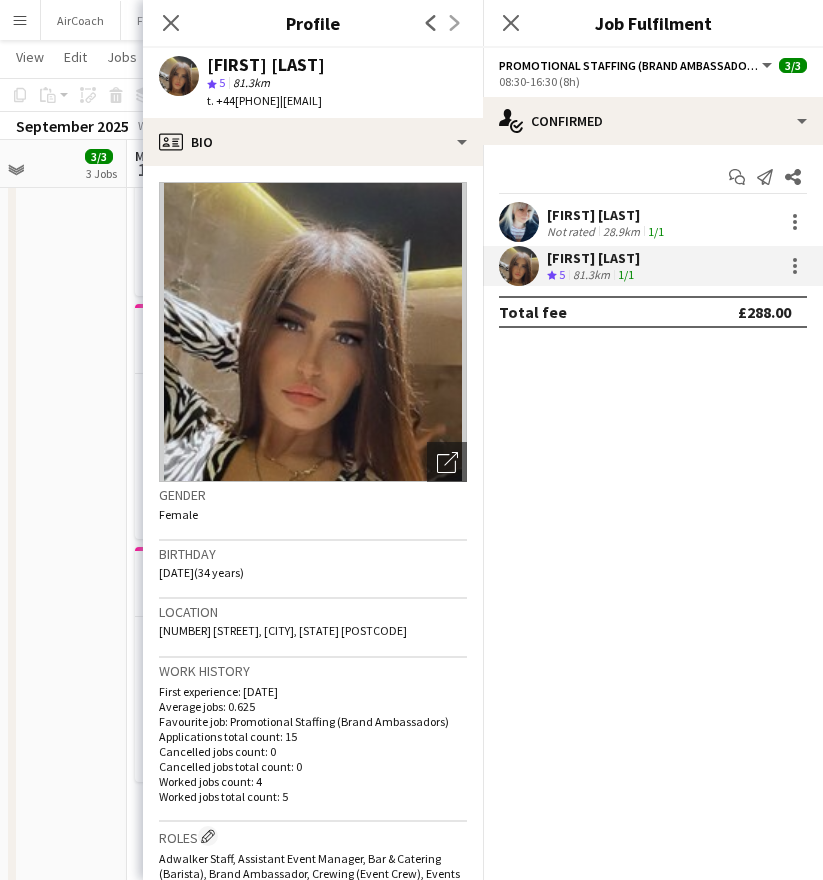 drag, startPoint x: 303, startPoint y: 100, endPoint x: 465, endPoint y: 103, distance: 162.02777 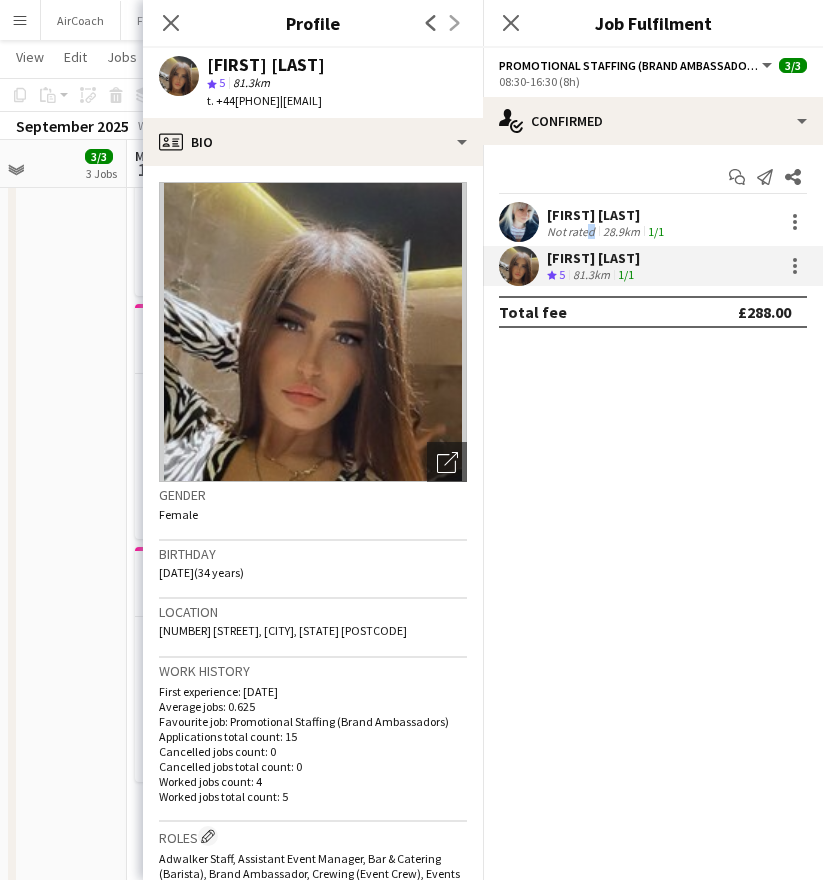 click on "Not rated" at bounding box center (573, 231) 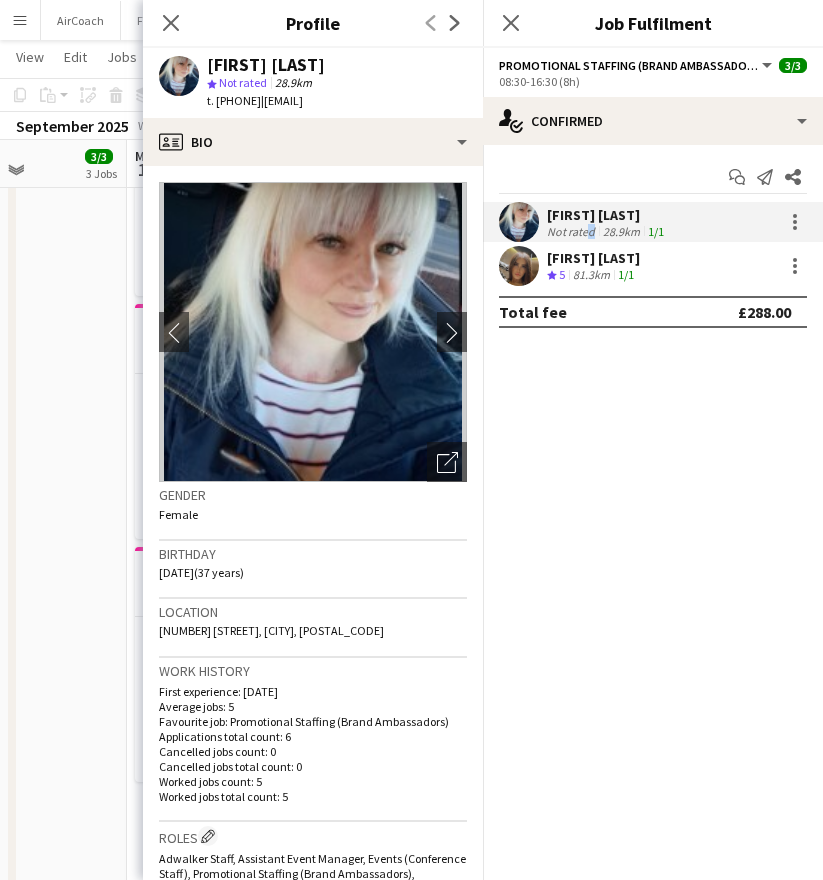 drag, startPoint x: 299, startPoint y: 101, endPoint x: 216, endPoint y: 105, distance: 83.09633 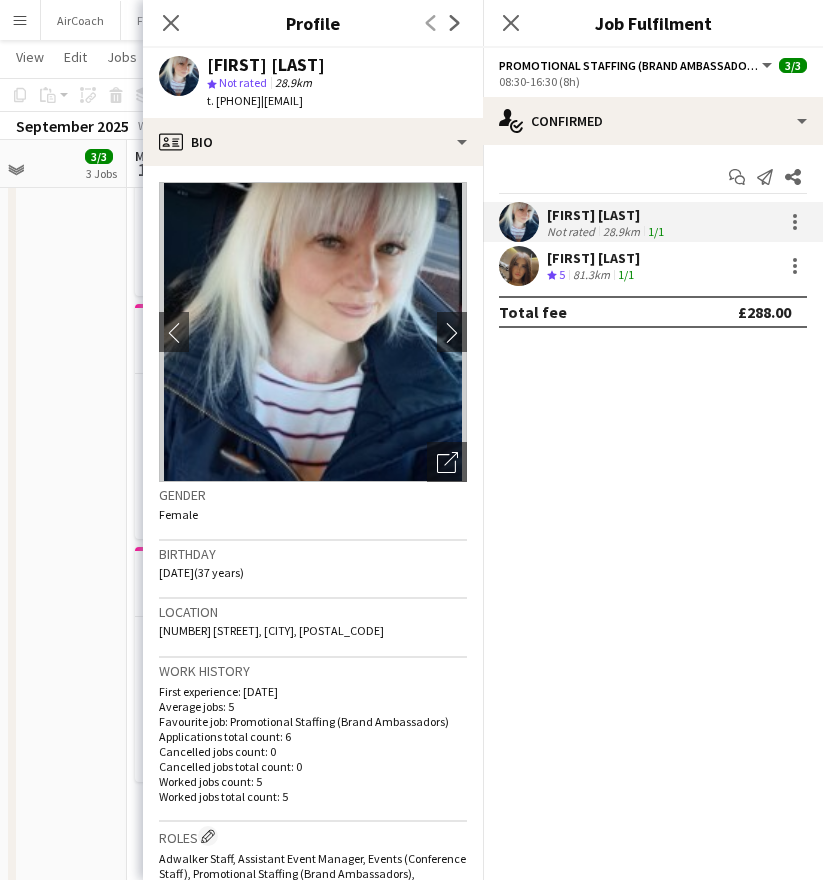 click on "[FIRST] [LAST]
Crew rating
5   81.3km  1/1" at bounding box center (653, 266) 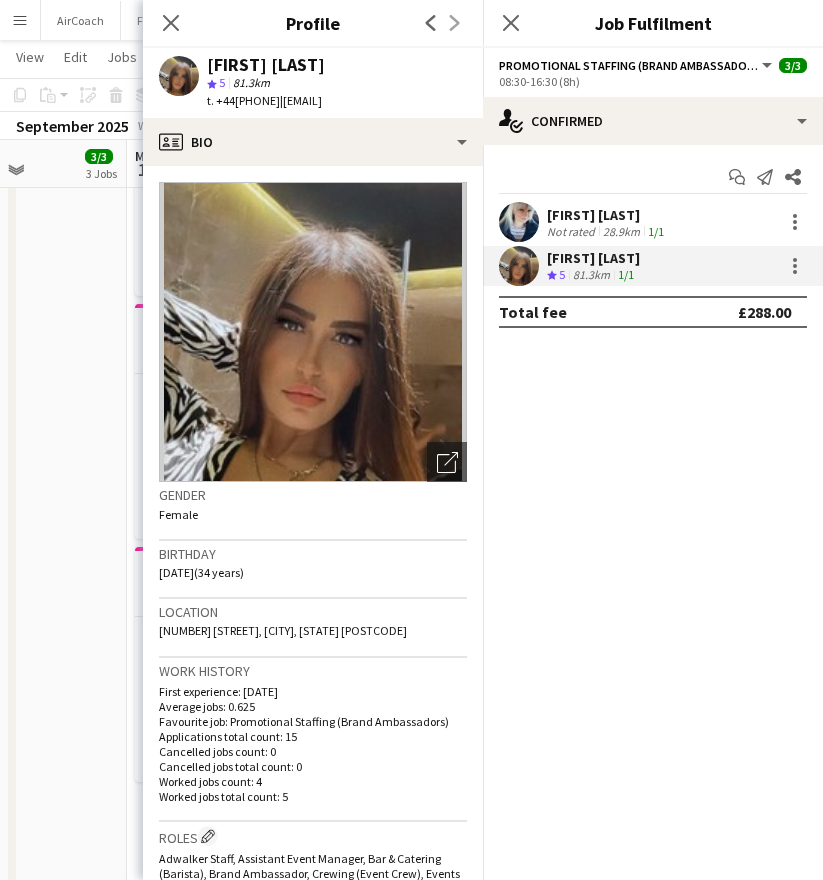 drag, startPoint x: 295, startPoint y: 100, endPoint x: 215, endPoint y: 102, distance: 80.024994 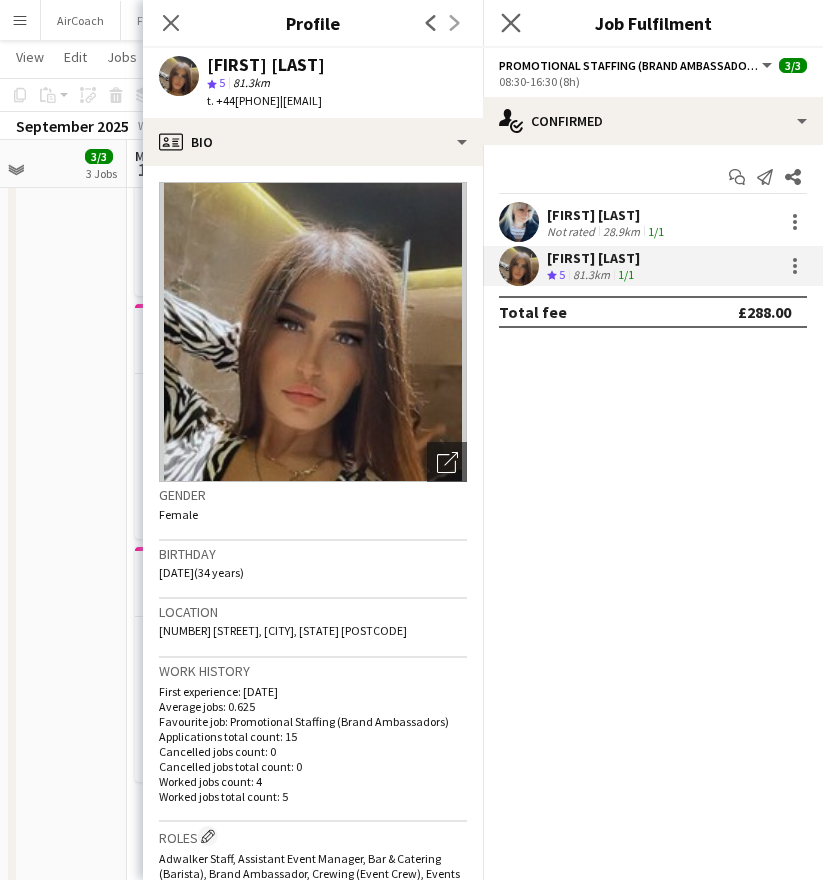 click on "Close pop-in" 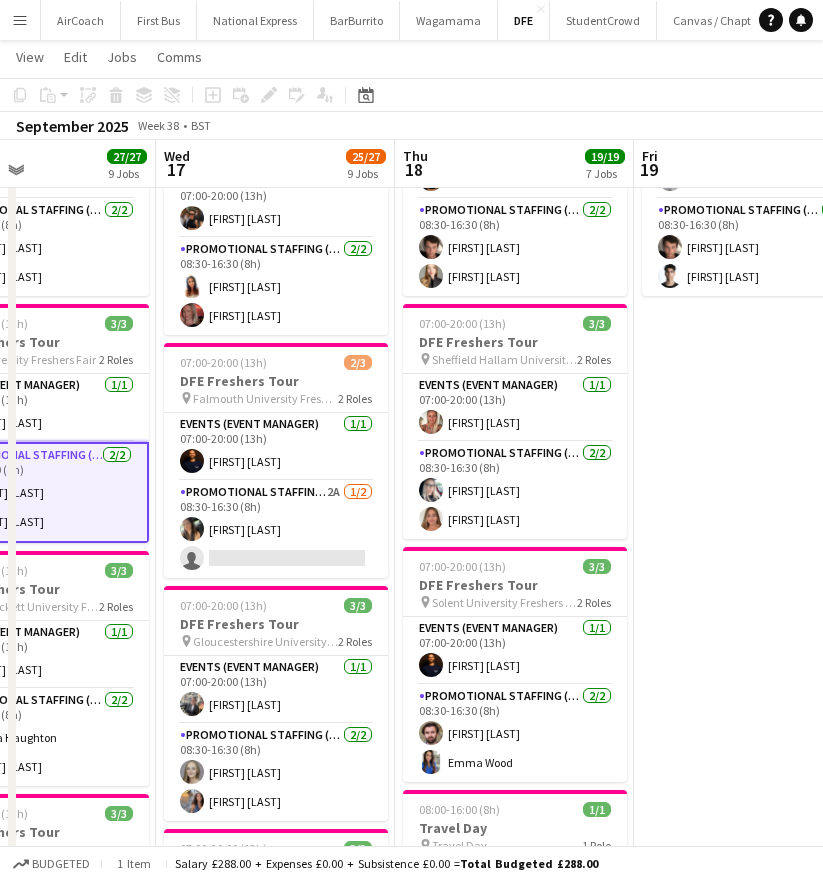 scroll, scrollTop: 0, scrollLeft: 576, axis: horizontal 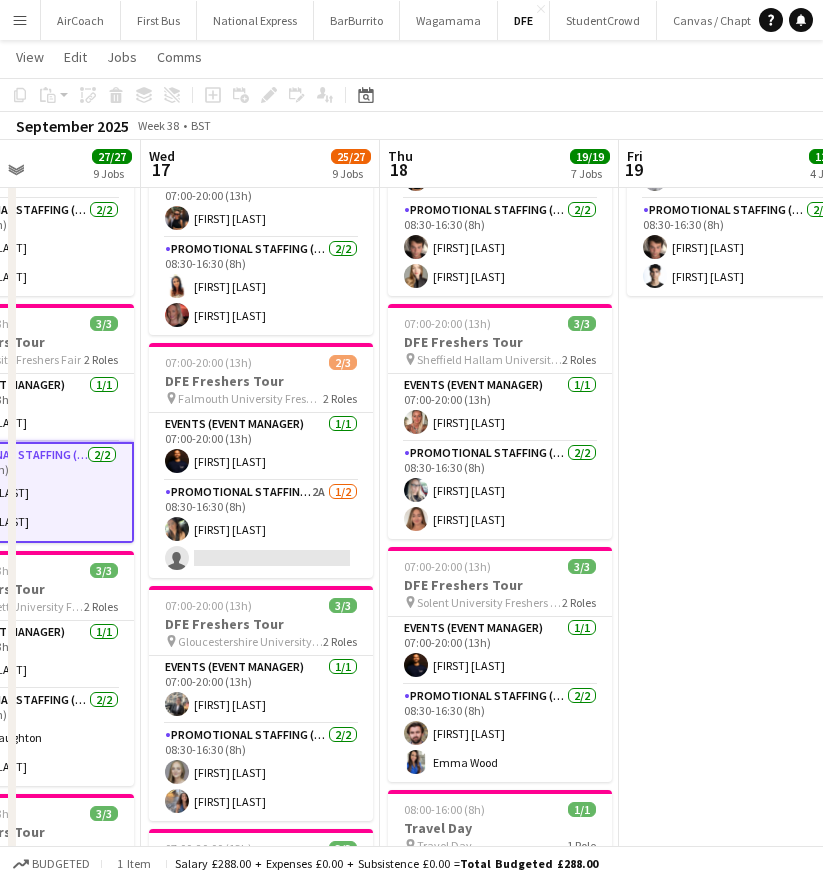 drag, startPoint x: 618, startPoint y: 173, endPoint x: 154, endPoint y: 178, distance: 464.02695 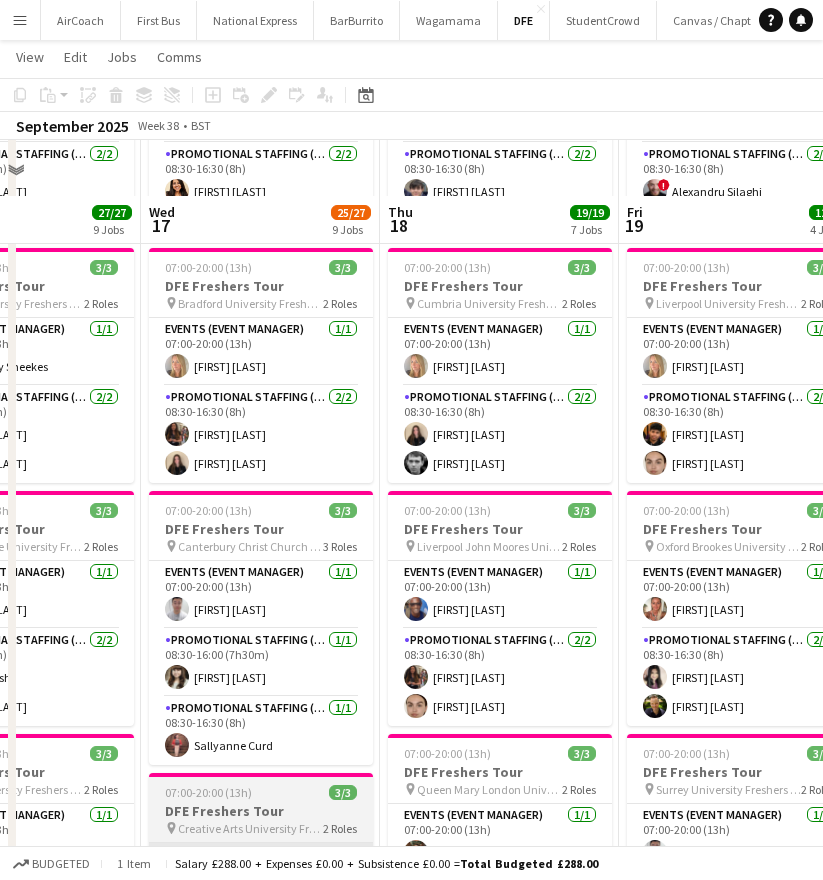 scroll, scrollTop: 200, scrollLeft: 0, axis: vertical 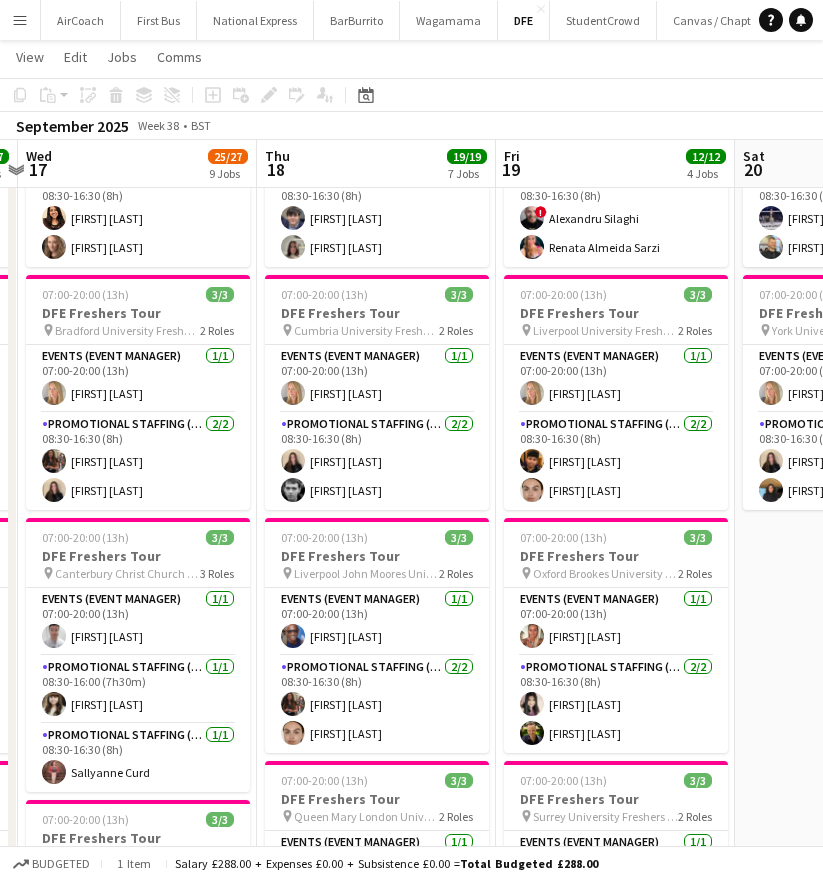 drag, startPoint x: 254, startPoint y: 173, endPoint x: 131, endPoint y: 178, distance: 123.101585 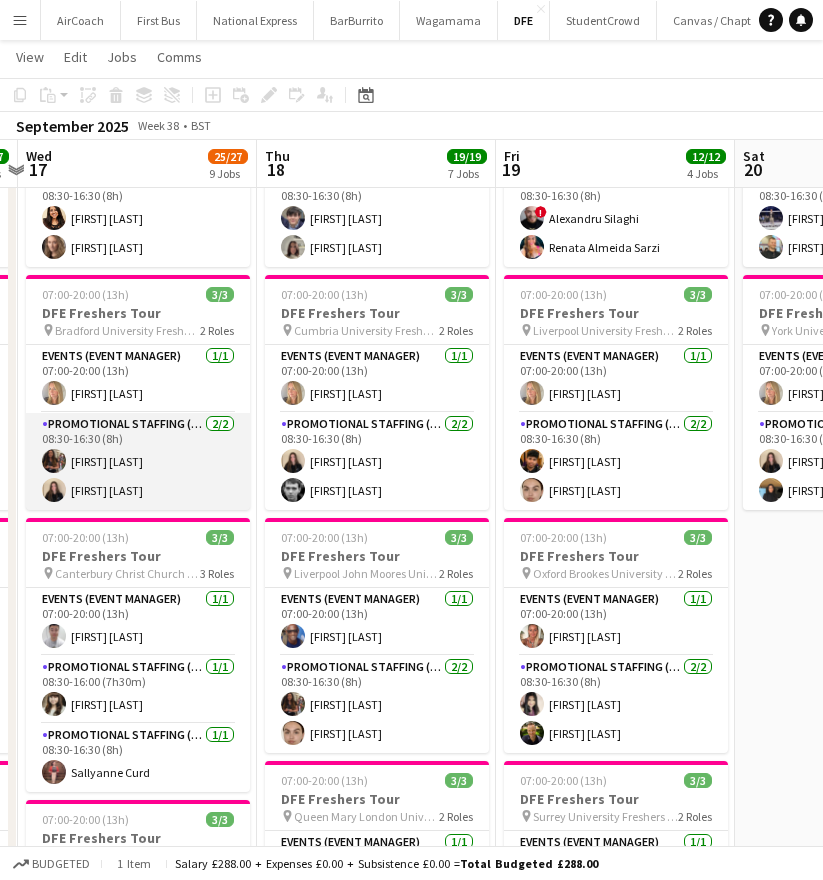 click on "Promotional Staffing (Brand Ambassadors)   2/2   08:30-16:30 (8h)
[FIRST] [LAST] [FIRST] [LAST]" at bounding box center [138, 461] 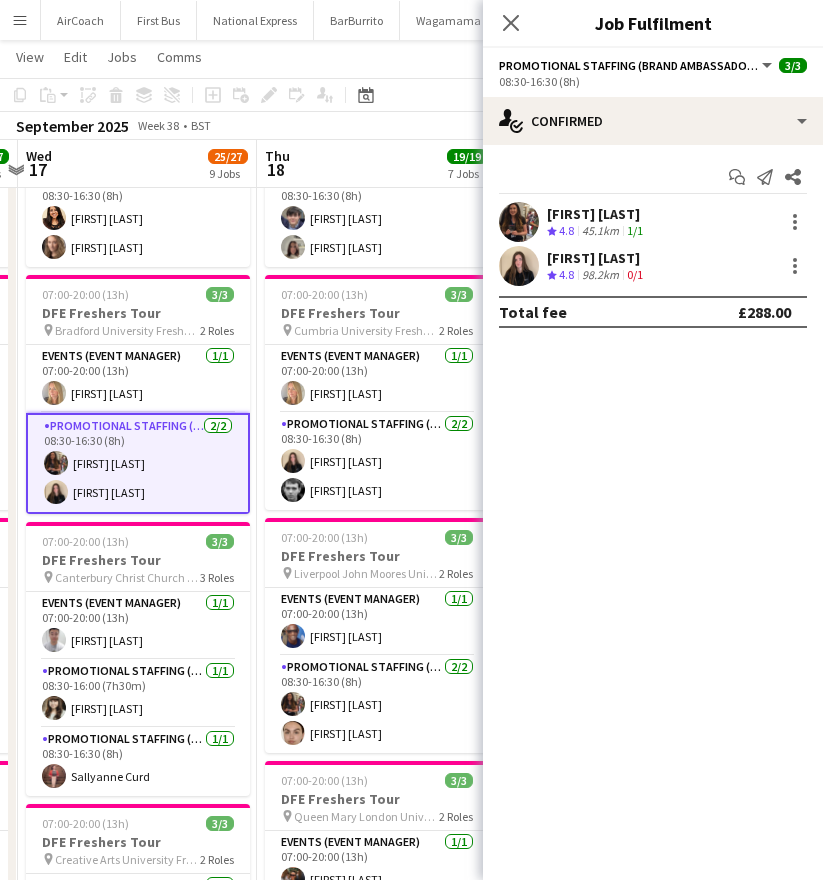 click on "[FIRST] [LAST]" at bounding box center (597, 214) 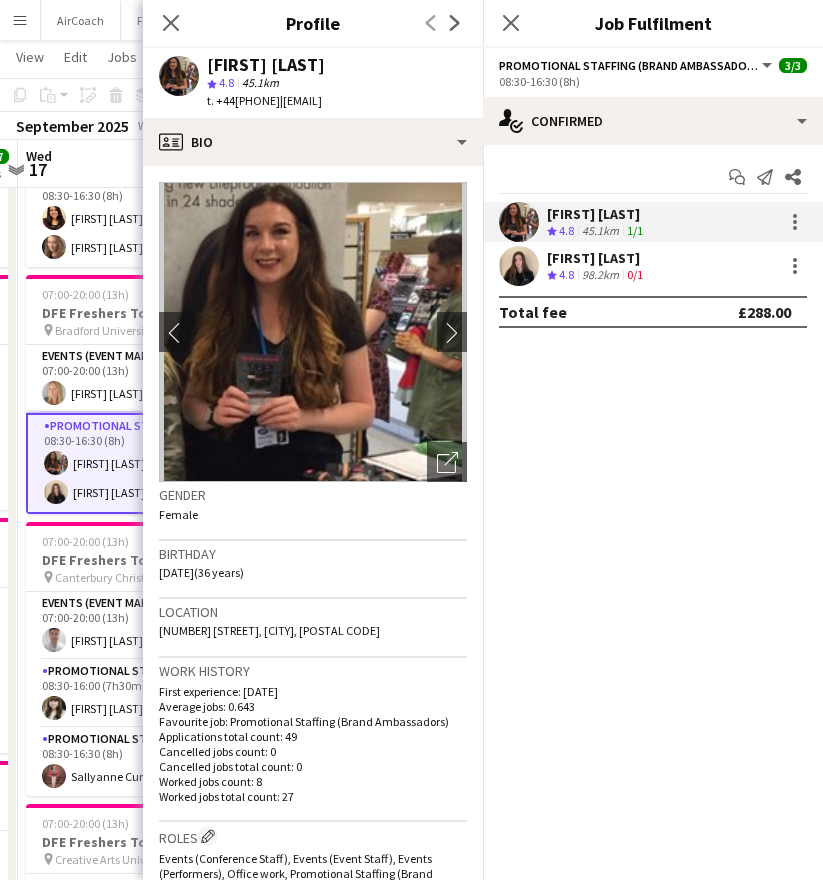 drag, startPoint x: 304, startPoint y: 98, endPoint x: 430, endPoint y: 100, distance: 126.01587 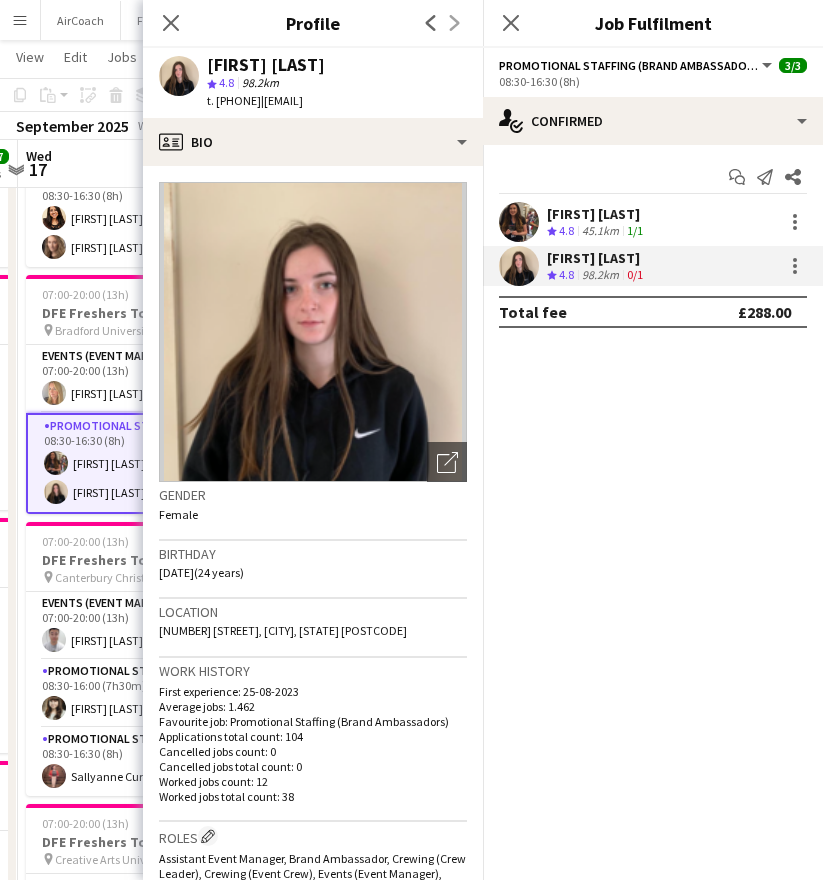 drag, startPoint x: 300, startPoint y: 102, endPoint x: 455, endPoint y: 102, distance: 155 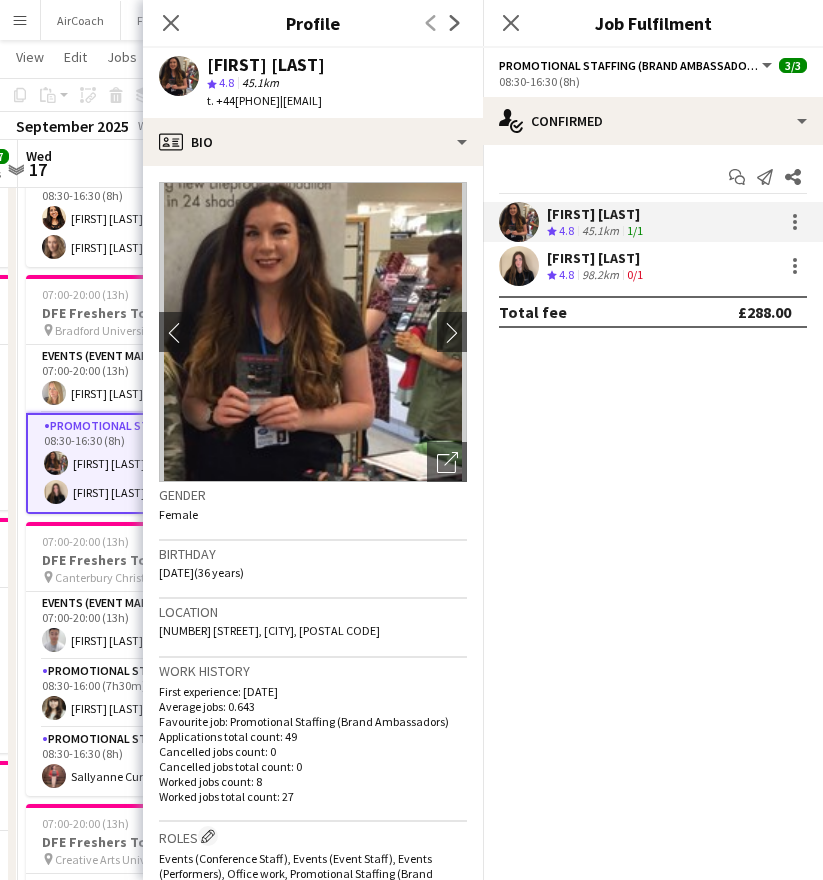 drag, startPoint x: 293, startPoint y: 98, endPoint x: 217, endPoint y: 110, distance: 76.941536 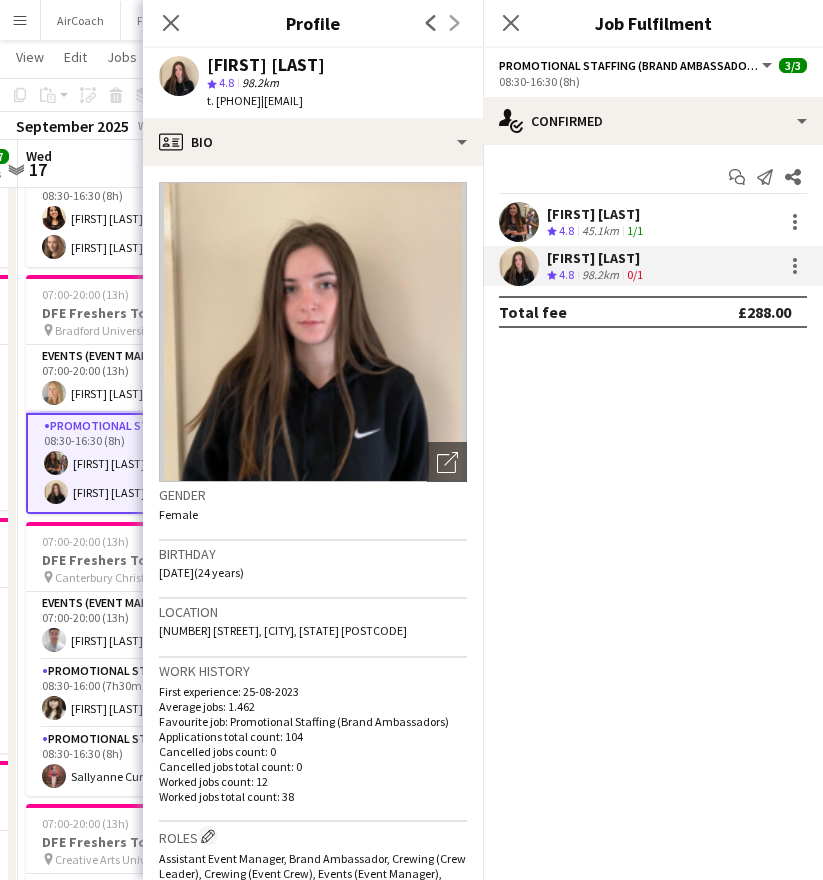 drag, startPoint x: 292, startPoint y: 97, endPoint x: 219, endPoint y: 106, distance: 73.552704 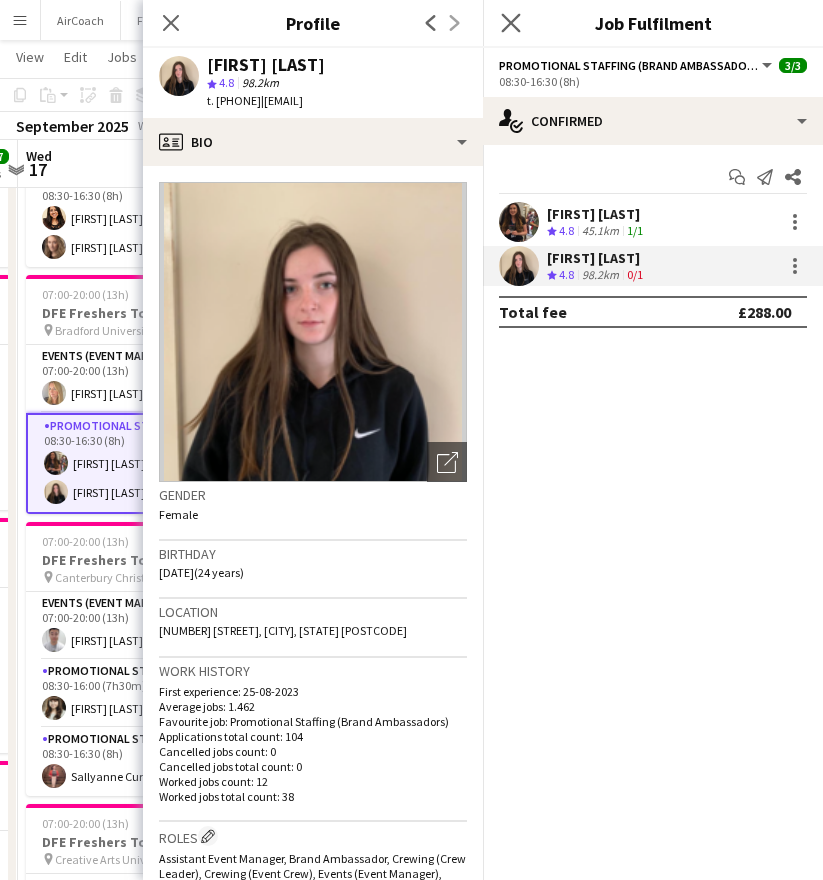 click on "Close pop-in" 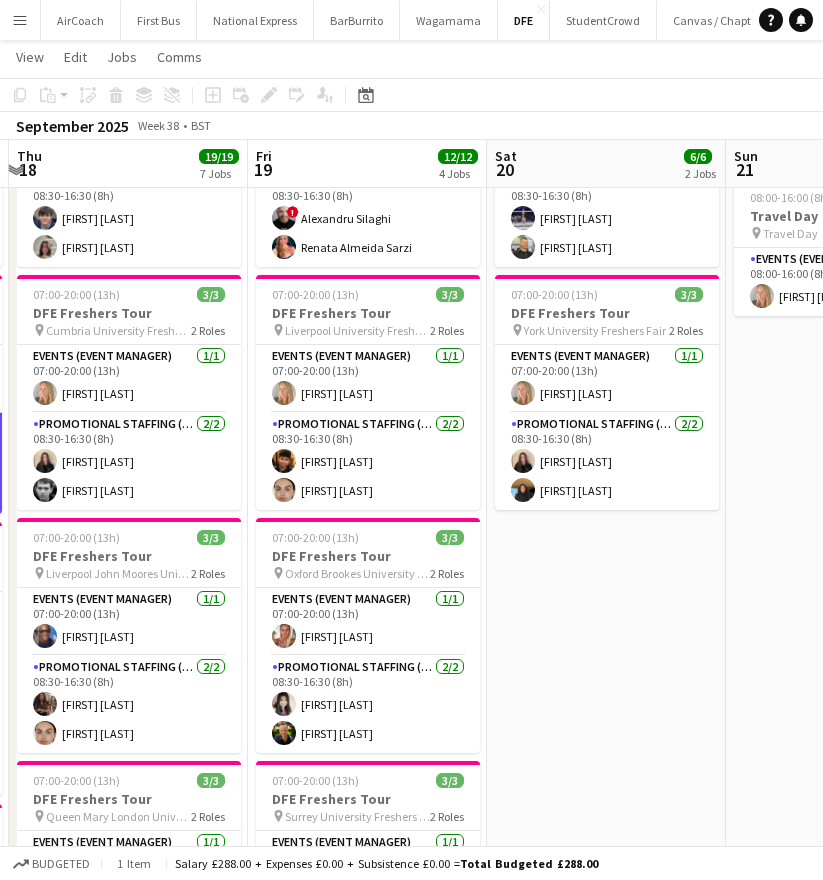 scroll, scrollTop: 0, scrollLeft: 712, axis: horizontal 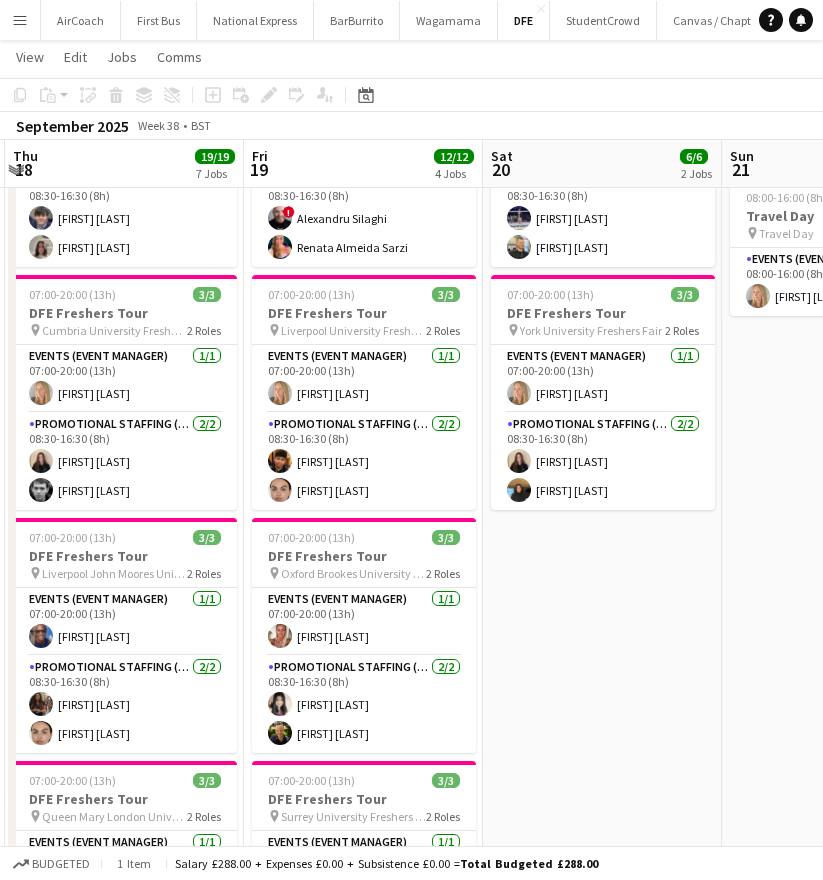 drag, startPoint x: 373, startPoint y: 167, endPoint x: 121, endPoint y: 214, distance: 256.34546 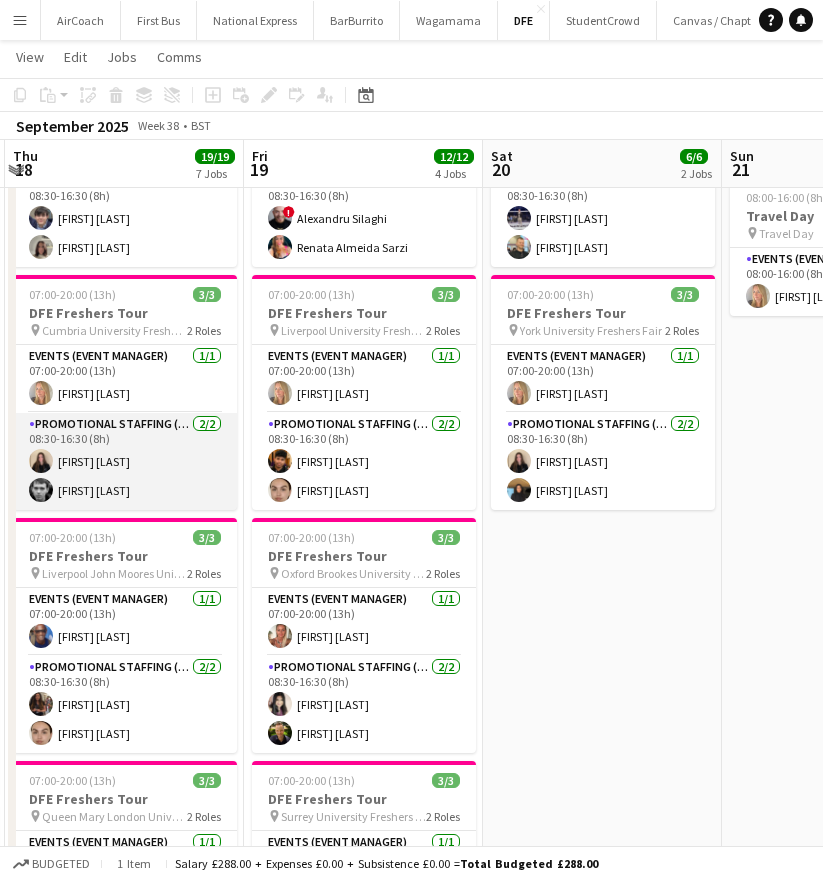 click on "[FIRST] [LAST] [FIRST] [LAST]" at bounding box center (125, 461) 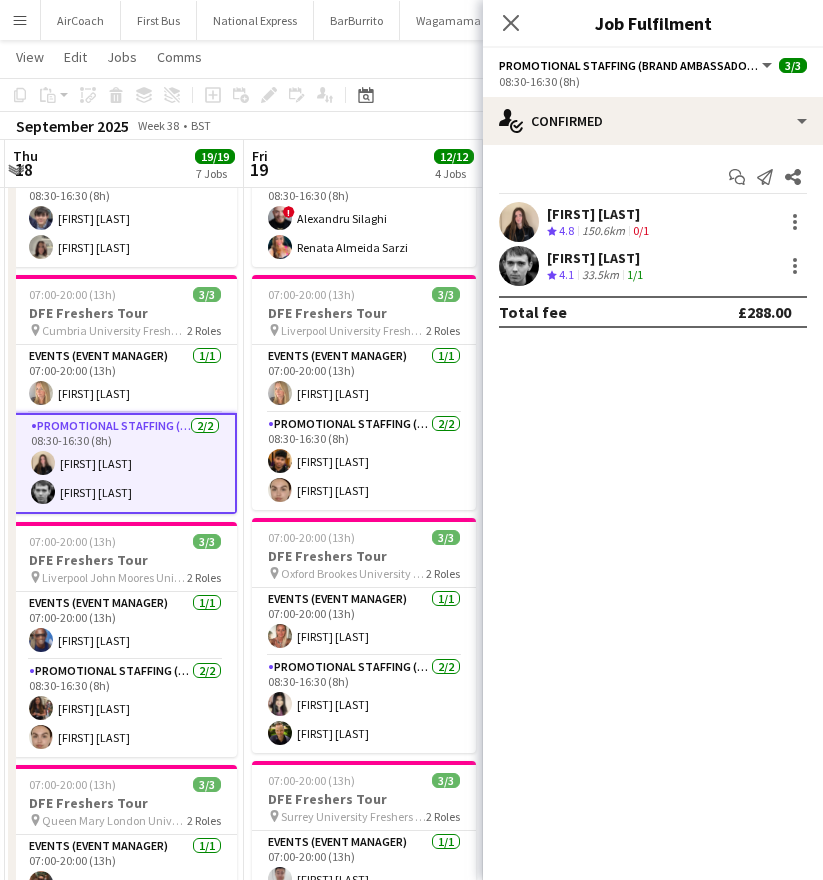 click on "[FIRST] [LAST]" at bounding box center (597, 258) 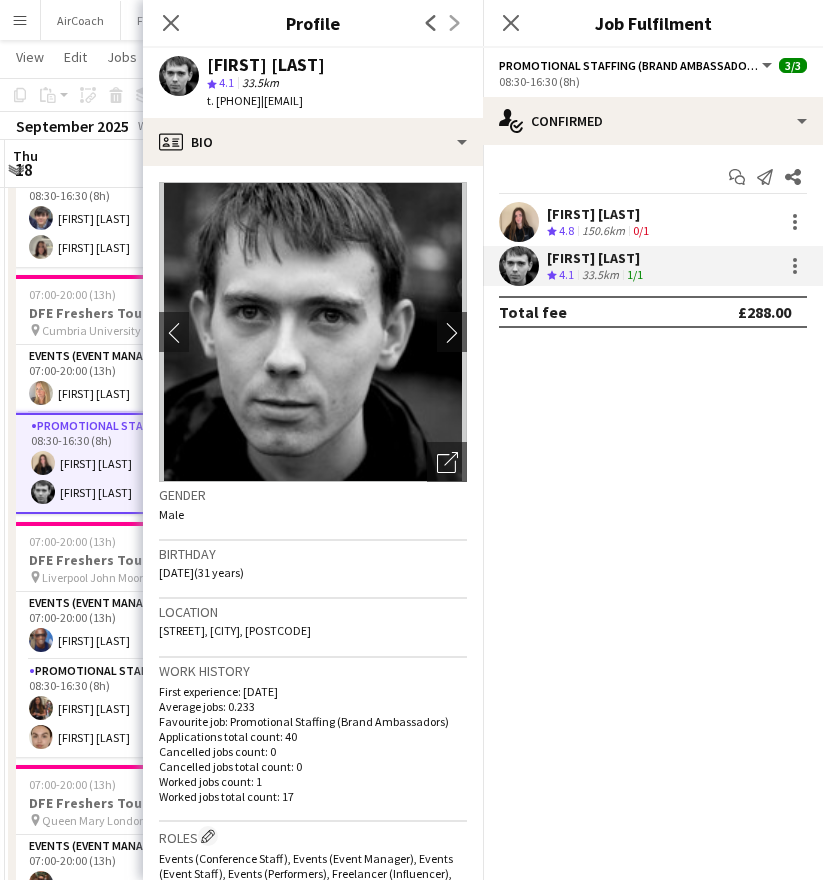 drag, startPoint x: 303, startPoint y: 99, endPoint x: 439, endPoint y: 101, distance: 136.01471 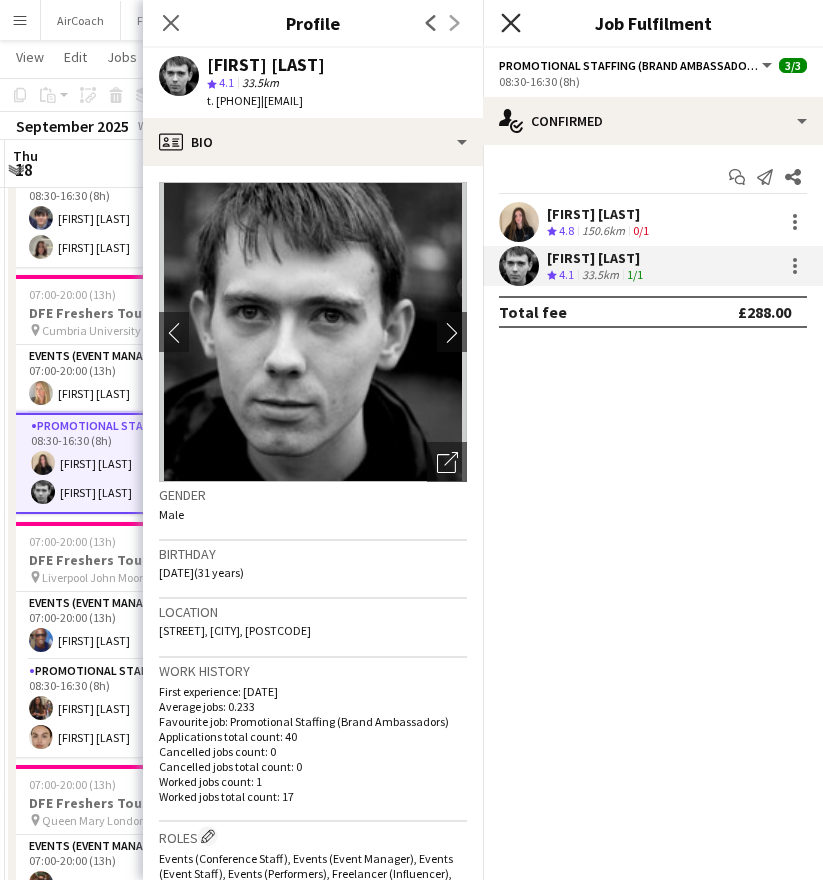 click on "Close pop-in" 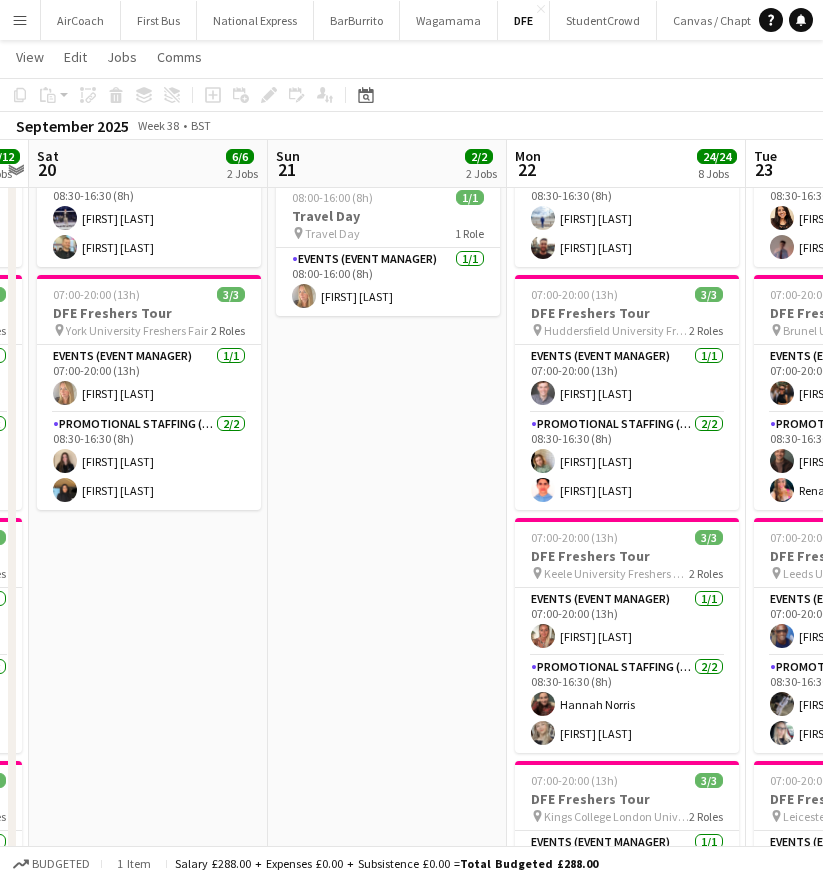 scroll, scrollTop: 0, scrollLeft: 696, axis: horizontal 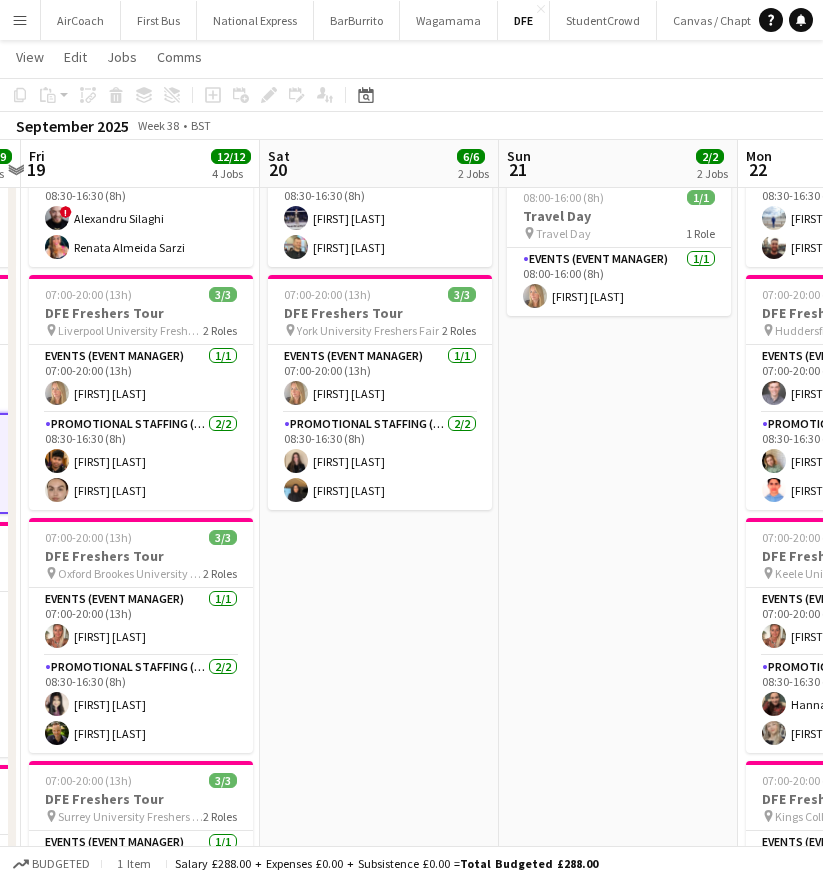 drag, startPoint x: 309, startPoint y: 151, endPoint x: 86, endPoint y: 181, distance: 225.0089 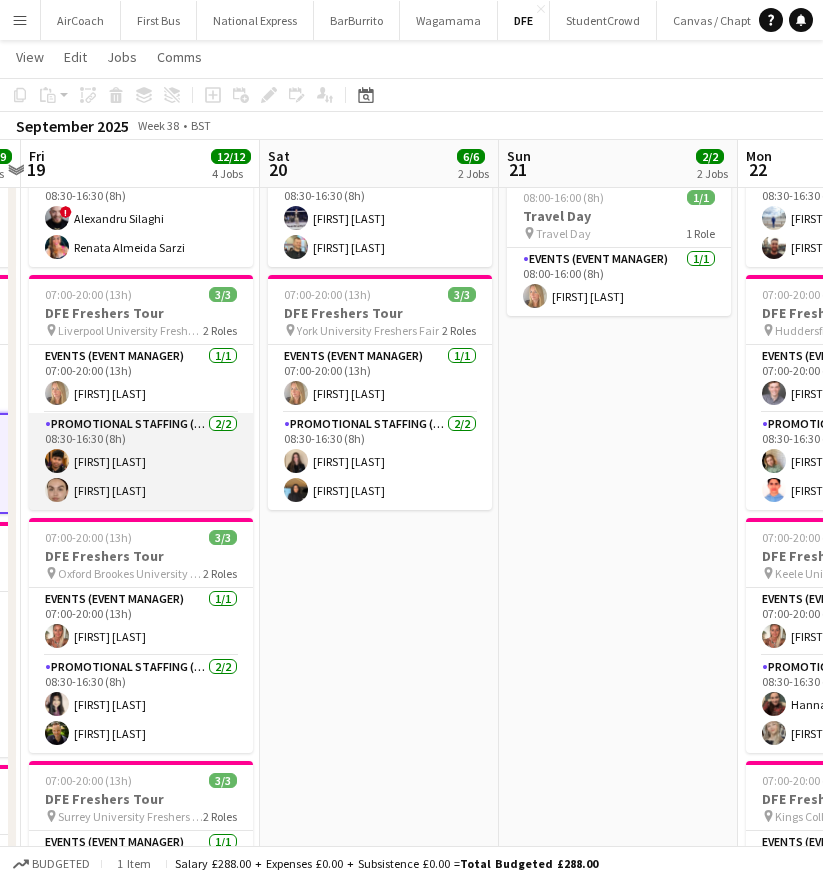 click on "Promotional Staffing (Brand Ambassadors)   2/2   08:30-16:30 (8h)
[FIRST] [LAST] [FIRST] [LAST]" at bounding box center [141, 461] 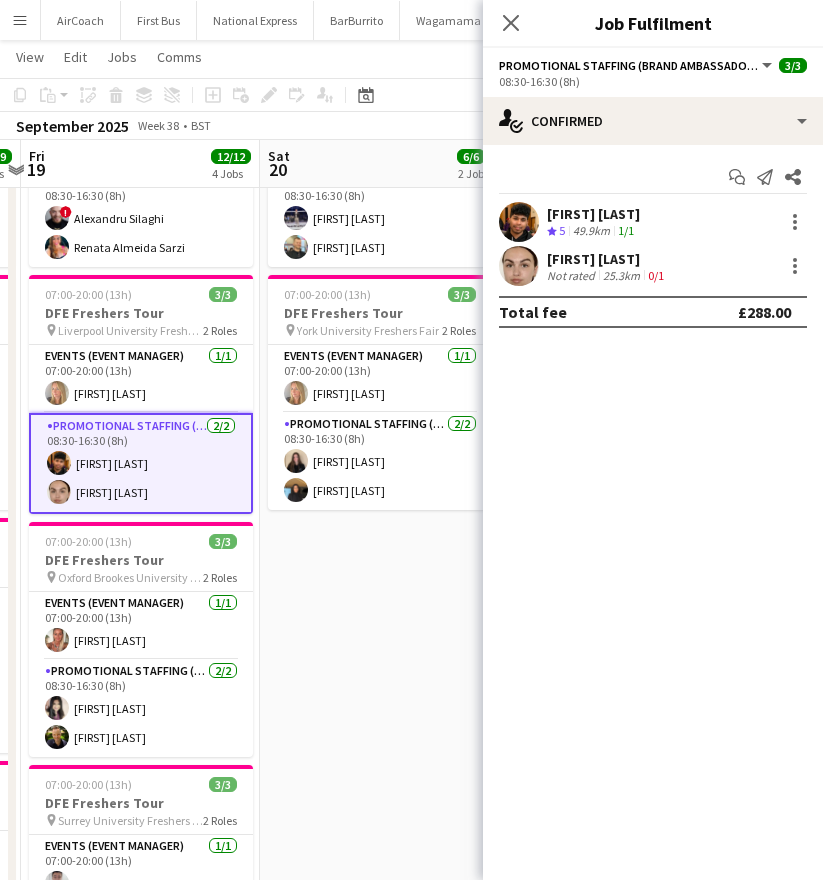 click on "[FIRST] [LAST]" at bounding box center [593, 214] 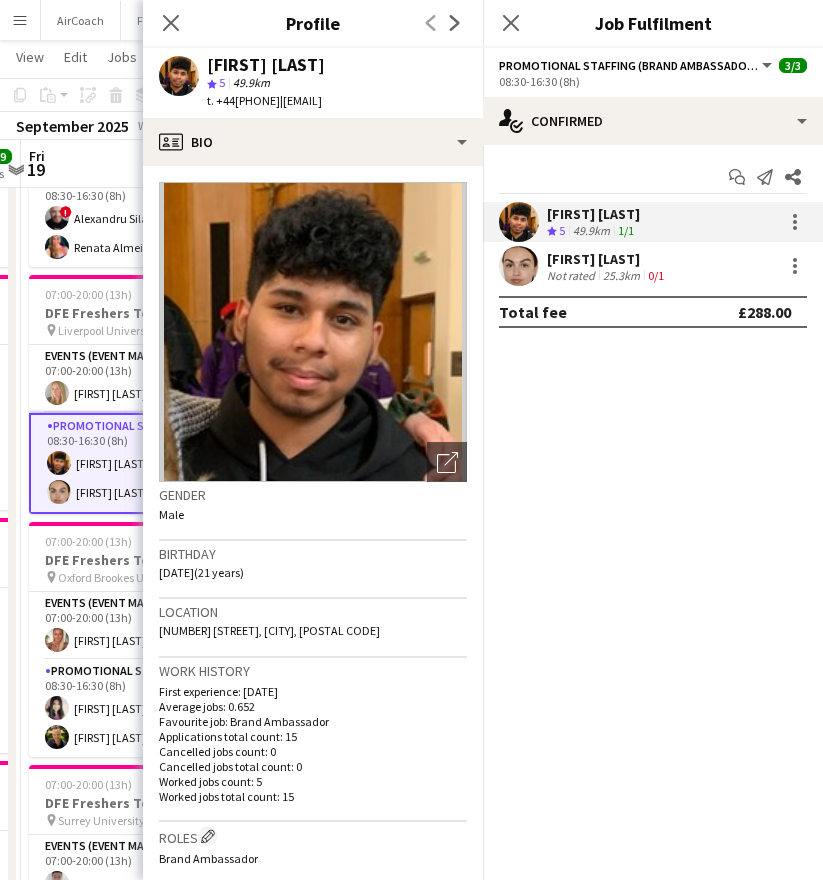 click on "|   [EMAIL]" 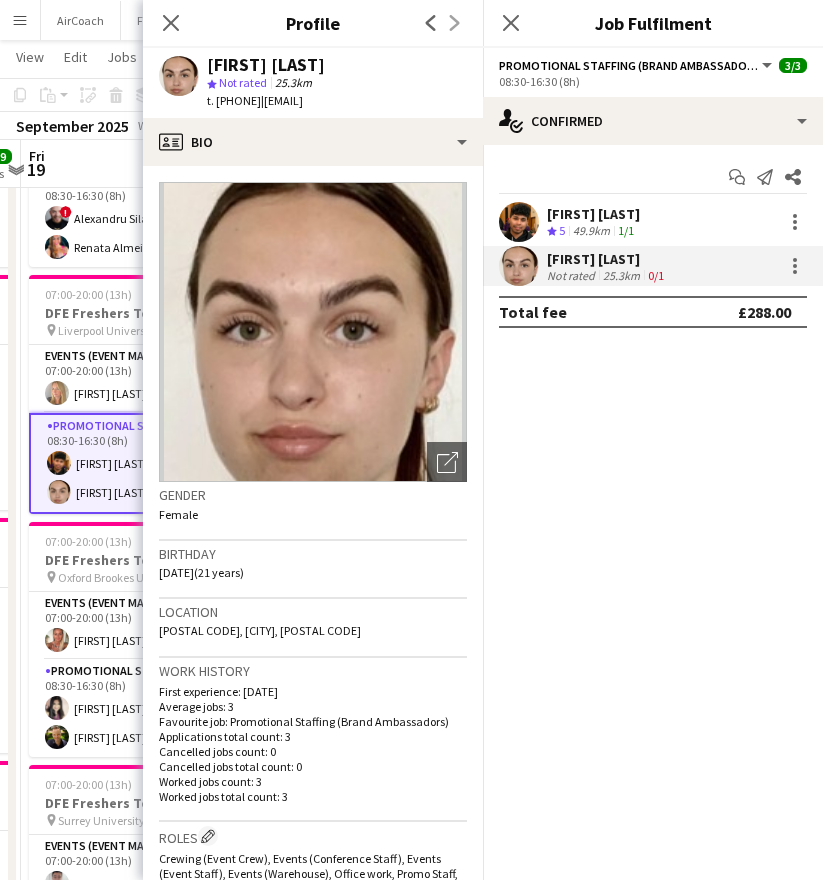 drag, startPoint x: 302, startPoint y: 99, endPoint x: 445, endPoint y: 108, distance: 143.28294 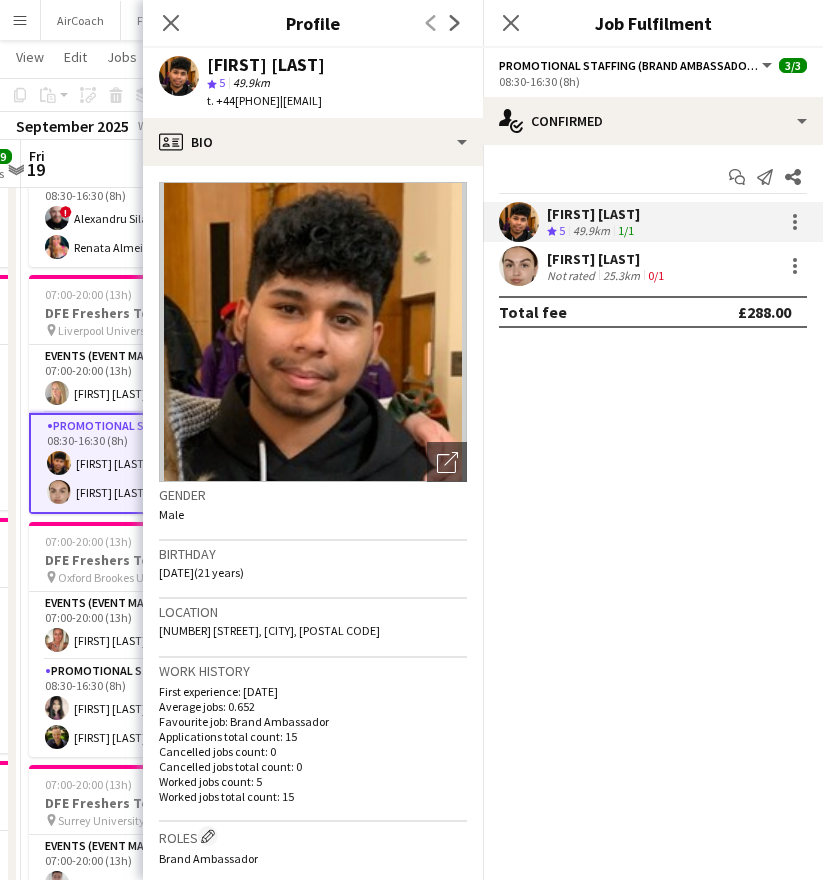 drag, startPoint x: 291, startPoint y: 103, endPoint x: 239, endPoint y: 104, distance: 52.009613 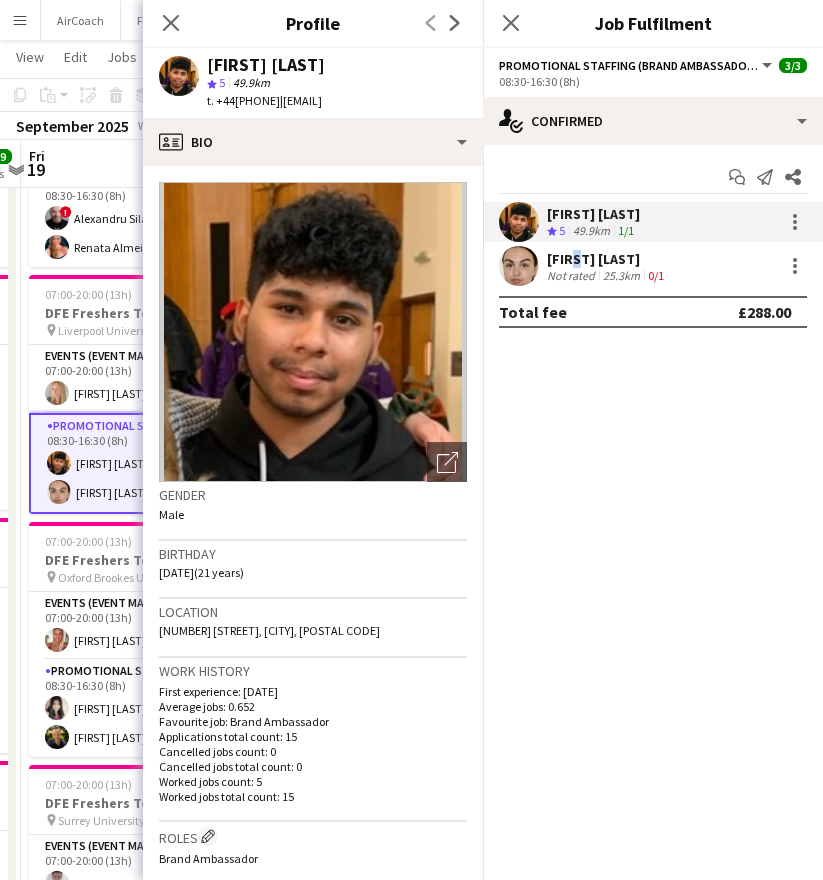 click on "[FIRST] [LAST]" at bounding box center [607, 259] 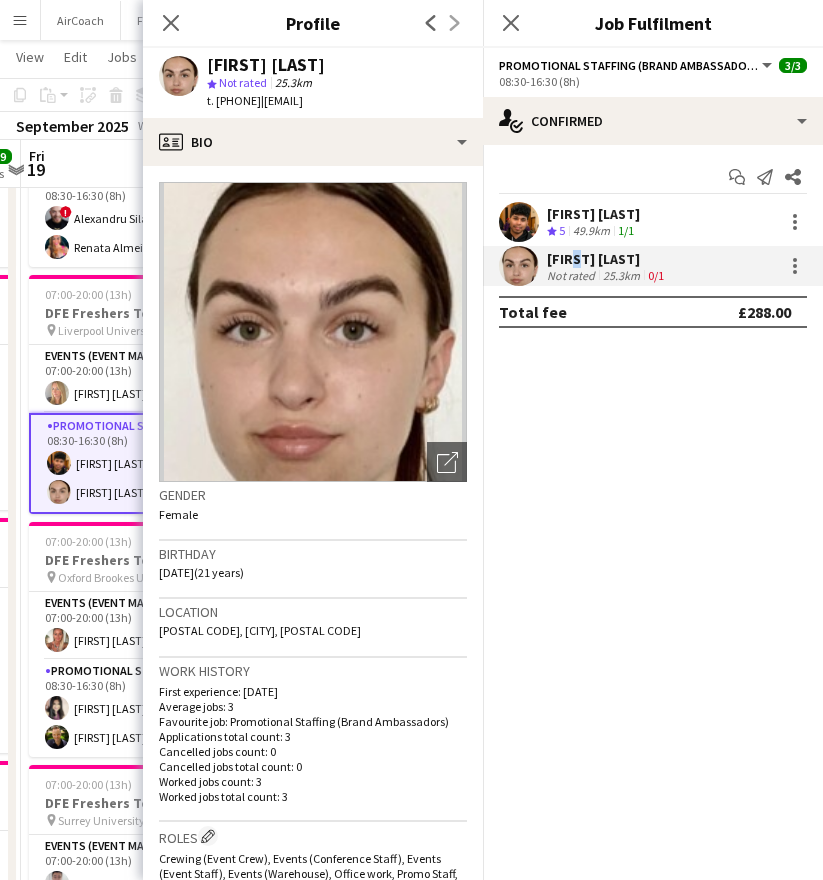 drag, startPoint x: 294, startPoint y: 102, endPoint x: 218, endPoint y: 106, distance: 76.105194 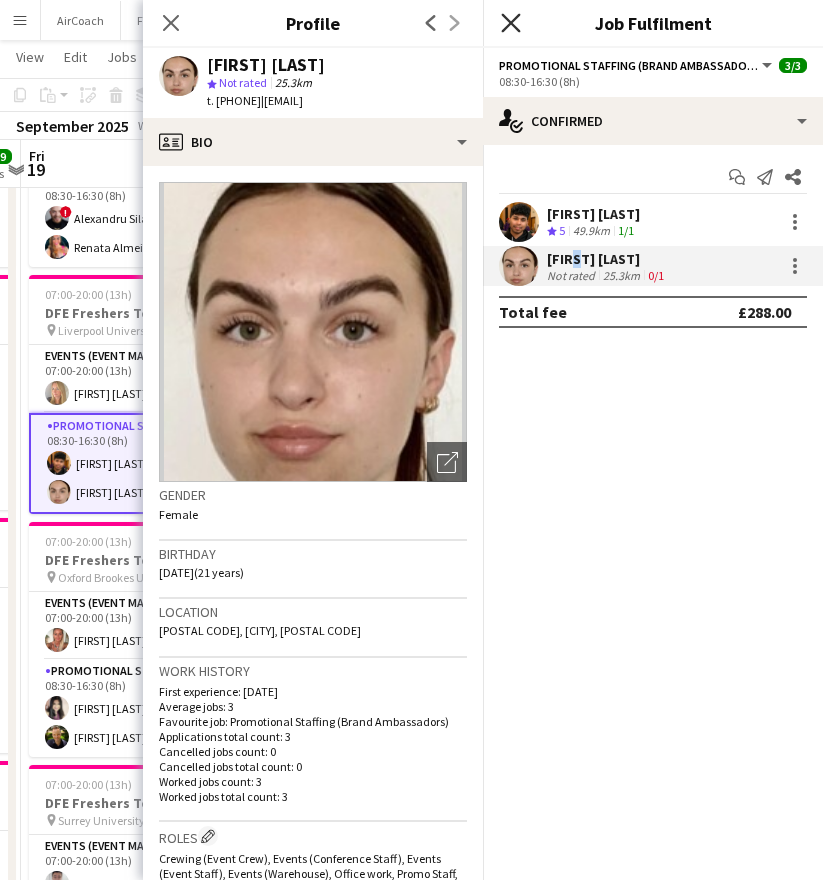 click on "Close pop-in" 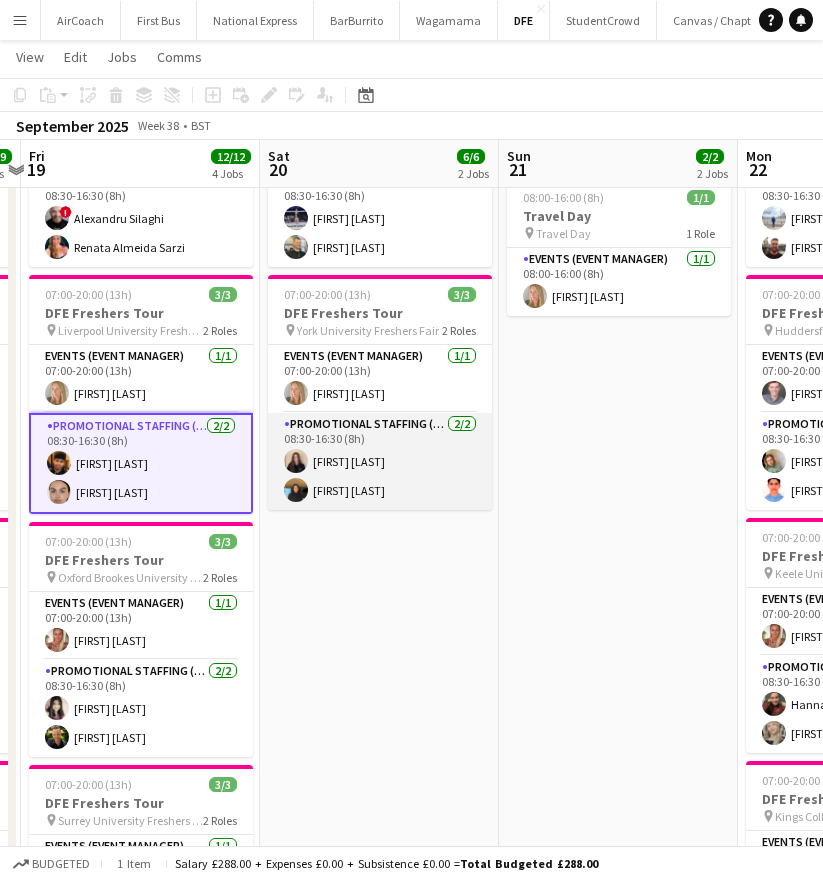 scroll, scrollTop: 0, scrollLeft: 695, axis: horizontal 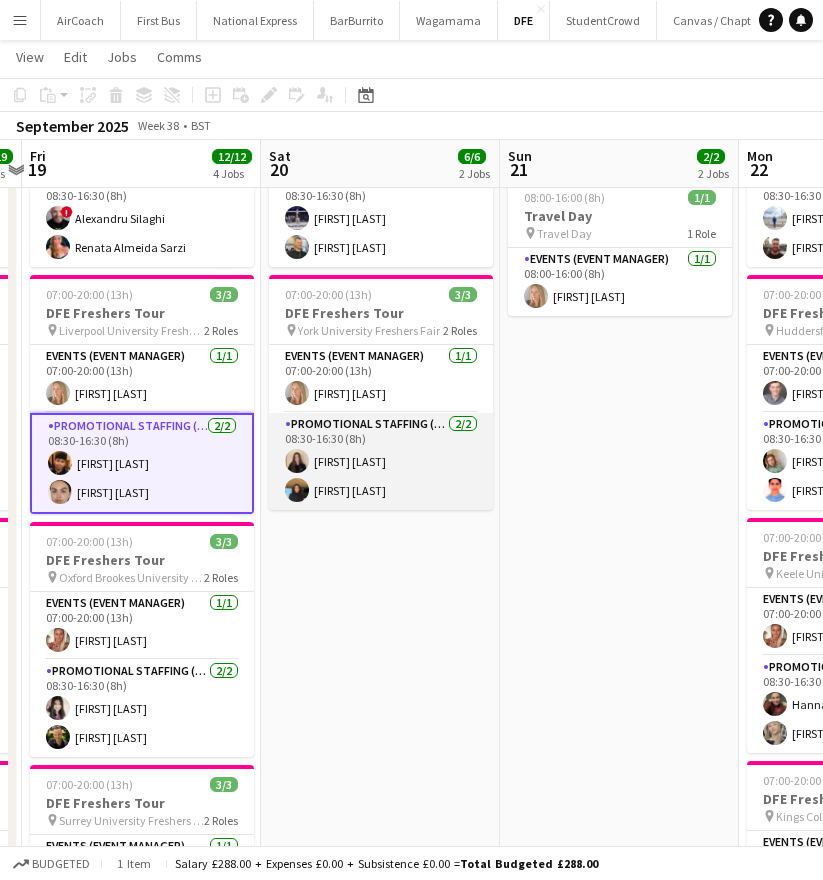 click on "Promotional Staffing (Brand Ambassadors)   2/2   08:30-16:30 (8h)
[FIRST] [LAST] [LAST]" at bounding box center [381, 461] 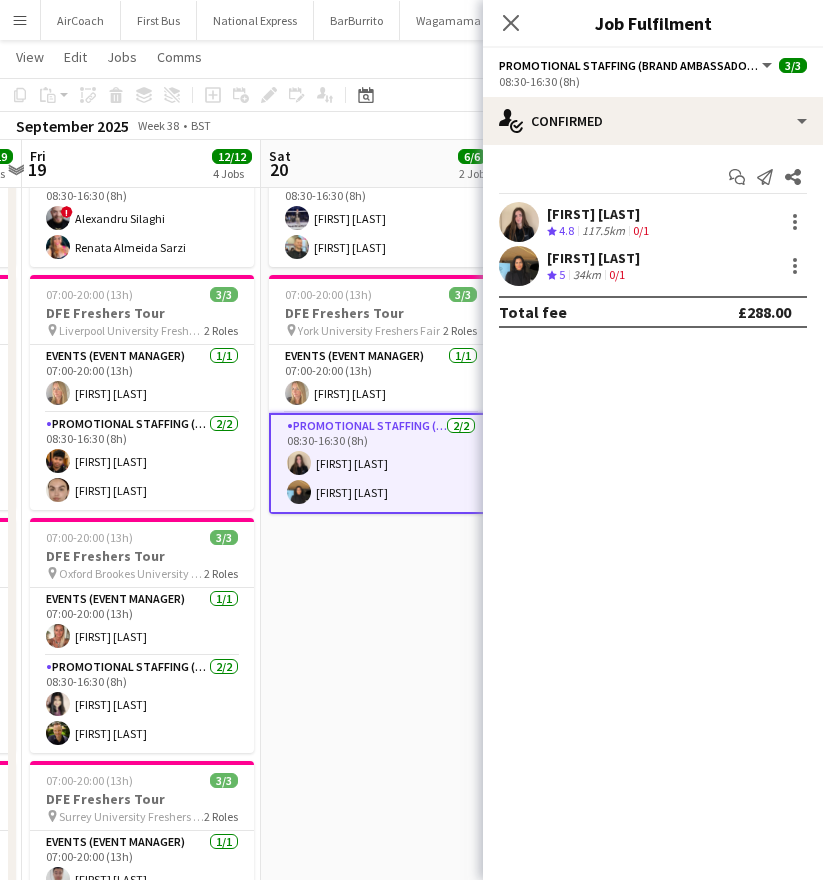 click on "[FIRST] [LAST]" at bounding box center [593, 258] 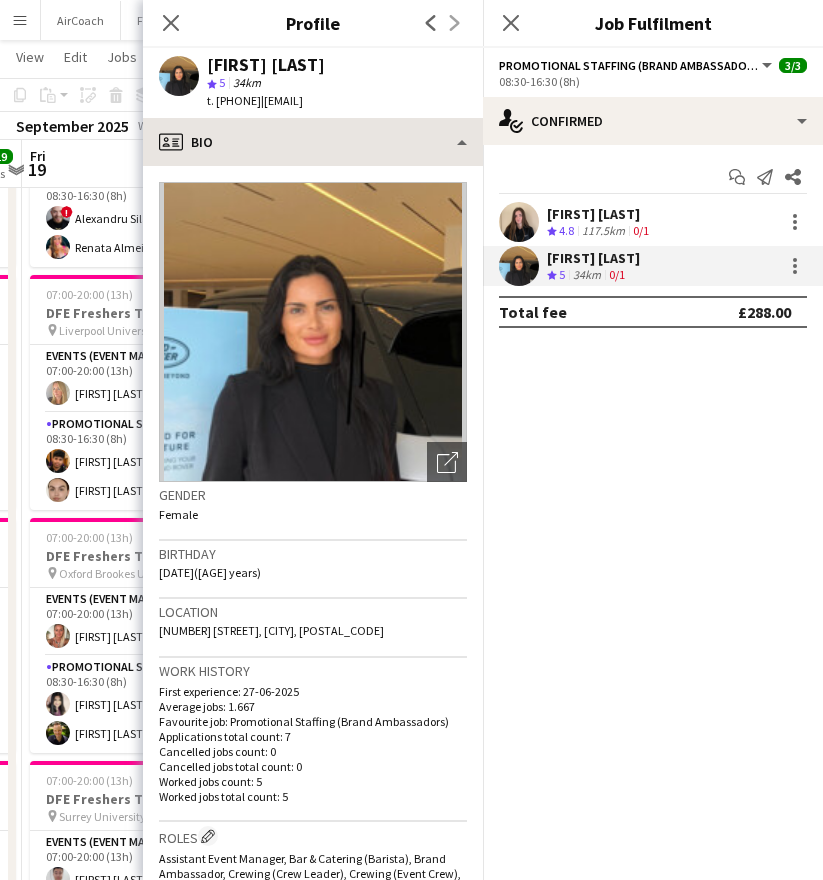 drag, startPoint x: 299, startPoint y: 103, endPoint x: 473, endPoint y: 119, distance: 174.73409 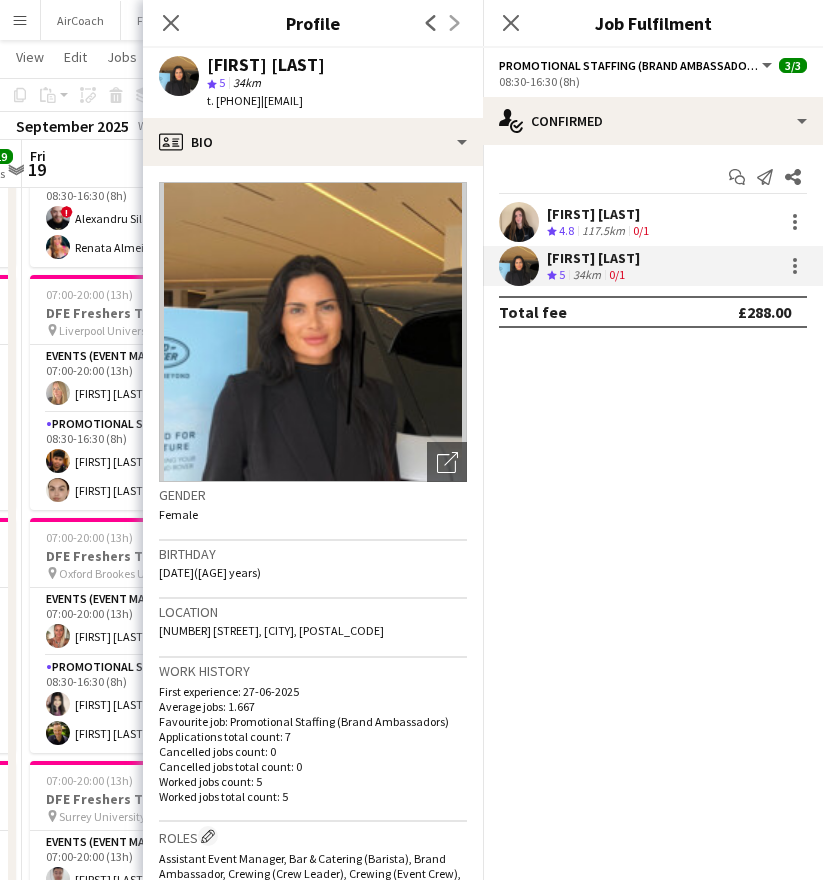 click on "[FIRST] [LAST]
star
5   34km   t. [PHONE]   |   [EMAIL]" 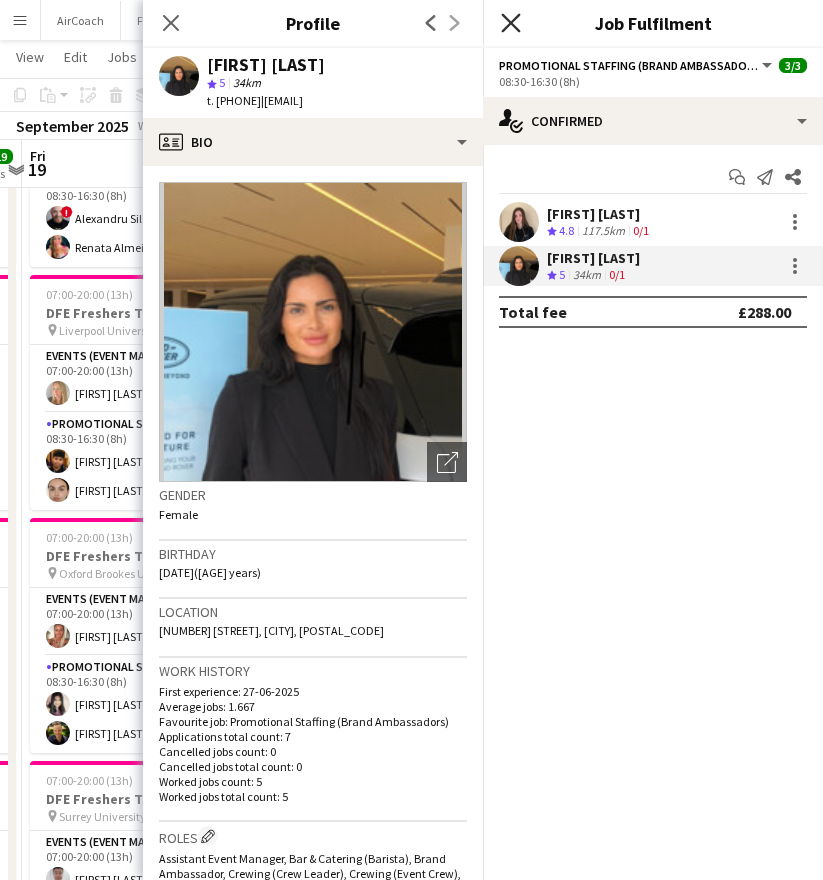 click on "Close pop-in" 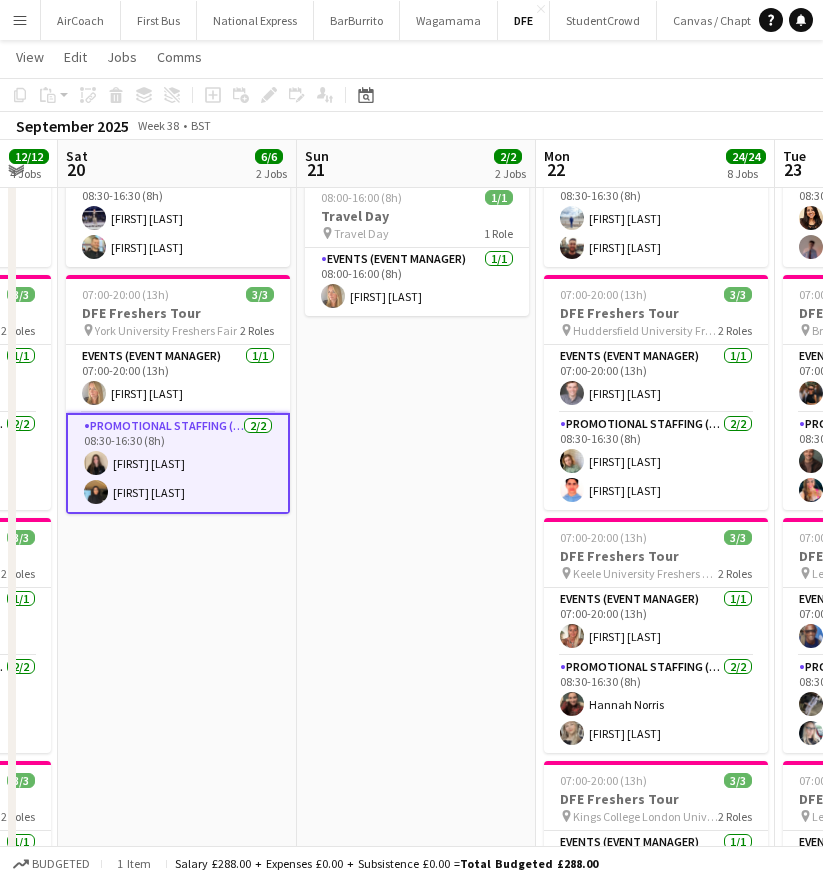 scroll, scrollTop: 0, scrollLeft: 900, axis: horizontal 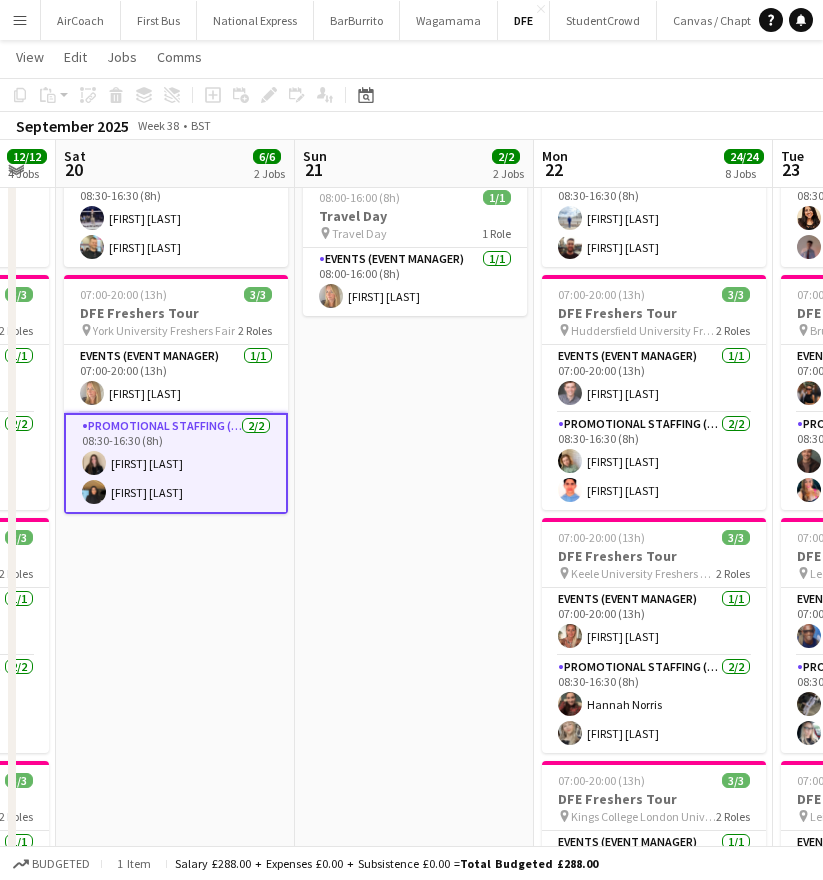 drag, startPoint x: 598, startPoint y: 156, endPoint x: 393, endPoint y: 170, distance: 205.4775 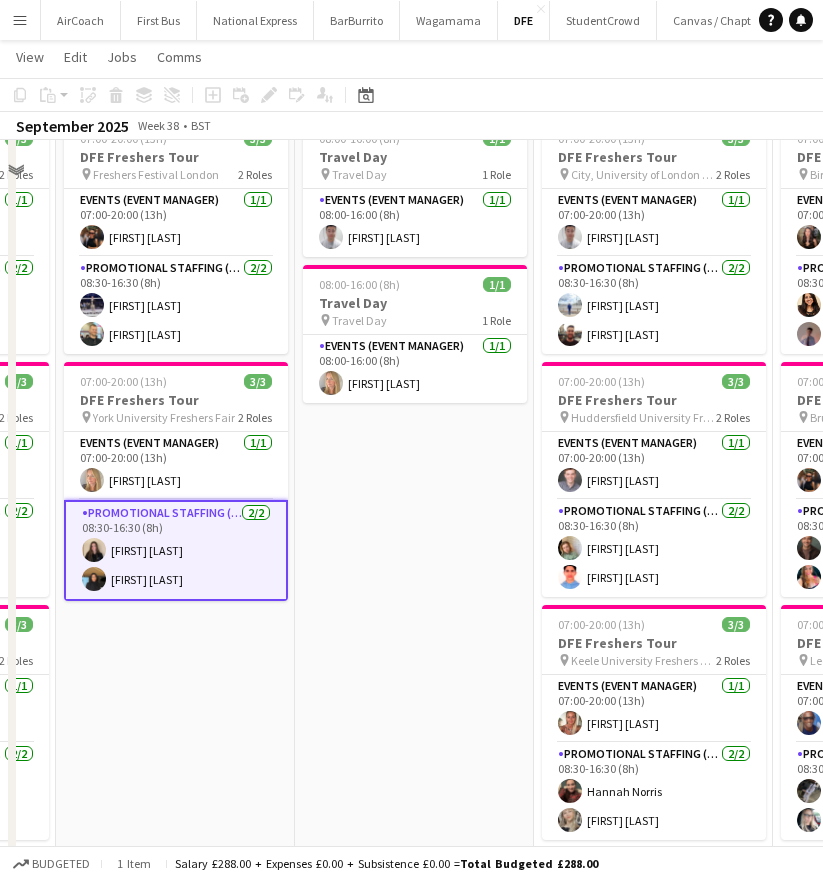 scroll, scrollTop: 0, scrollLeft: 0, axis: both 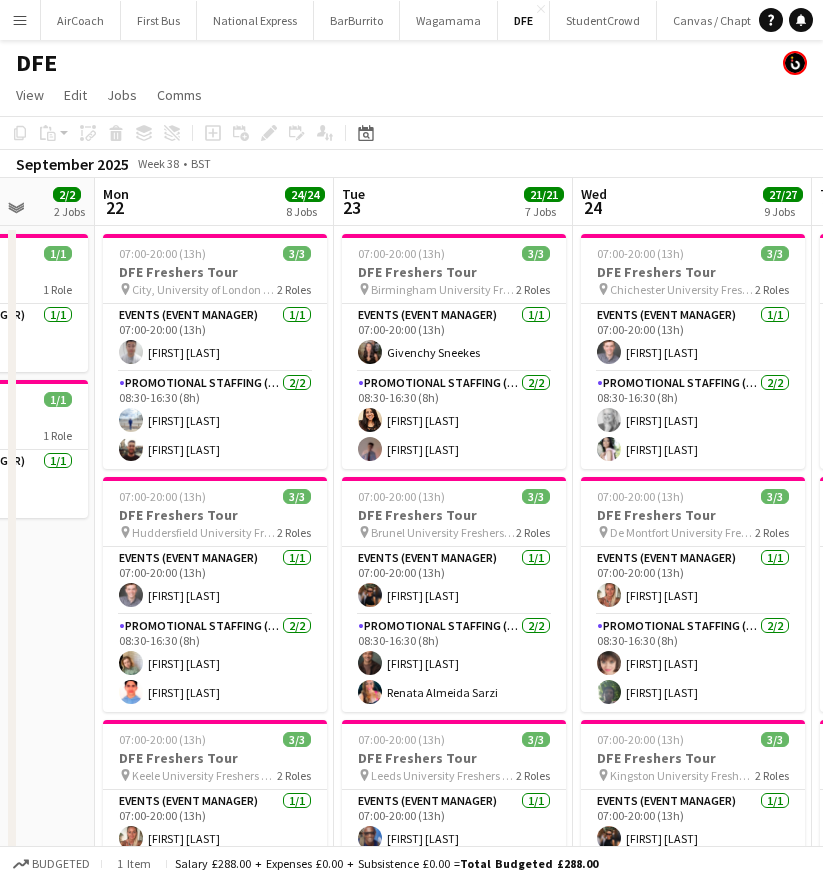 drag, startPoint x: 442, startPoint y: 197, endPoint x: 9, endPoint y: 318, distance: 449.5887 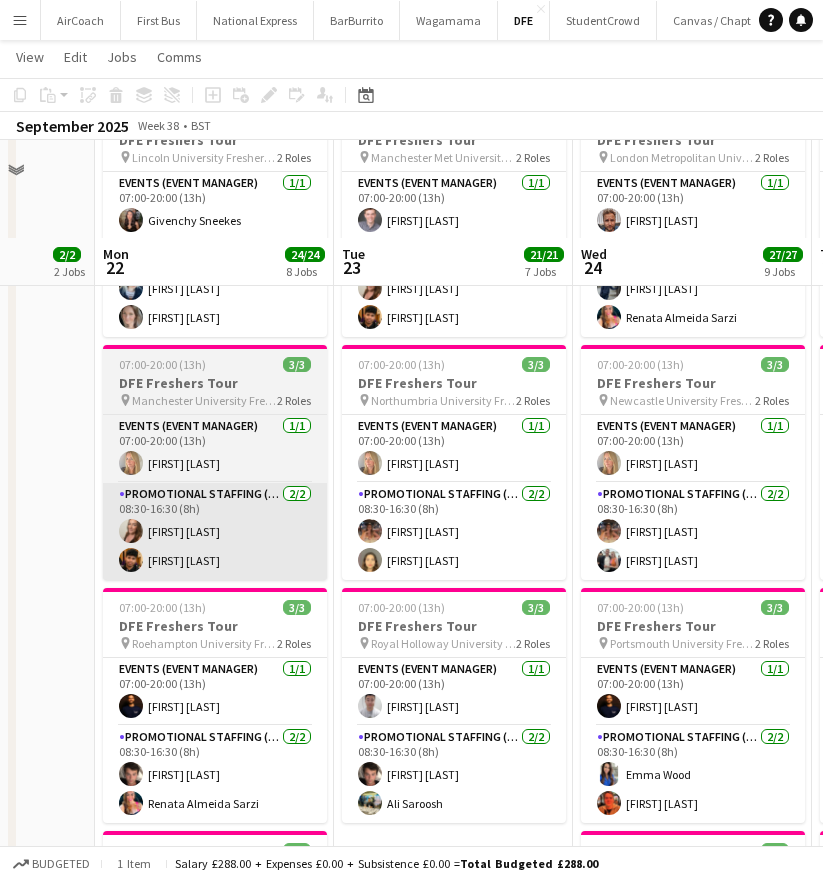 scroll, scrollTop: 1200, scrollLeft: 0, axis: vertical 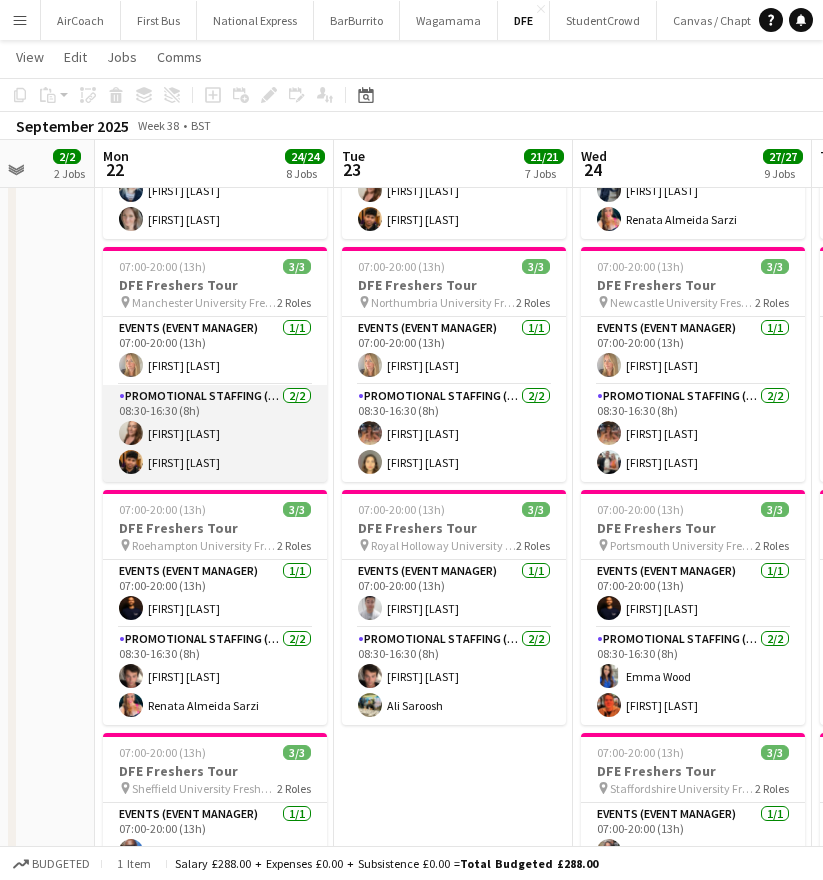 click on "Promotional Staffing (Brand Ambassadors)   2/2   08:30-16:30 (8h)
[FIRST] [LAST] [FIRST] [LAST]" at bounding box center [215, 433] 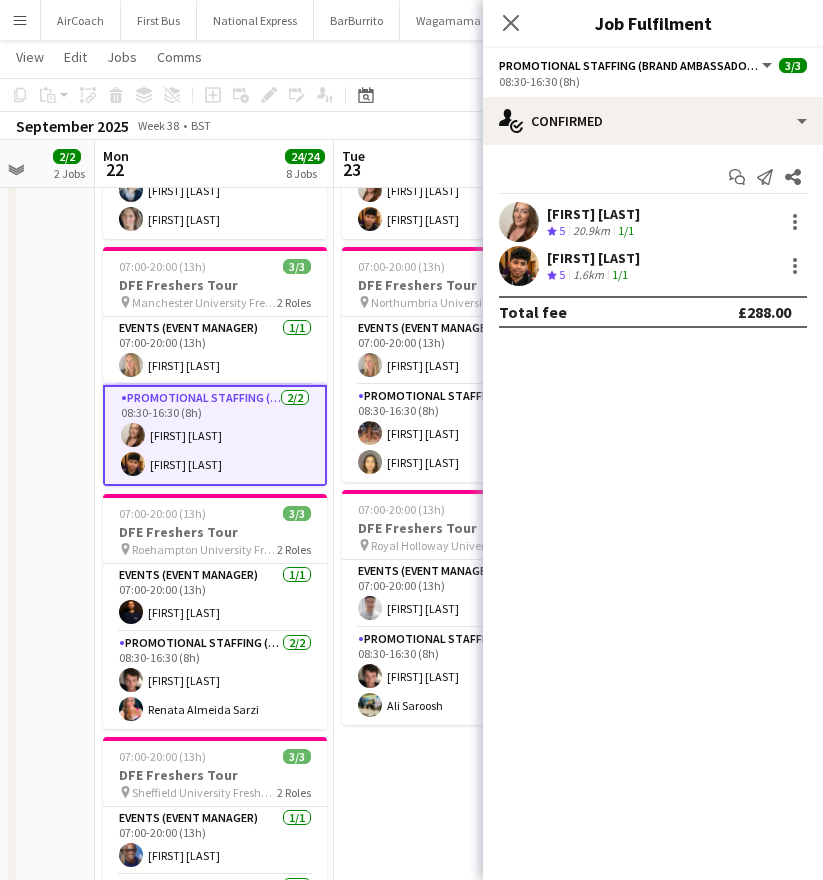 click on "[FIRST] [LAST]" at bounding box center [593, 258] 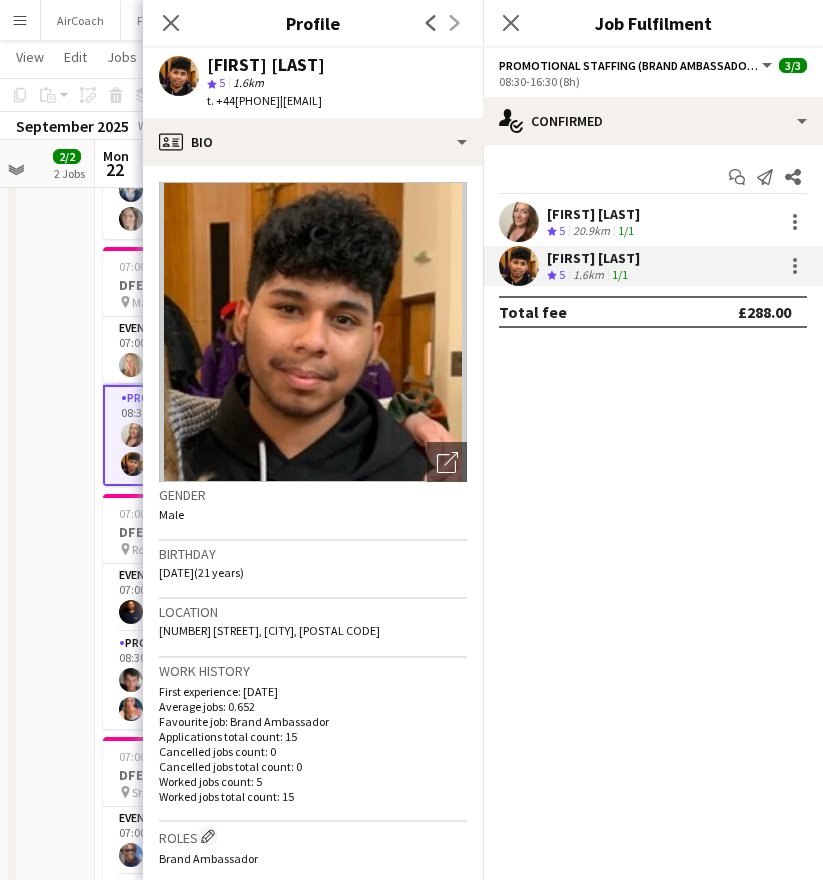 drag, startPoint x: 304, startPoint y: 106, endPoint x: 462, endPoint y: 114, distance: 158.20241 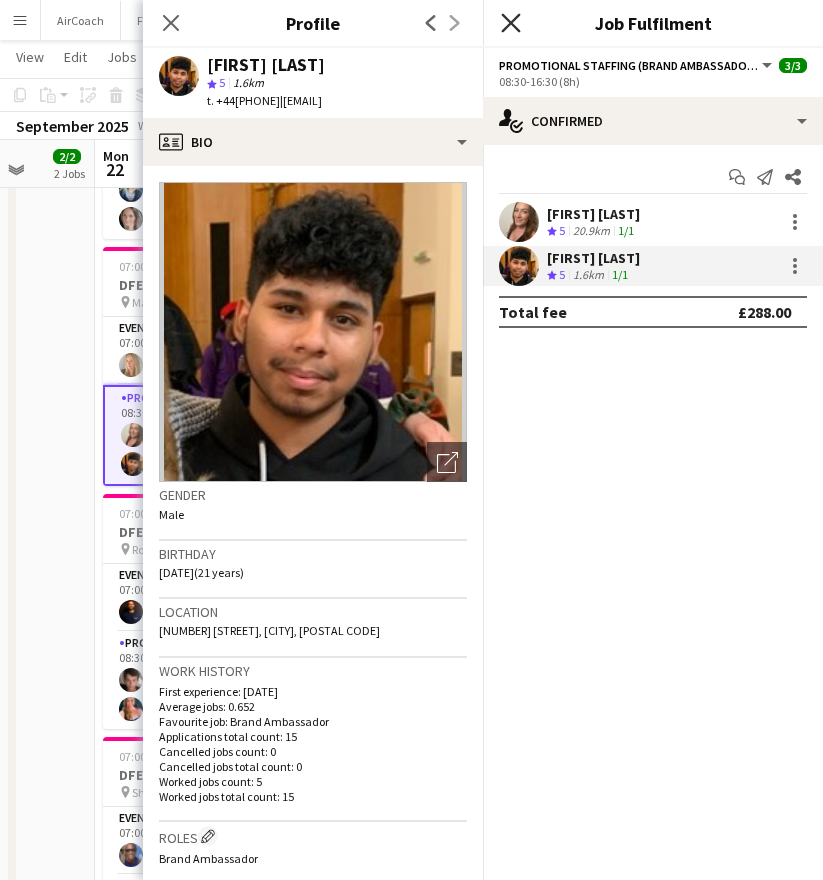 click 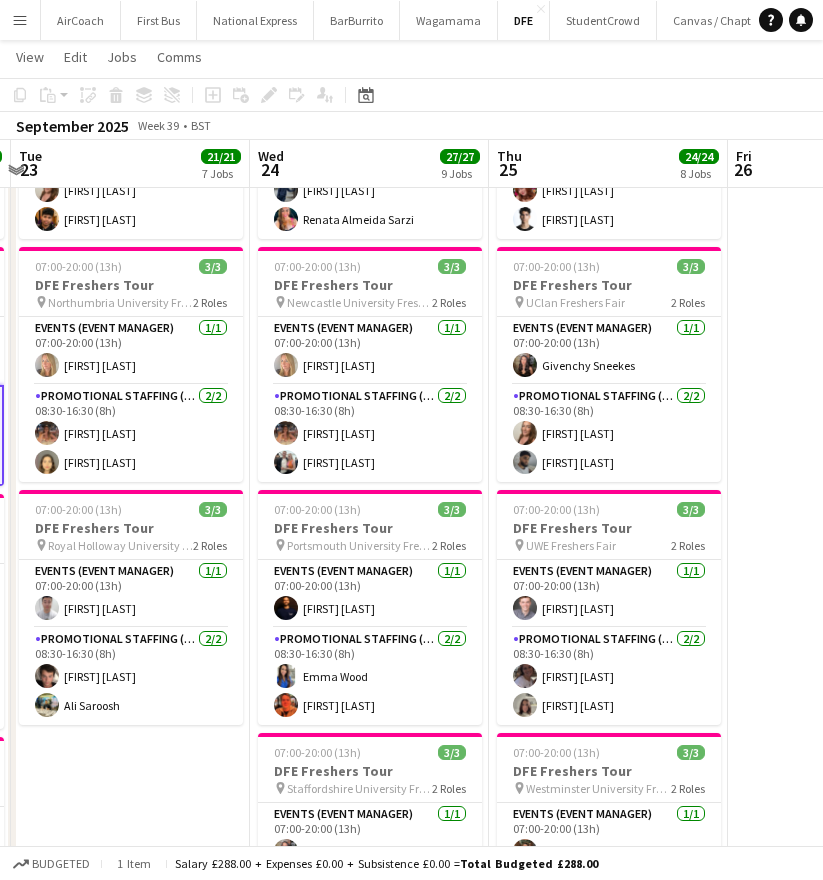 scroll, scrollTop: 0, scrollLeft: 709, axis: horizontal 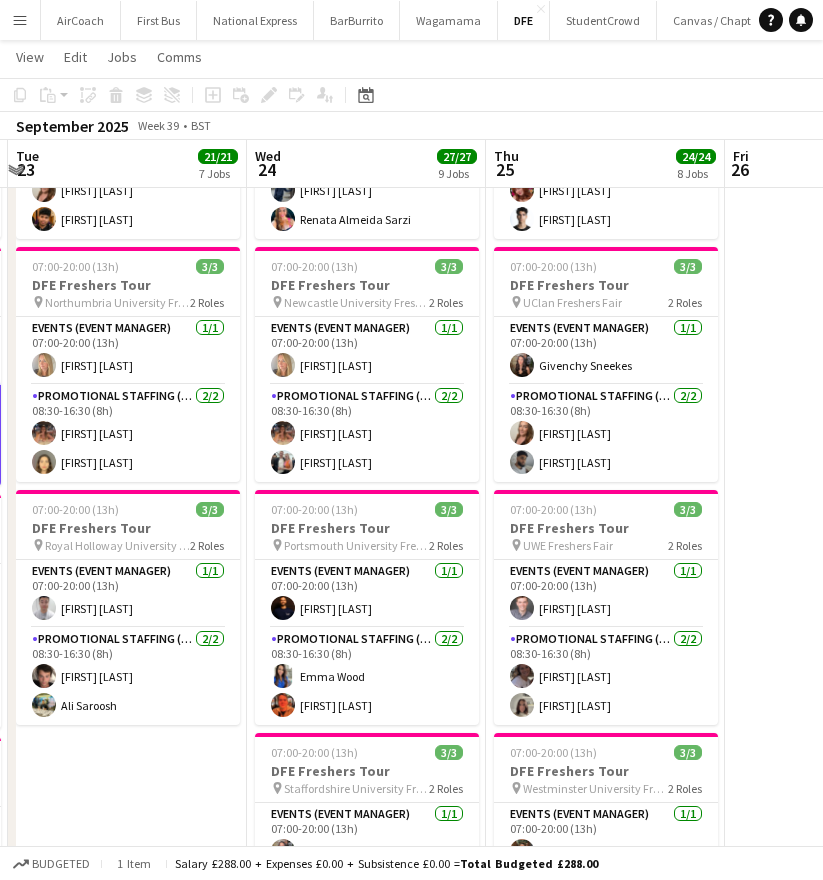 drag, startPoint x: 428, startPoint y: 163, endPoint x: 102, endPoint y: 176, distance: 326.2591 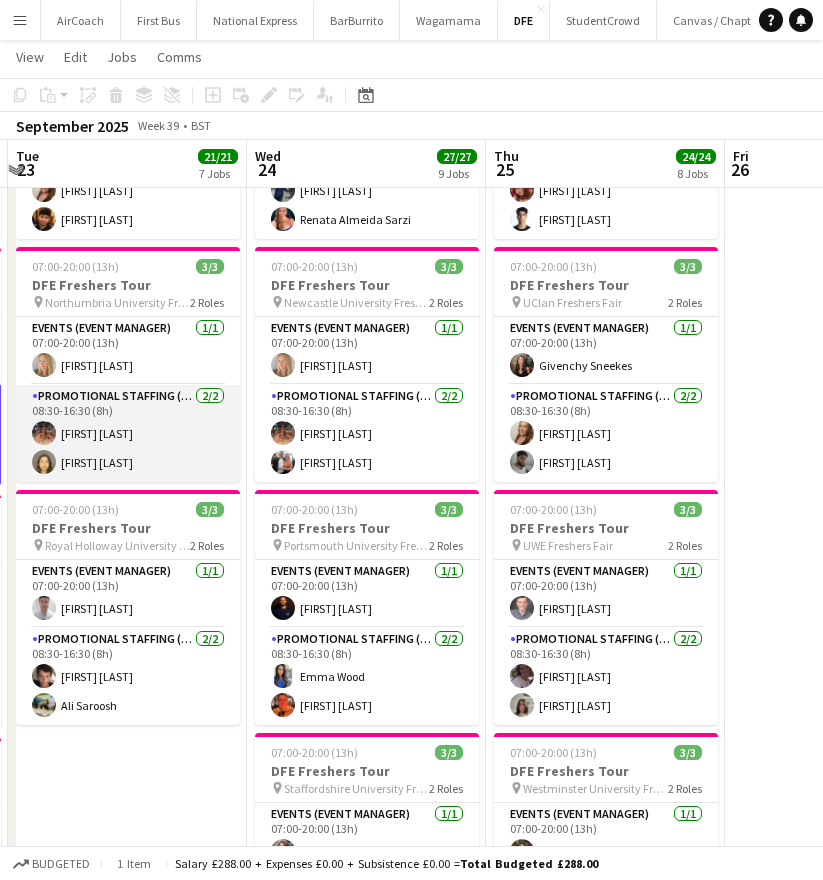 click on "Promotional Staffing (Brand Ambassadors)   2/2   08:30-16:30 (8h)
[FIRST] [LAST] [FIRST] [LAST]" at bounding box center (128, 433) 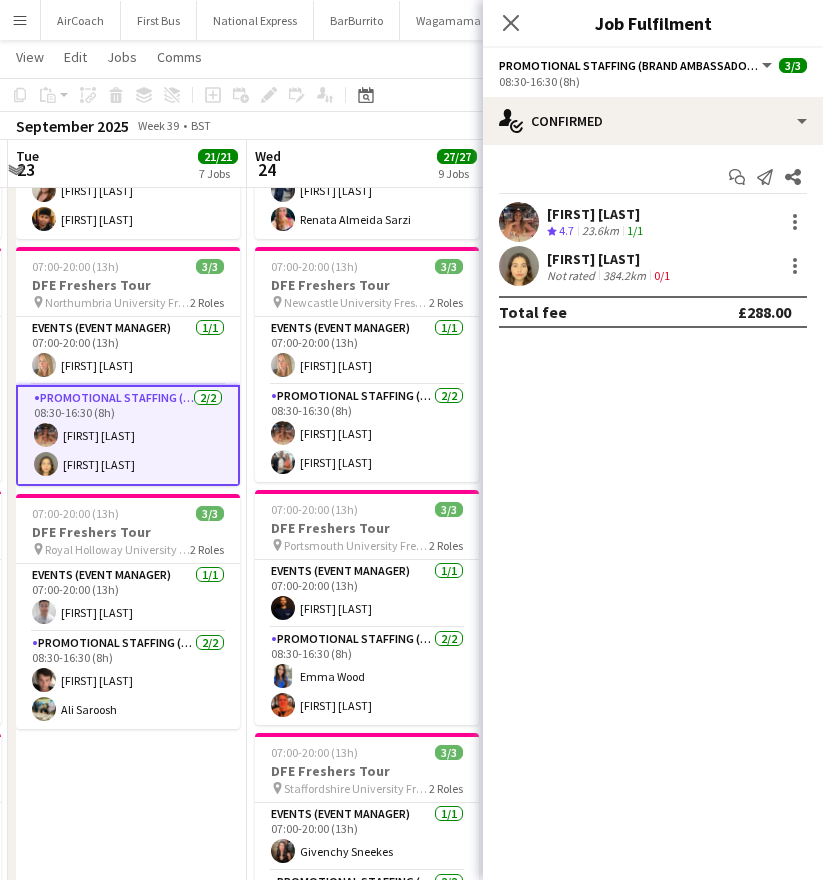 click on "[FIRST] [LAST]" at bounding box center [597, 214] 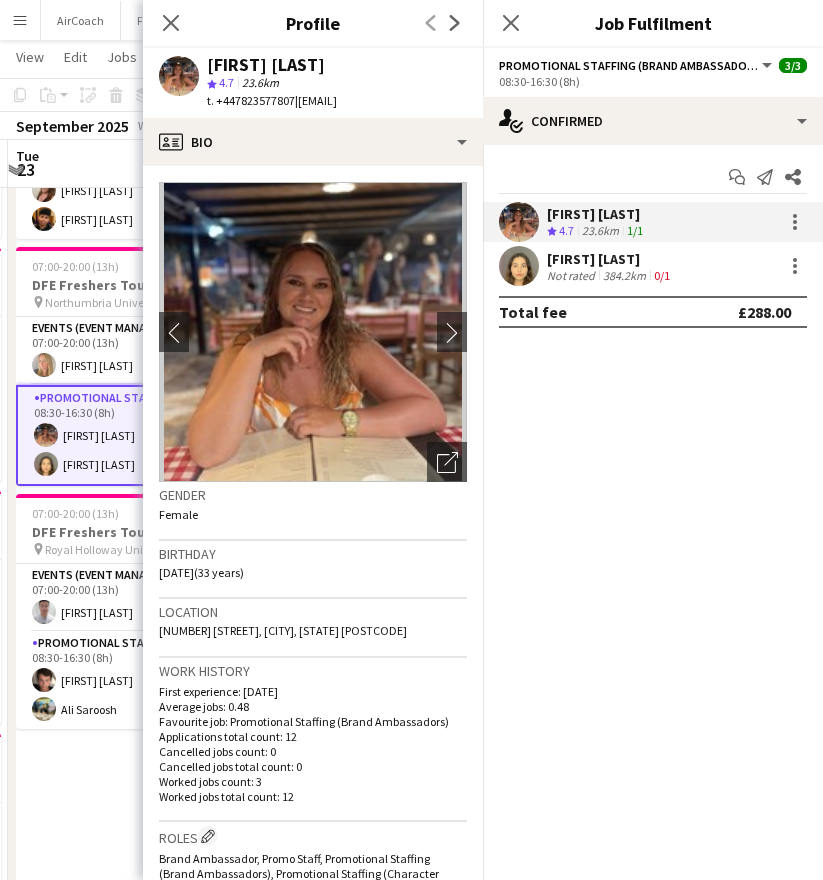 drag, startPoint x: 301, startPoint y: 100, endPoint x: 447, endPoint y: 101, distance: 146.00342 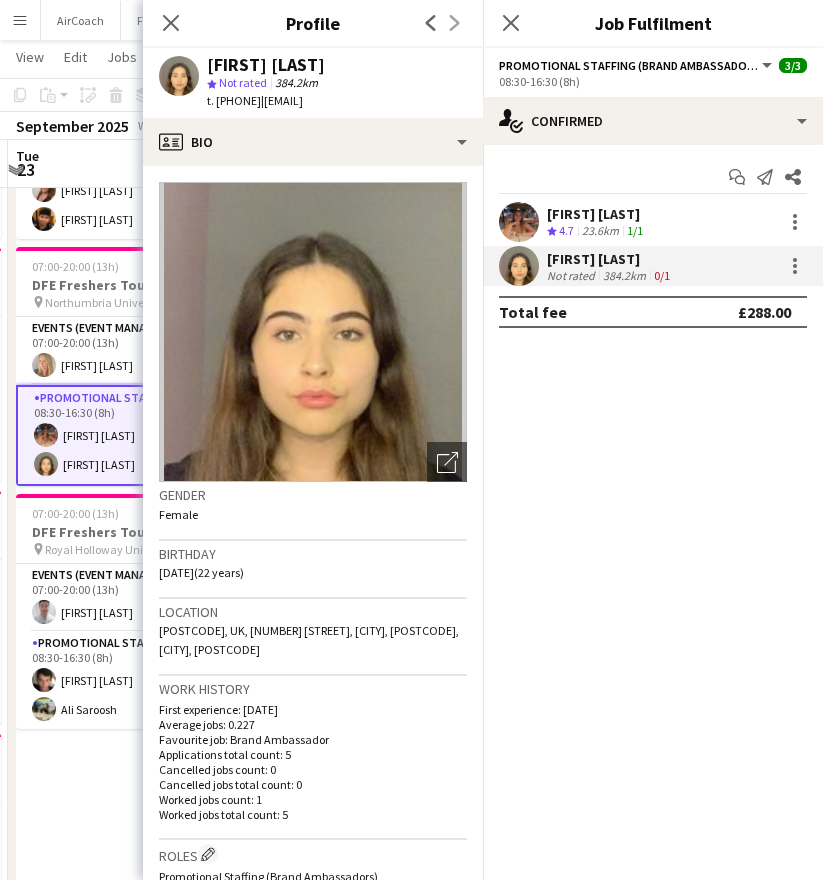 drag, startPoint x: 299, startPoint y: 98, endPoint x: 482, endPoint y: 99, distance: 183.00273 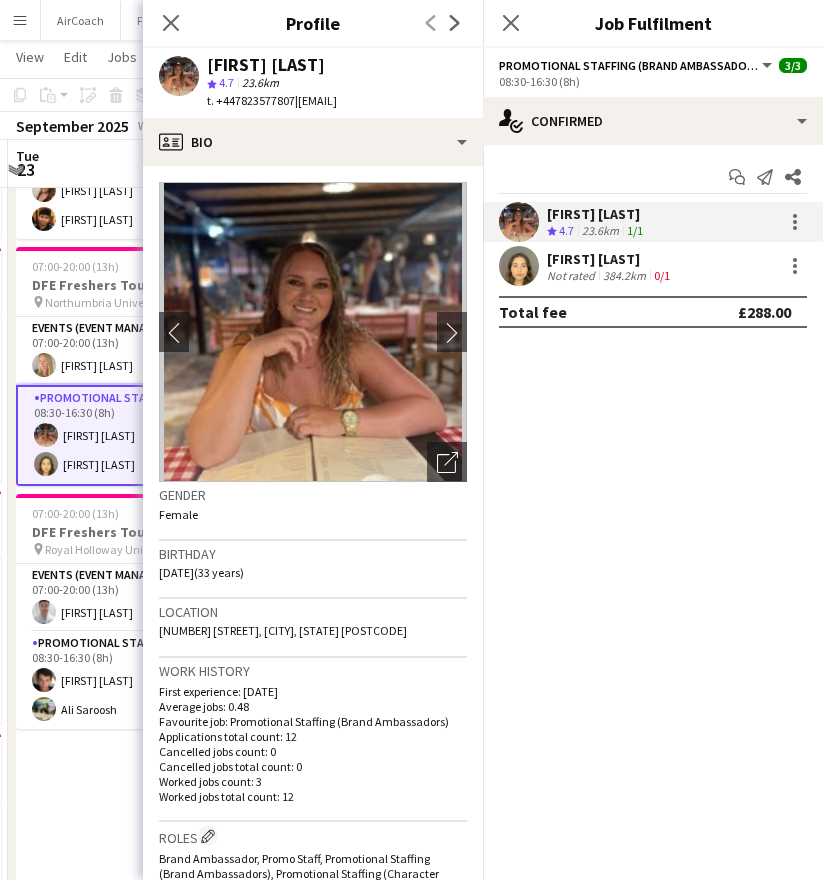 drag, startPoint x: 293, startPoint y: 100, endPoint x: 216, endPoint y: 110, distance: 77.64664 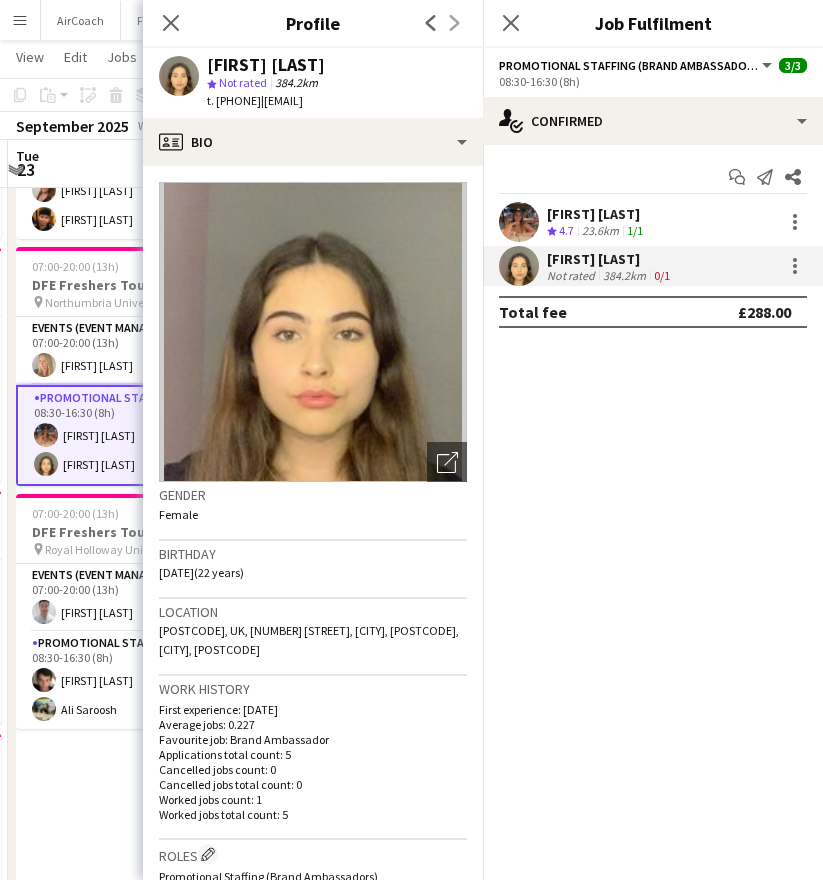 drag, startPoint x: 294, startPoint y: 98, endPoint x: 219, endPoint y: 116, distance: 77.12976 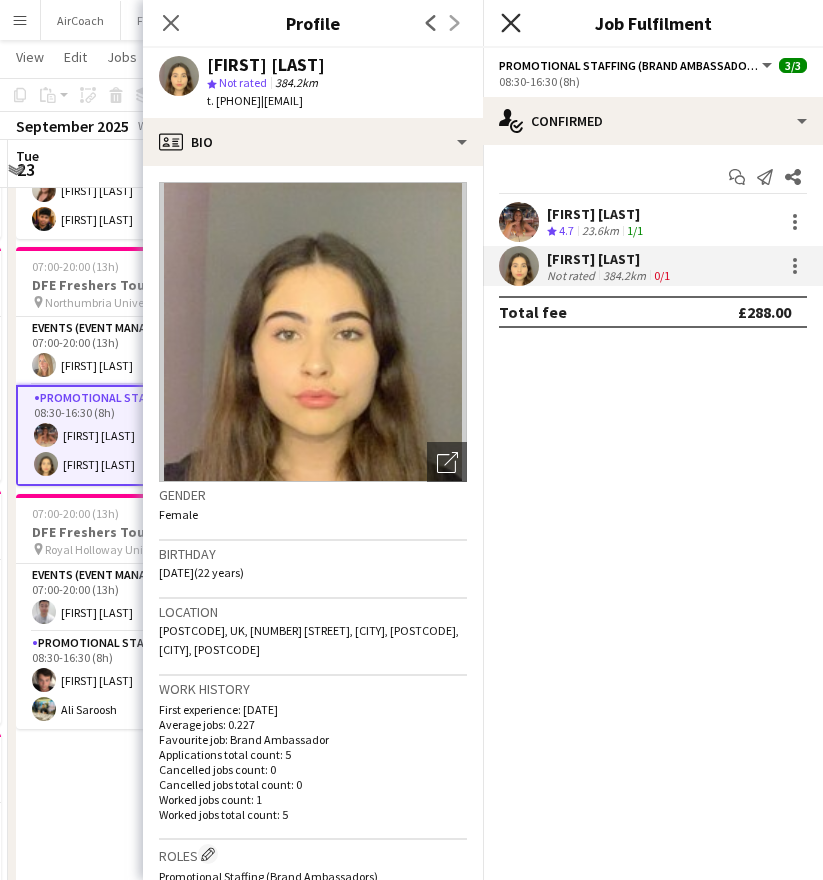 click on "Close pop-in" 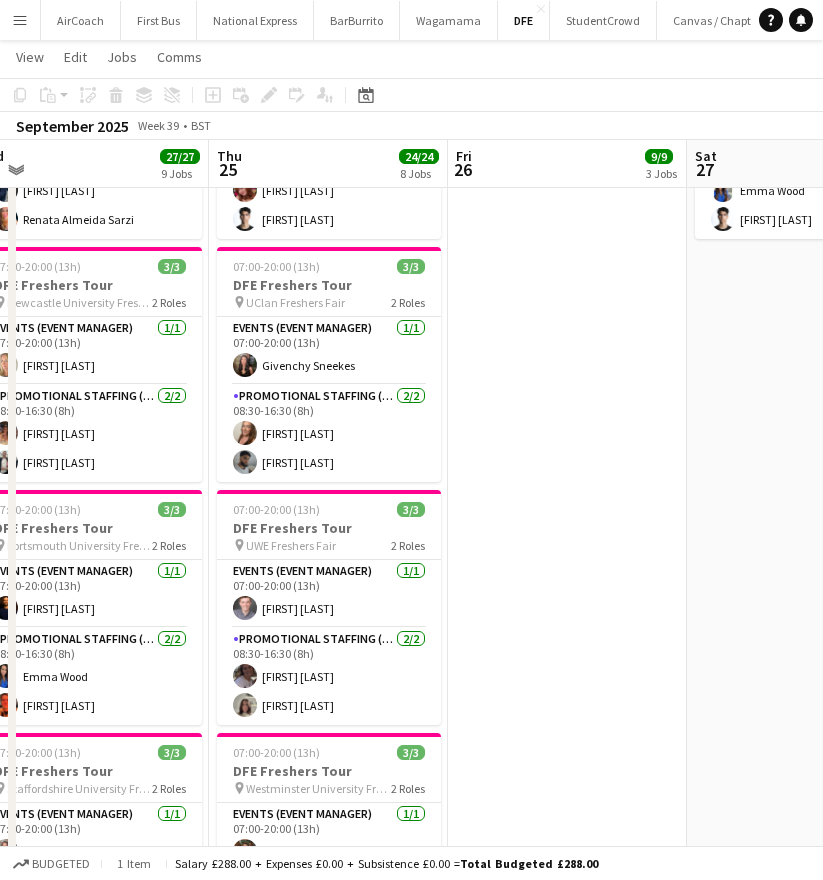 scroll, scrollTop: 0, scrollLeft: 682, axis: horizontal 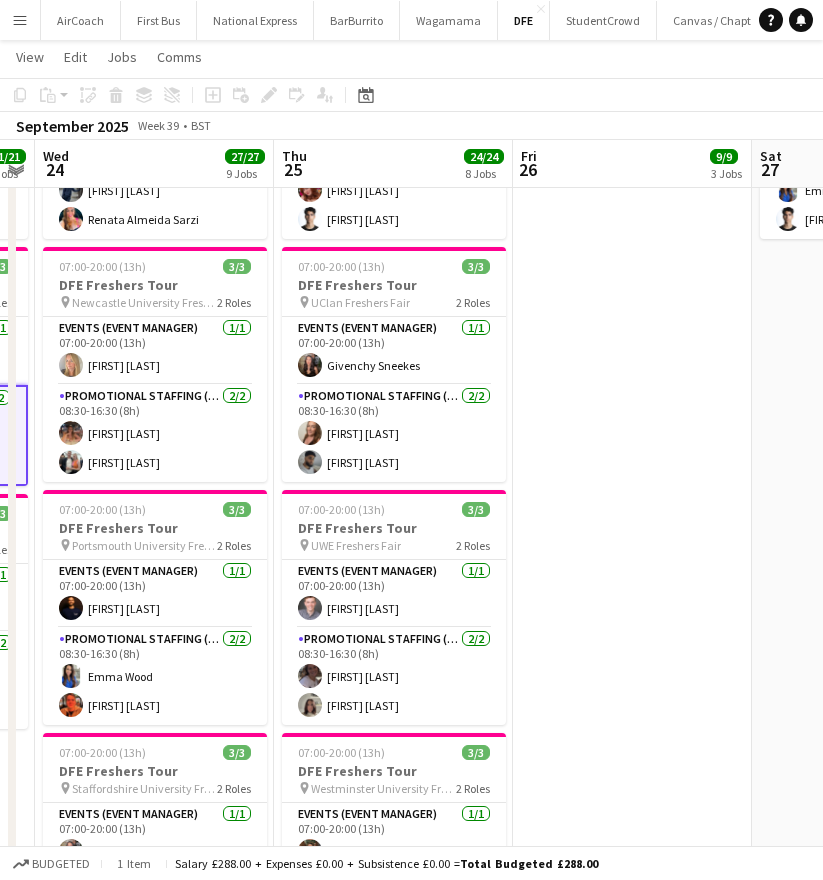 drag, startPoint x: 330, startPoint y: 155, endPoint x: 118, endPoint y: 175, distance: 212.9413 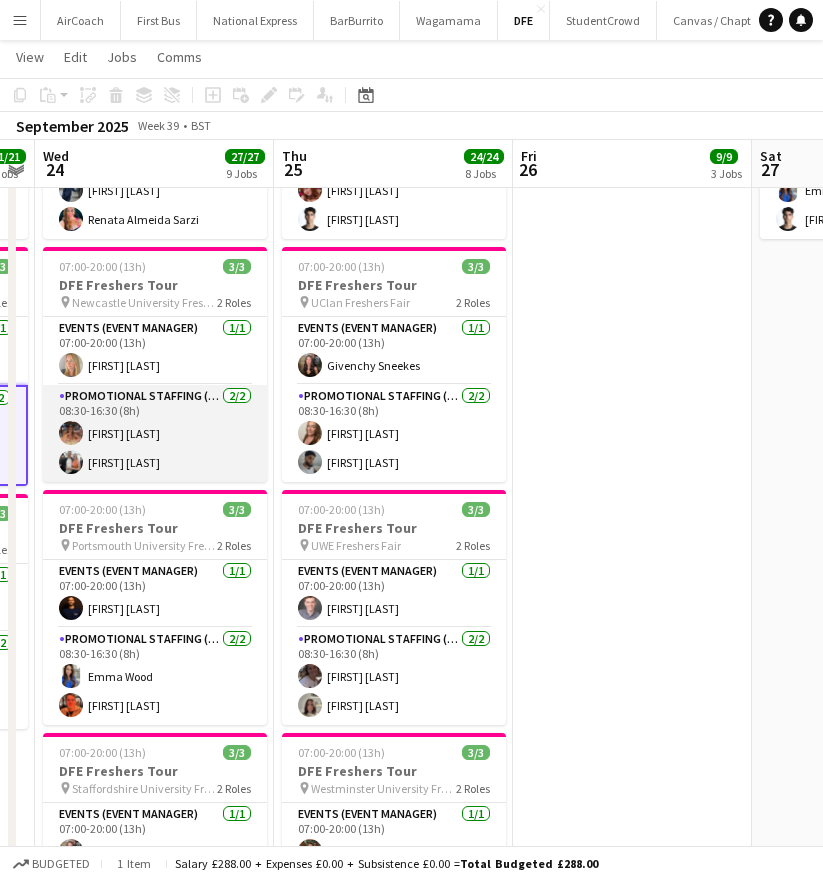 click on "[FIRST] [LAST] [FIRST] [LAST]" at bounding box center (155, 433) 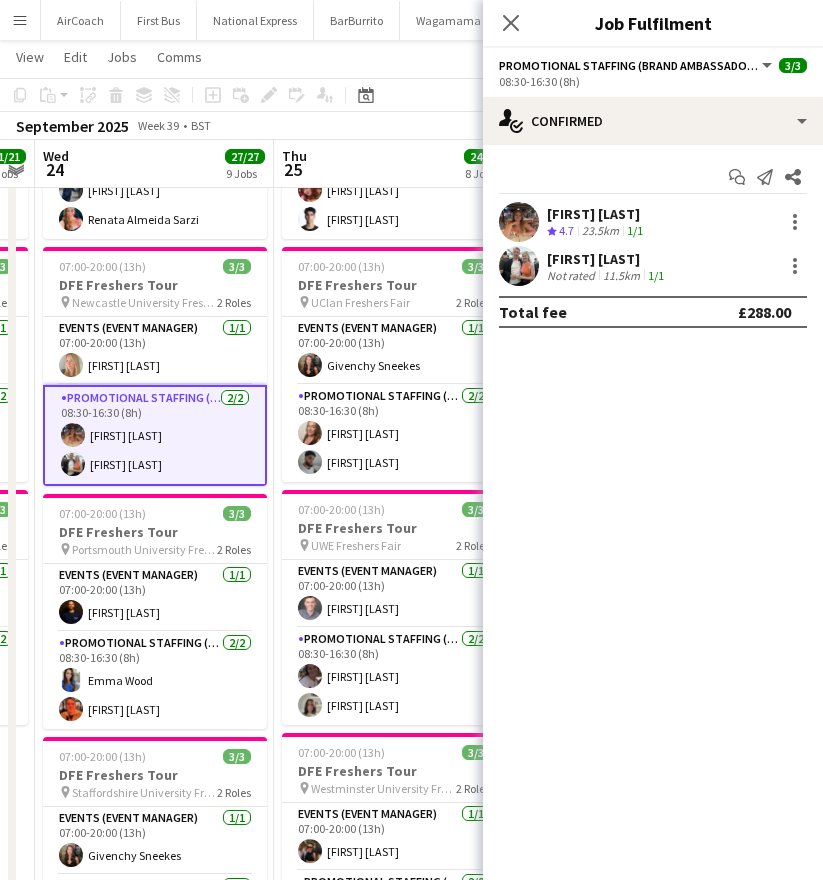 click on "[FIRST] [LAST]" at bounding box center (607, 259) 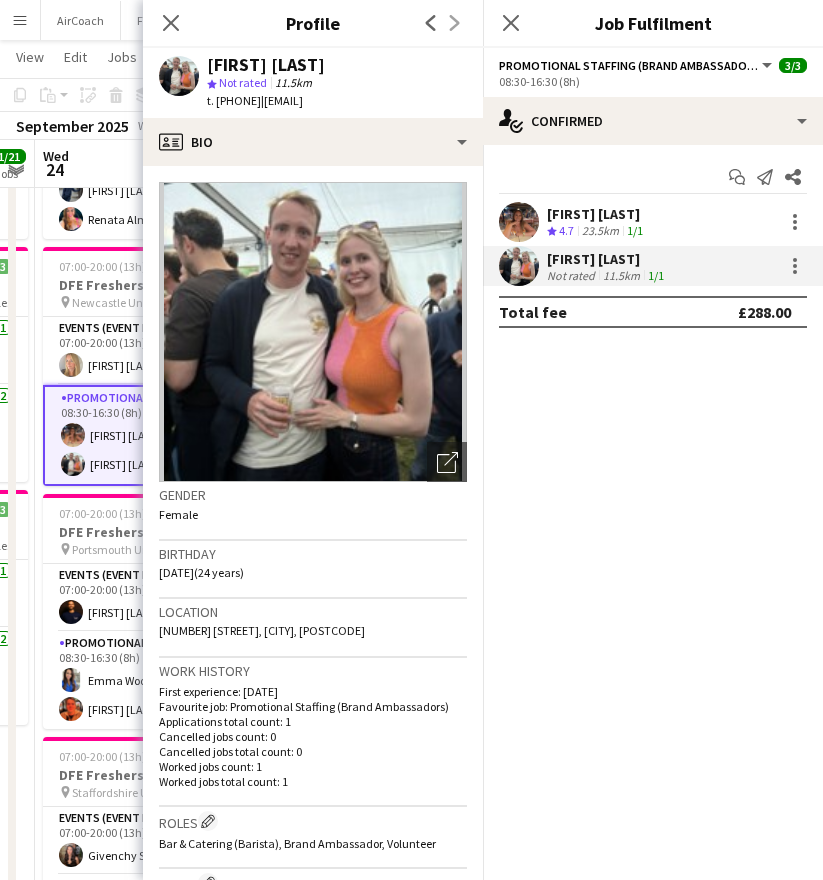 drag, startPoint x: 303, startPoint y: 104, endPoint x: 478, endPoint y: 108, distance: 175.04572 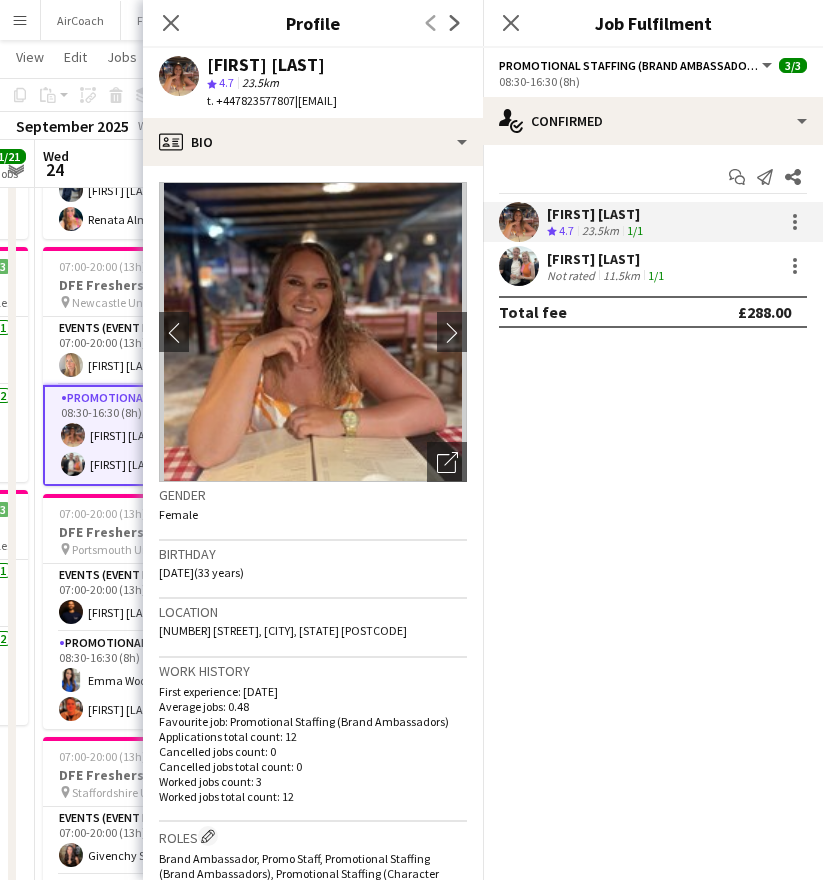 click on "[FIRST] [LAST]" at bounding box center [607, 259] 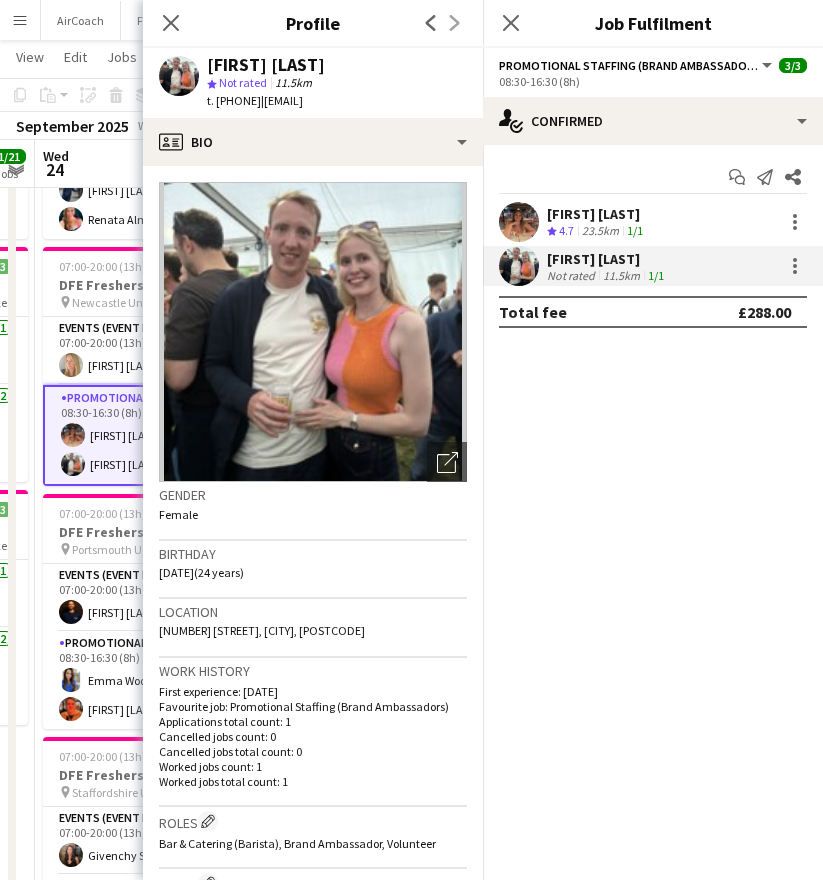 drag, startPoint x: 294, startPoint y: 99, endPoint x: 215, endPoint y: 106, distance: 79.30952 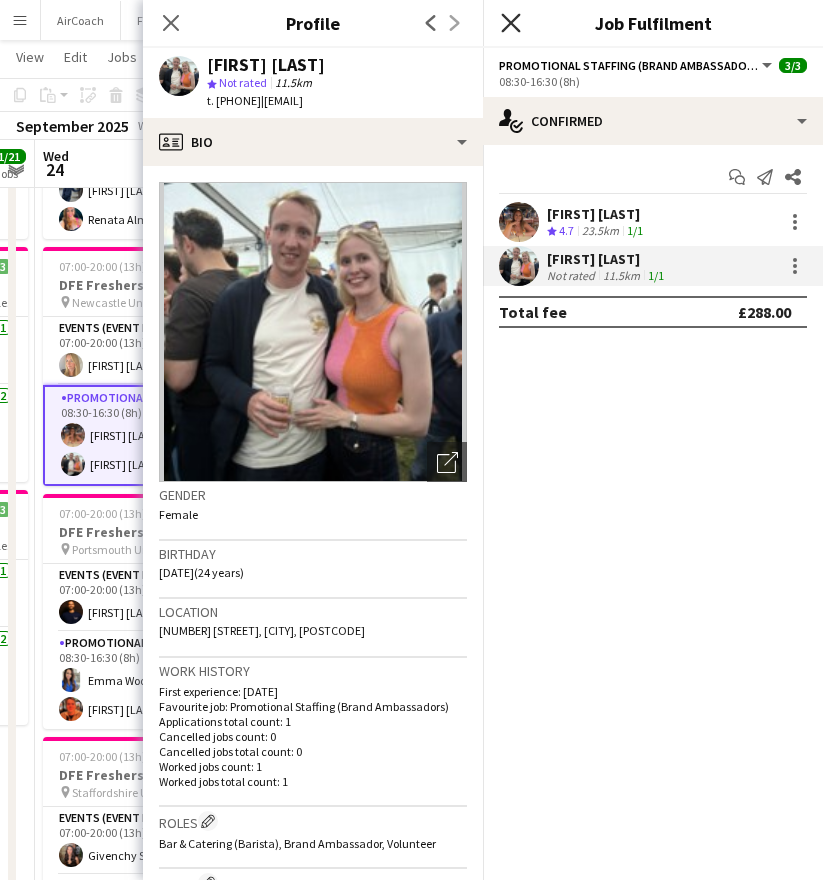 click on "Close pop-in" 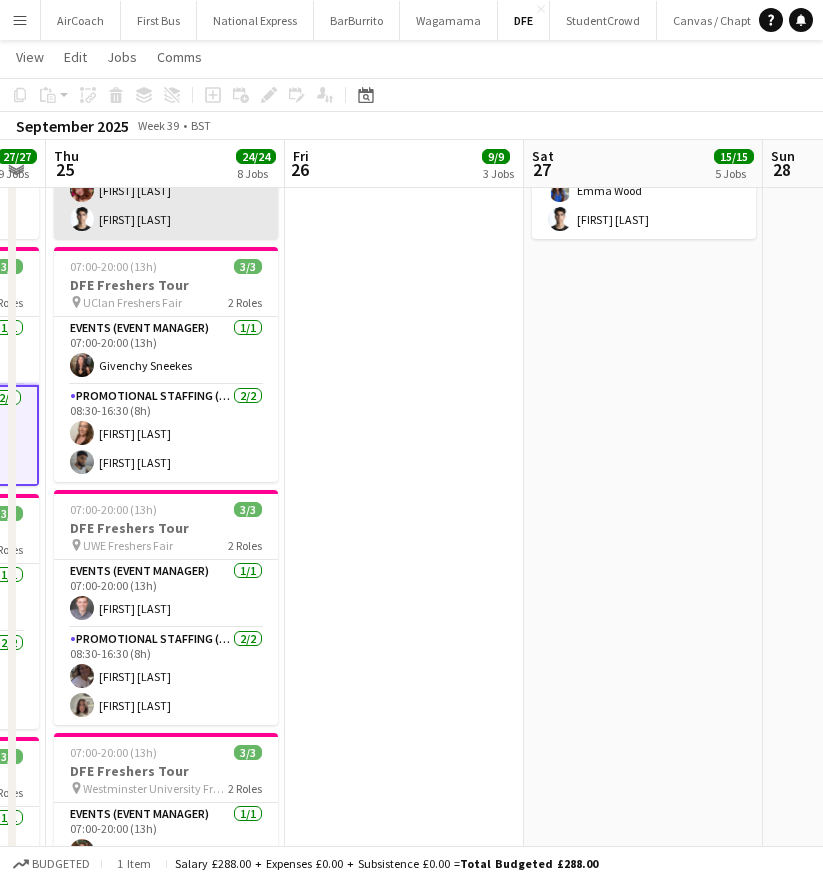 drag, startPoint x: 403, startPoint y: 160, endPoint x: 152, endPoint y: 228, distance: 260.04807 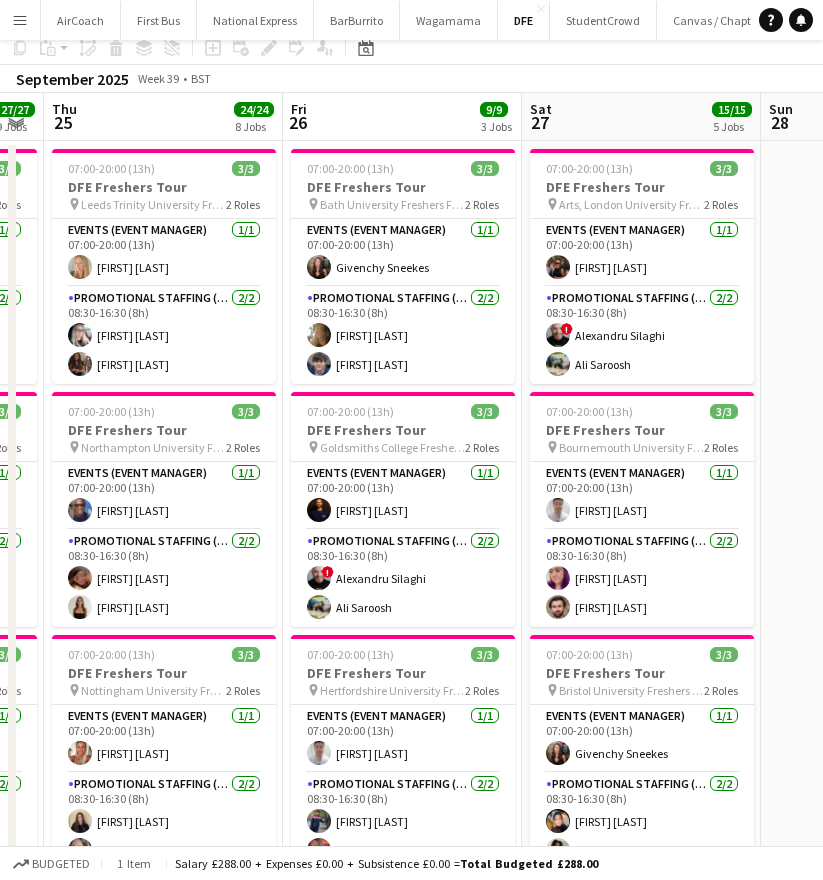 scroll, scrollTop: 0, scrollLeft: 0, axis: both 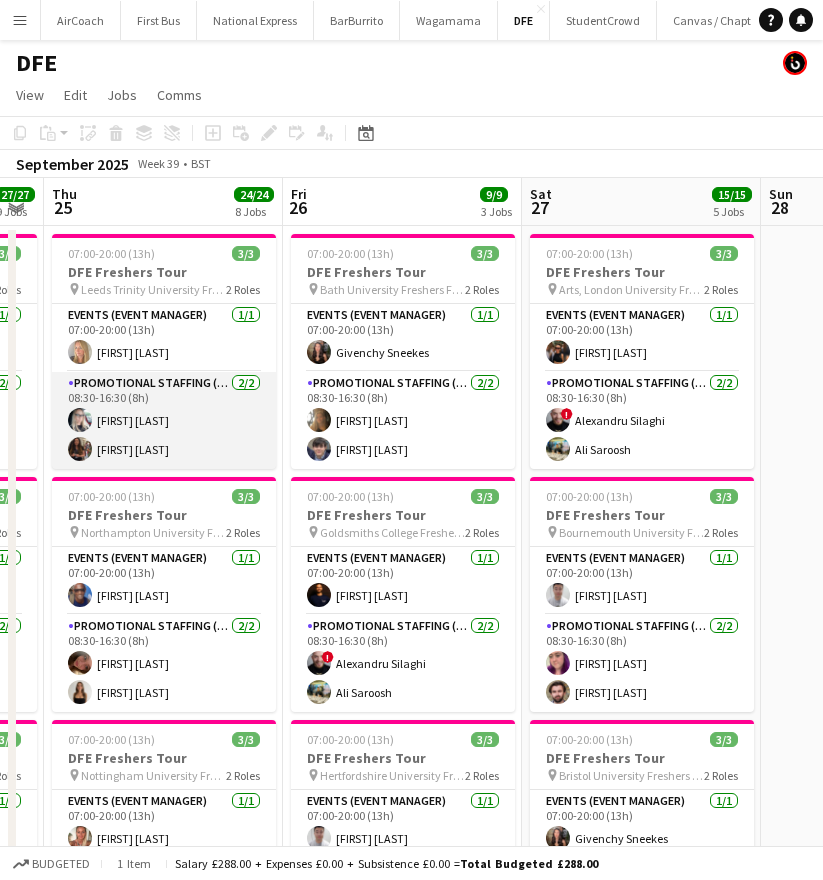 click on "[FIRST] [LAST] [FIRST] [LAST]" at bounding box center (164, 420) 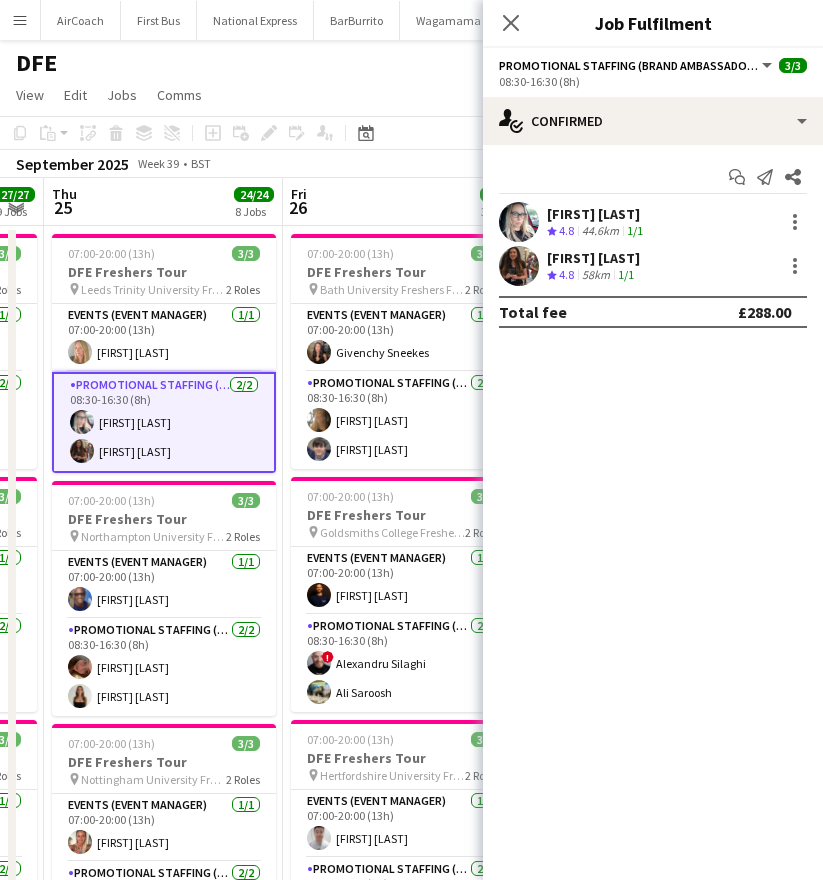 click on "[FIRST] [LAST]" at bounding box center [597, 214] 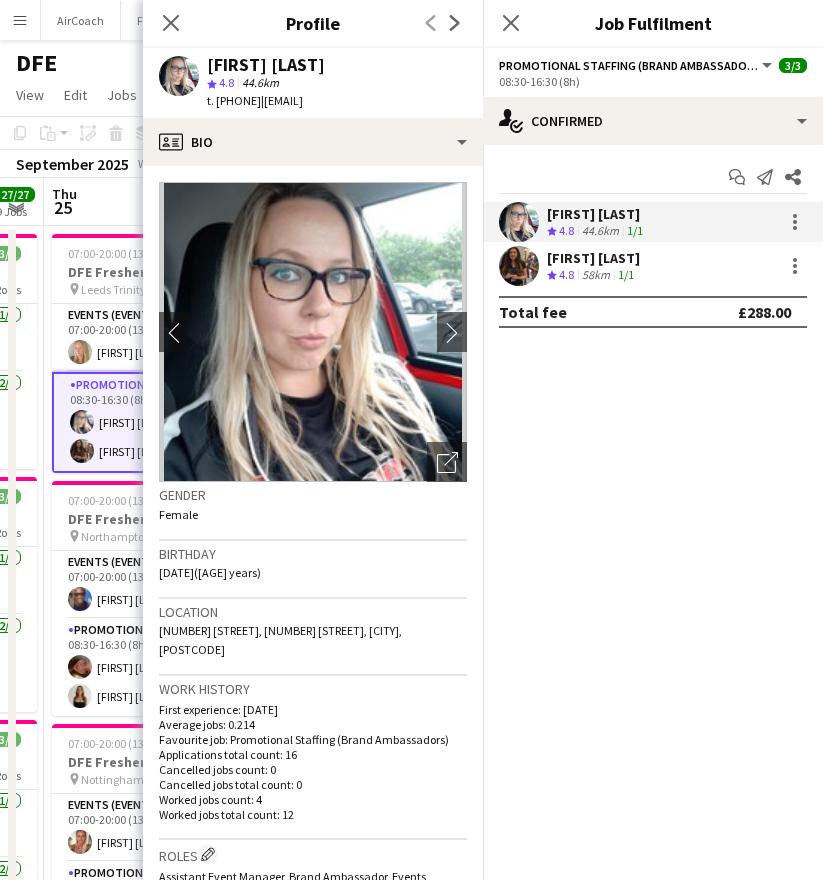 drag, startPoint x: 300, startPoint y: 99, endPoint x: 446, endPoint y: 99, distance: 146 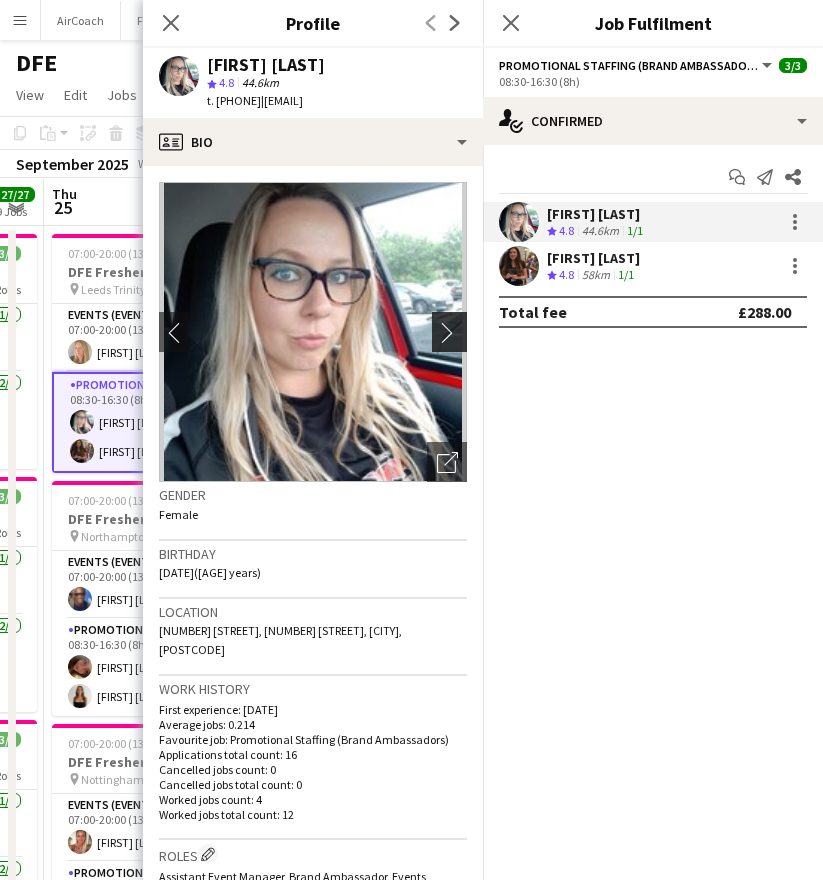 click on "chevron-right" 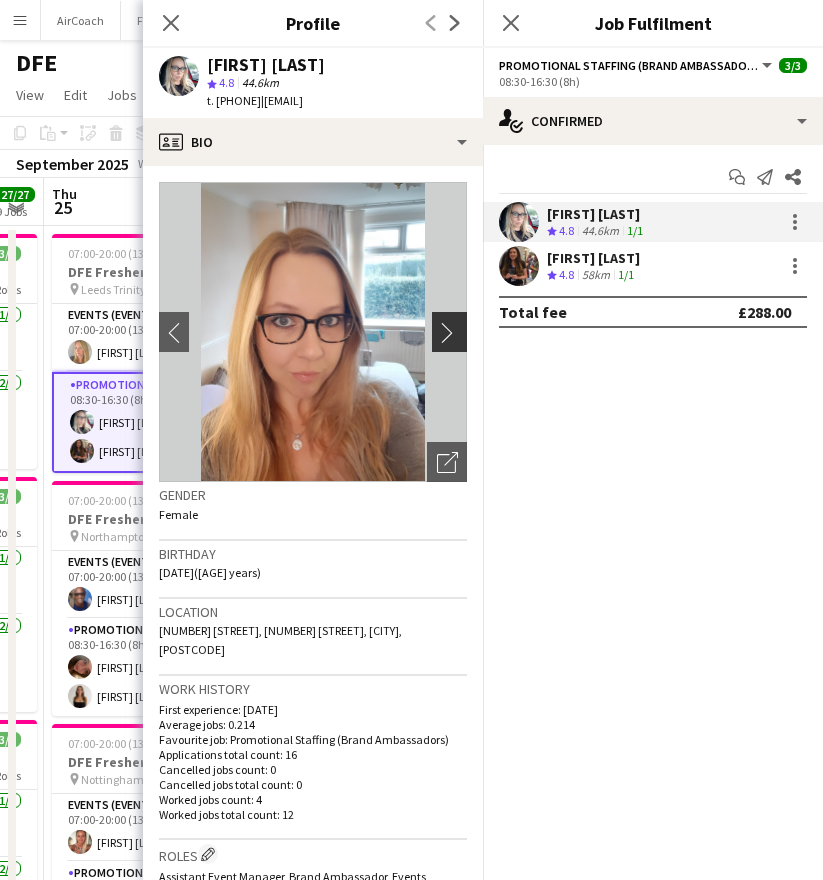 click on "chevron-right" 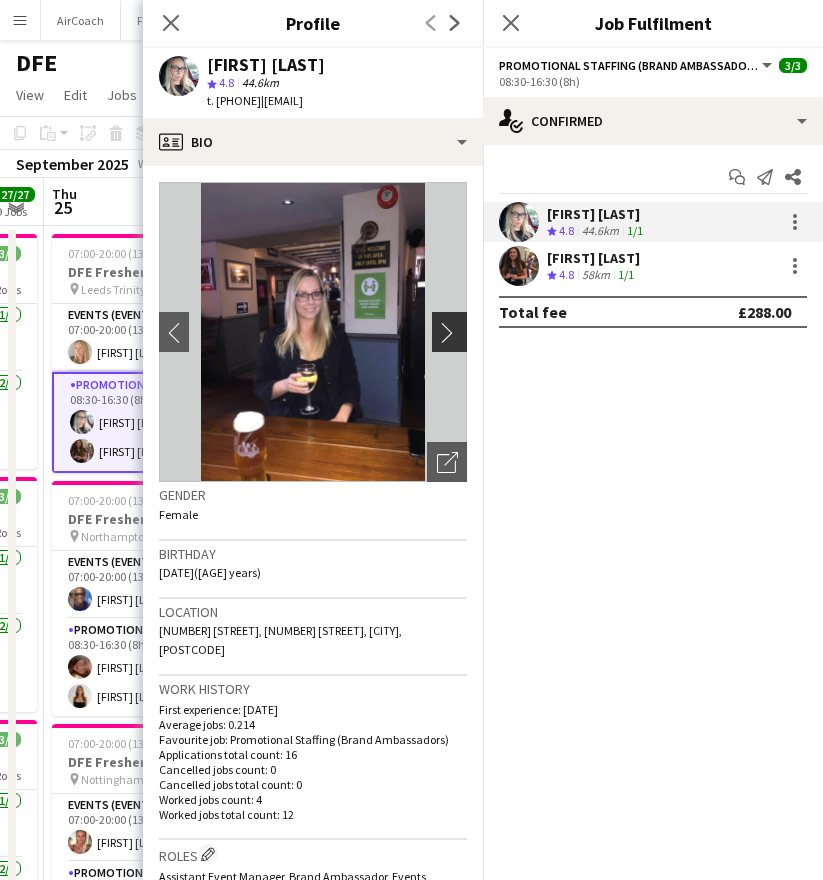 click on "chevron-right" 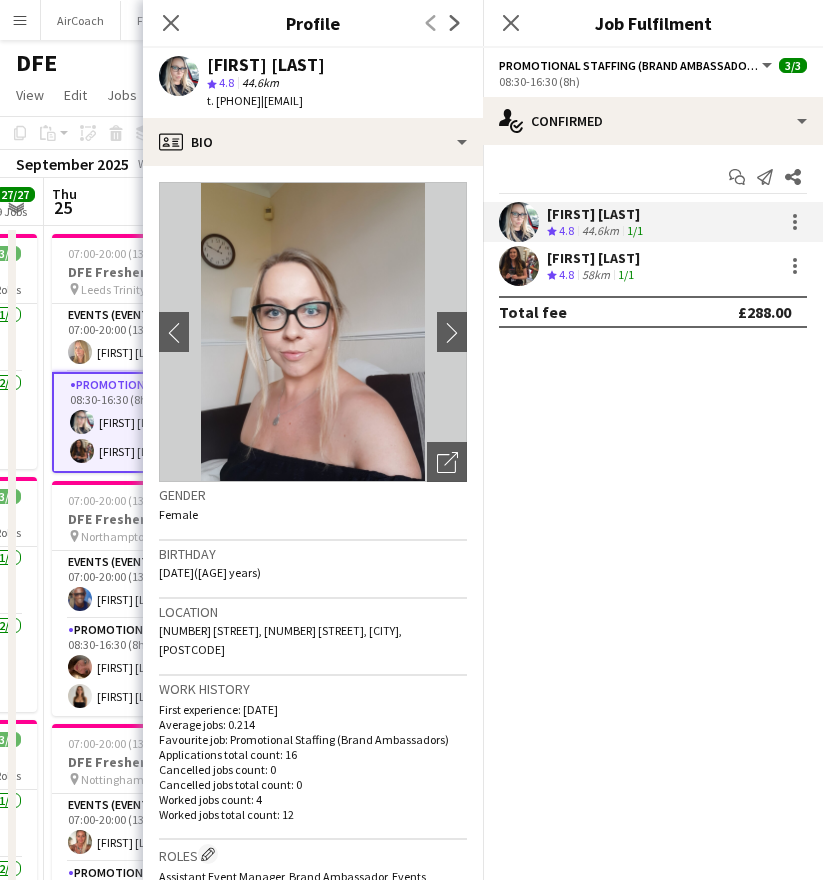 click on "[FIRST] [LAST]" at bounding box center (593, 258) 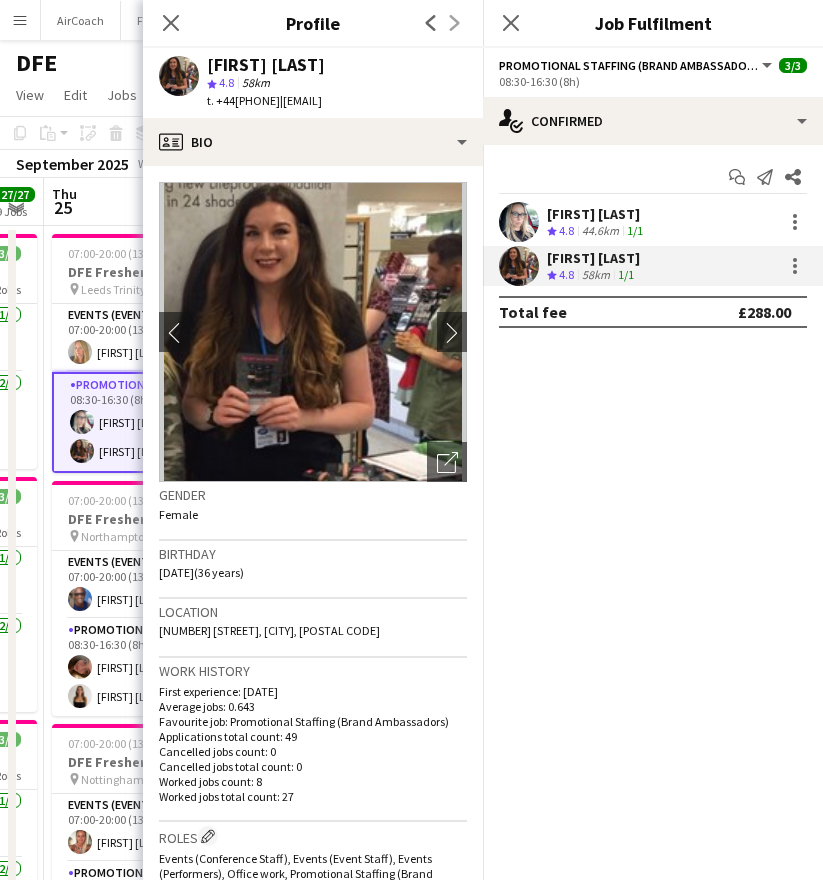 drag, startPoint x: 302, startPoint y: 96, endPoint x: 476, endPoint y: 98, distance: 174.01149 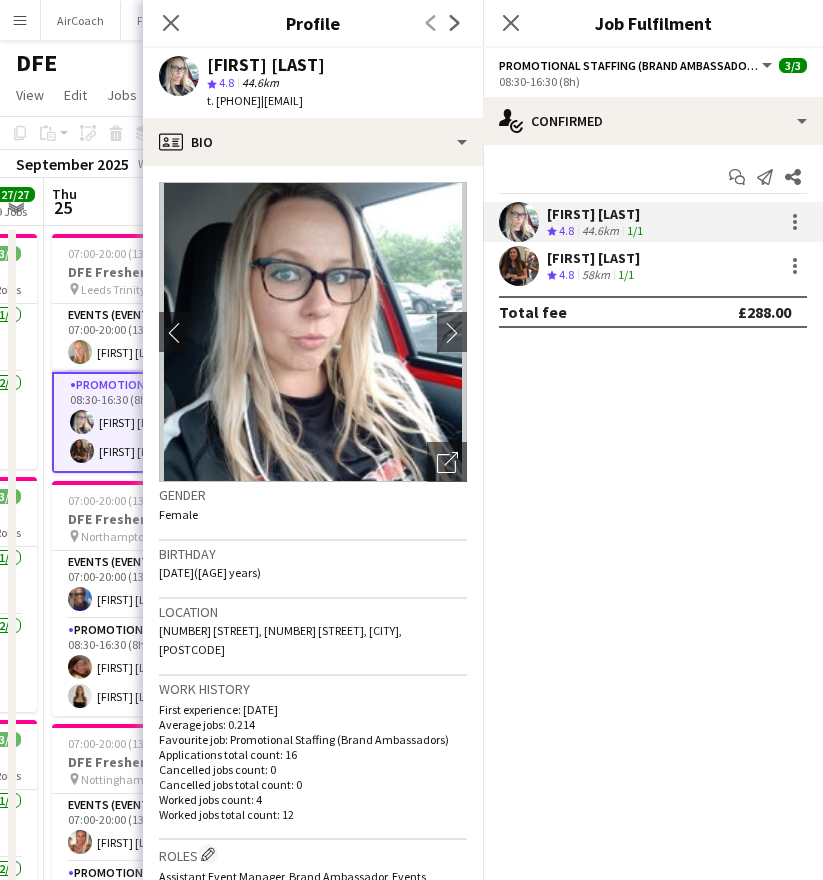 drag, startPoint x: 292, startPoint y: 98, endPoint x: 216, endPoint y: 105, distance: 76.321686 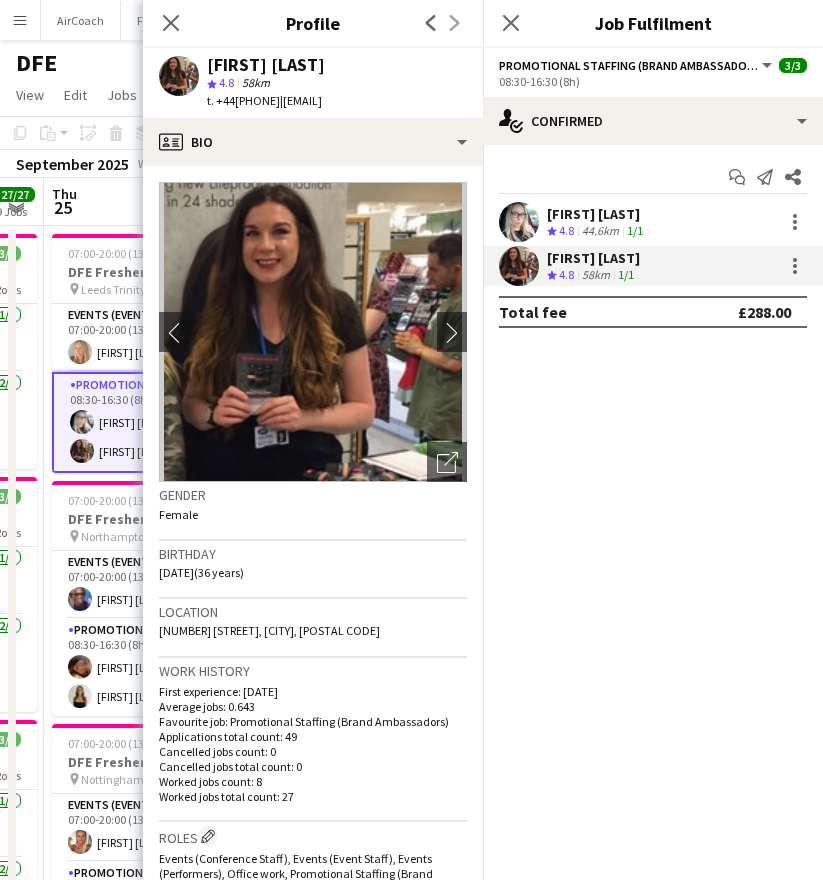 drag, startPoint x: 295, startPoint y: 98, endPoint x: 219, endPoint y: 113, distance: 77.46612 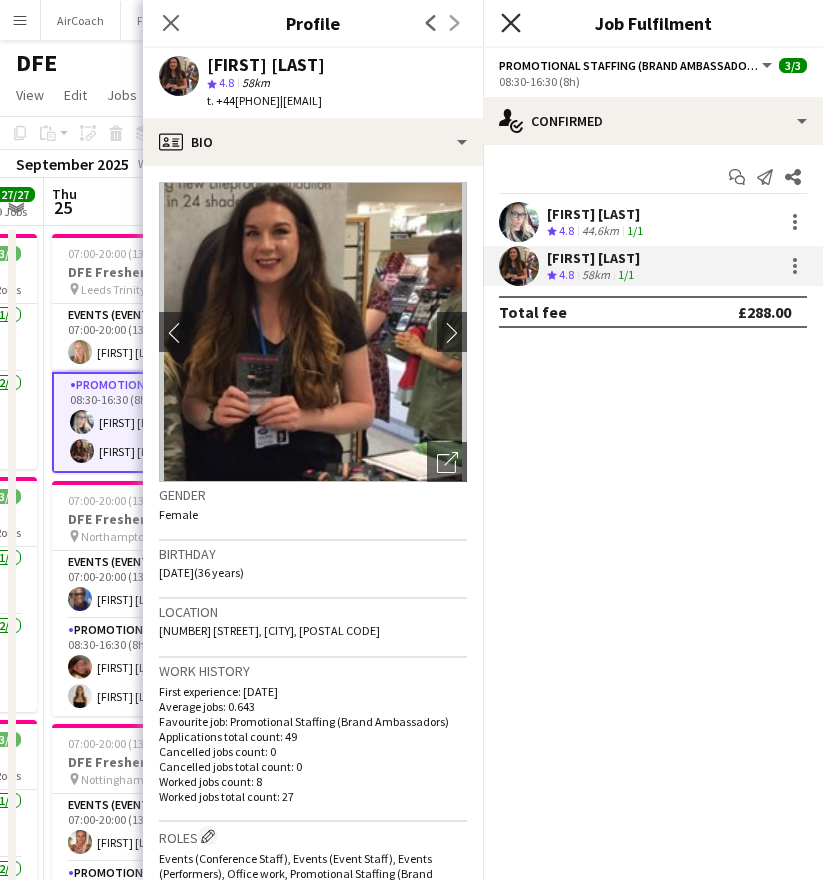 click on "Close pop-in" 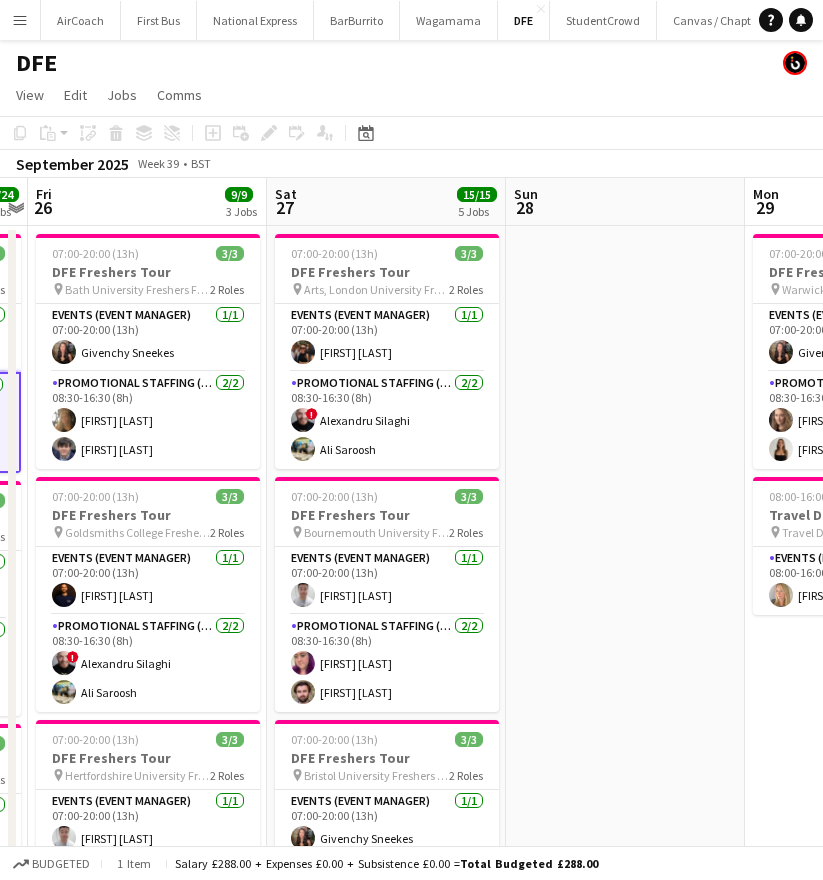scroll, scrollTop: 0, scrollLeft: 687, axis: horizontal 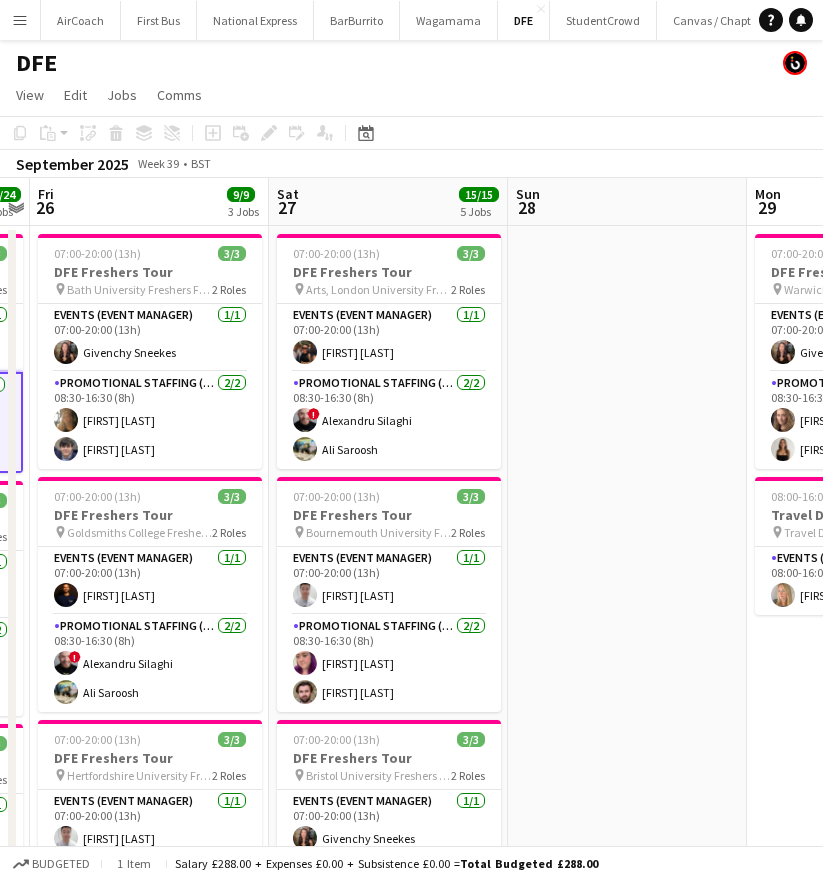 drag, startPoint x: 470, startPoint y: 204, endPoint x: 217, endPoint y: 257, distance: 258.4918 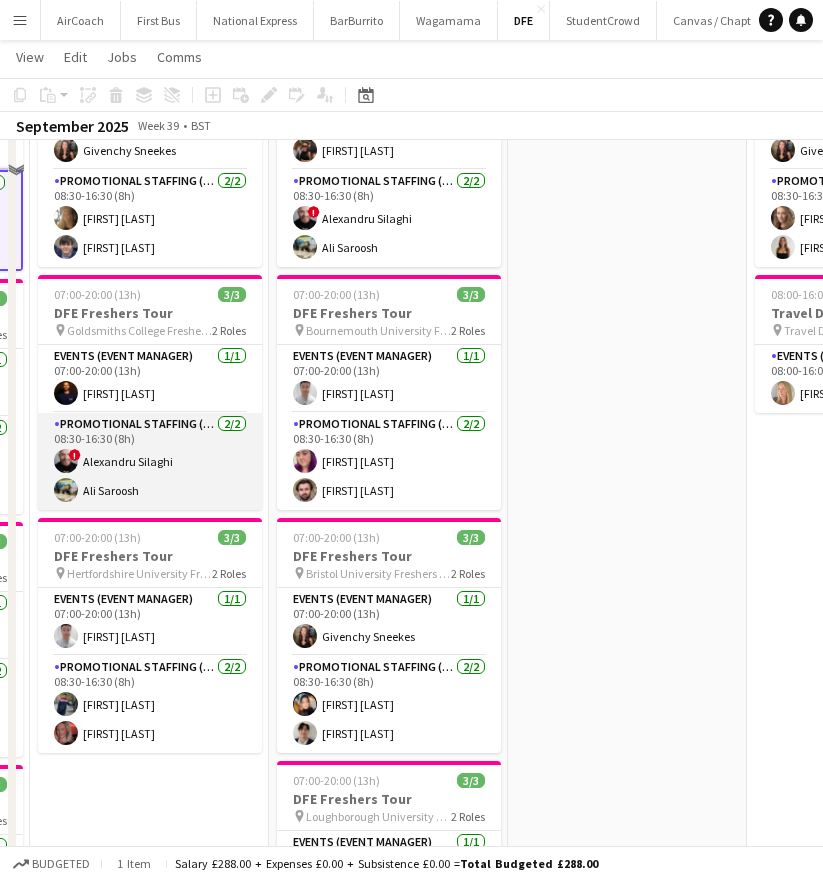 scroll, scrollTop: 0, scrollLeft: 0, axis: both 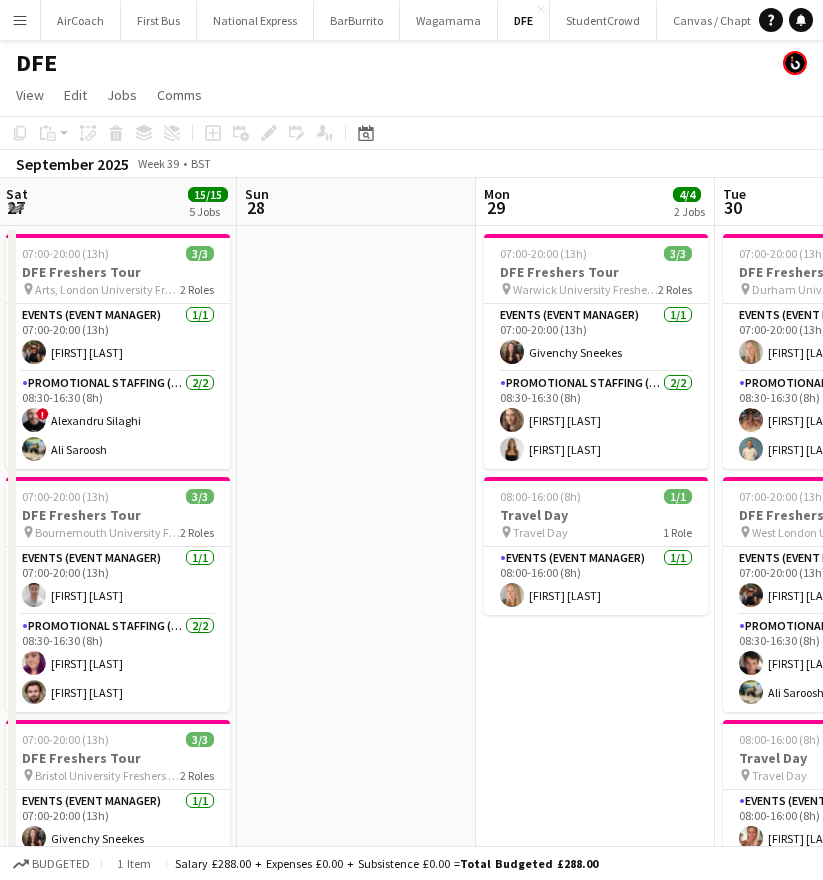 drag, startPoint x: 374, startPoint y: 204, endPoint x: 103, endPoint y: 182, distance: 271.8915 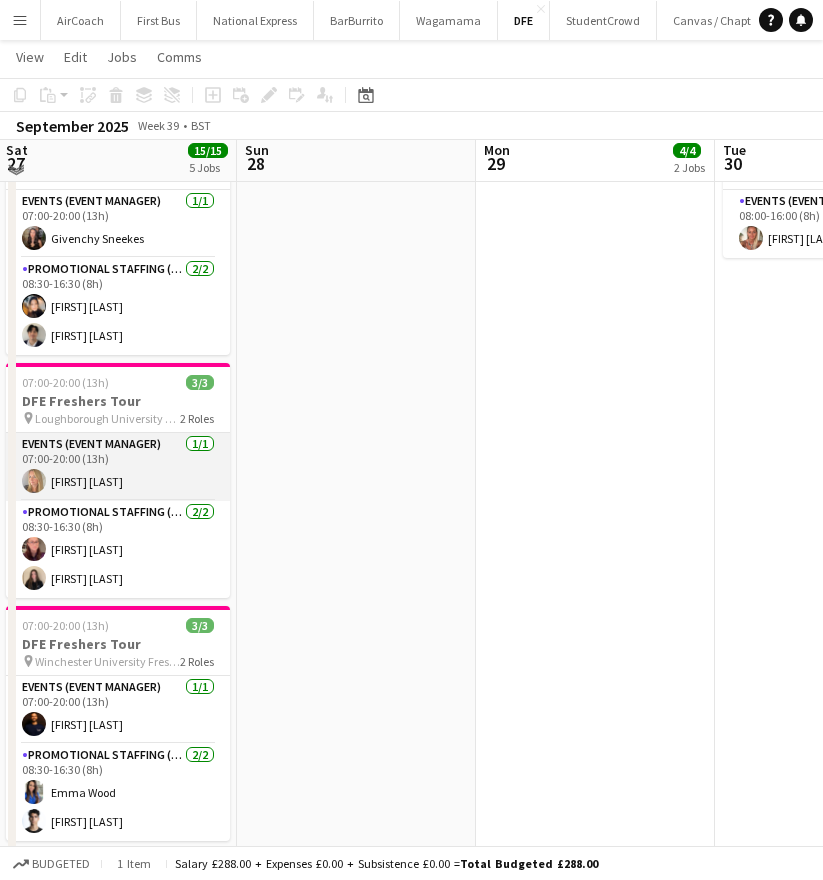 scroll, scrollTop: 600, scrollLeft: 0, axis: vertical 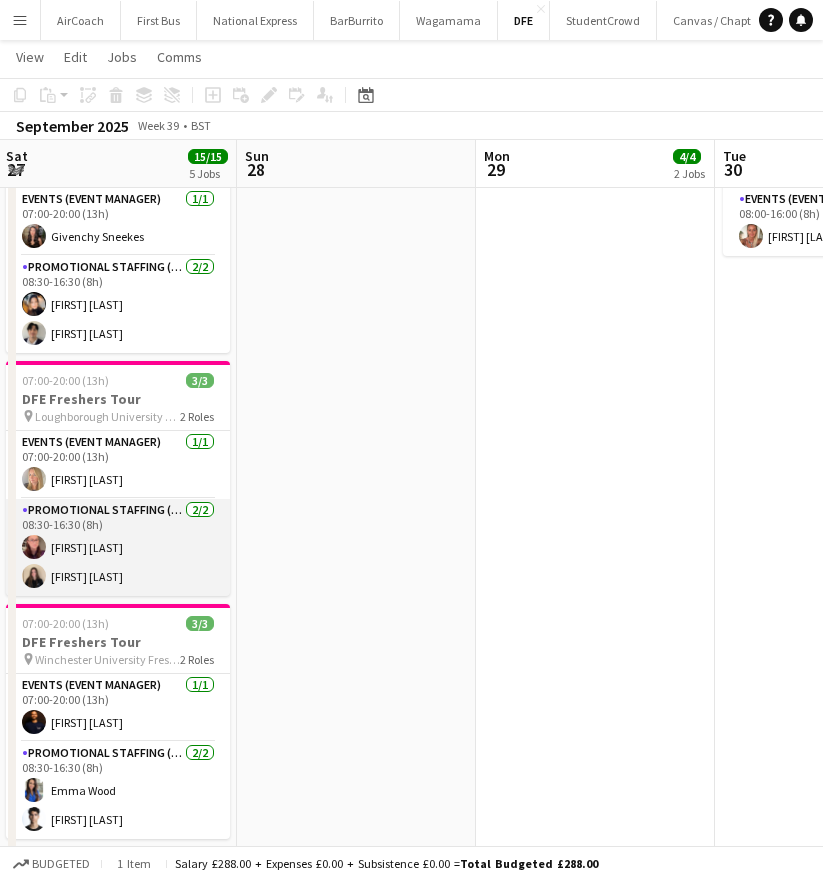 click on "Promotional Staffing (Brand Ambassadors)   2/2   08:30-16:30 (8h)
[FIRST] [LAST] [FIRST] [LAST]" at bounding box center (118, 547) 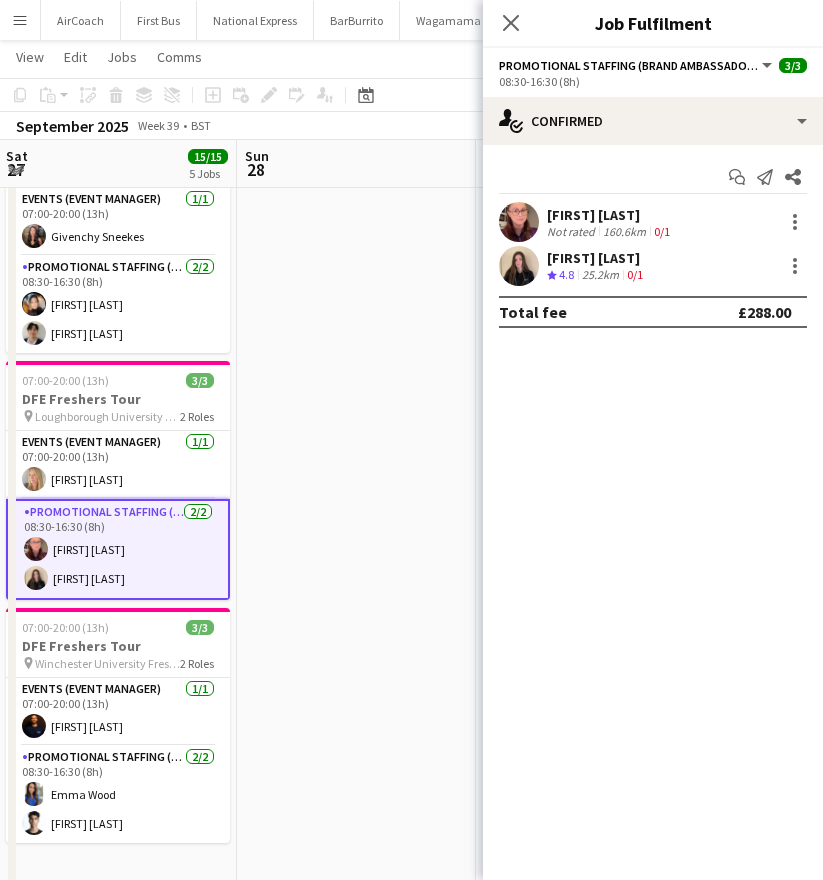click on "[FIRST] [LAST]" at bounding box center (610, 215) 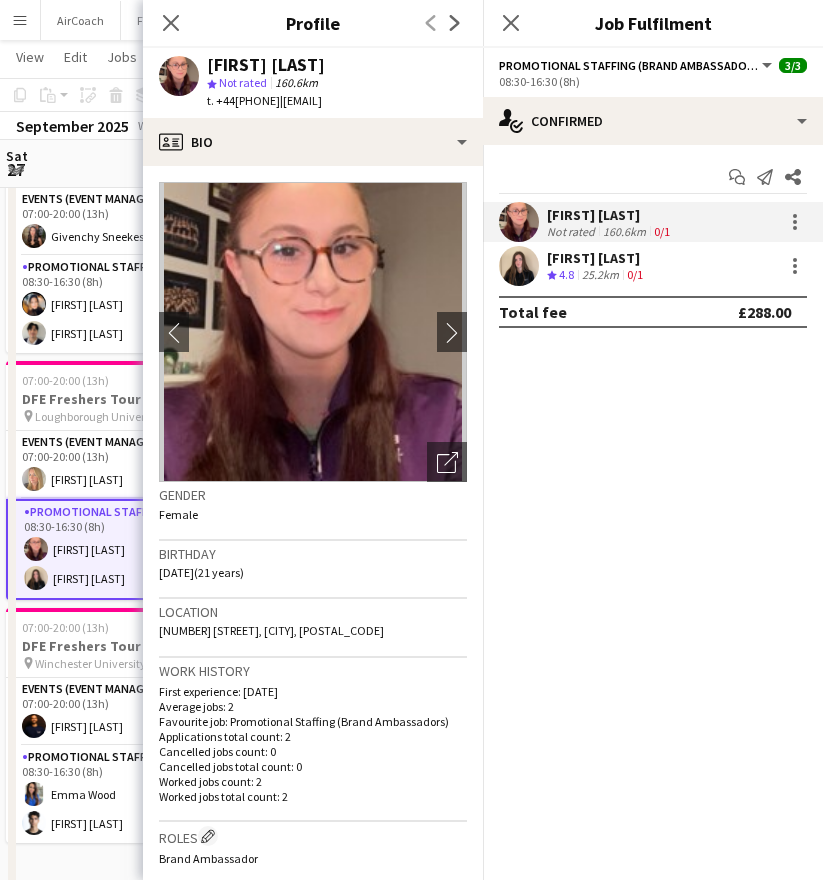 drag, startPoint x: 299, startPoint y: 95, endPoint x: 461, endPoint y: 104, distance: 162.2498 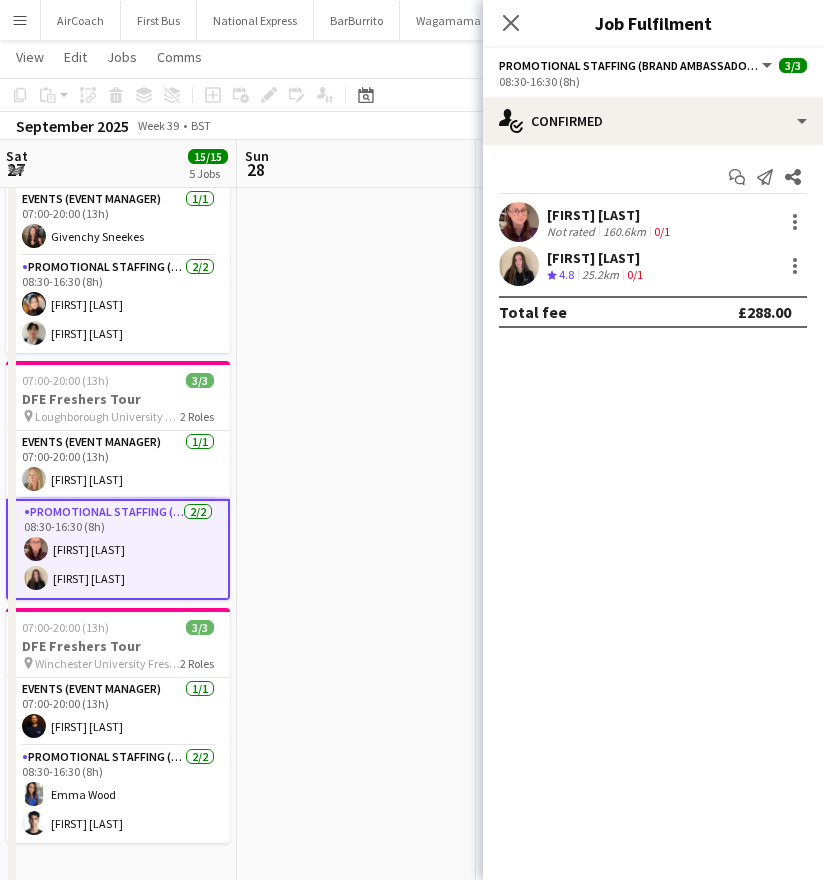 scroll, scrollTop: 0, scrollLeft: 859, axis: horizontal 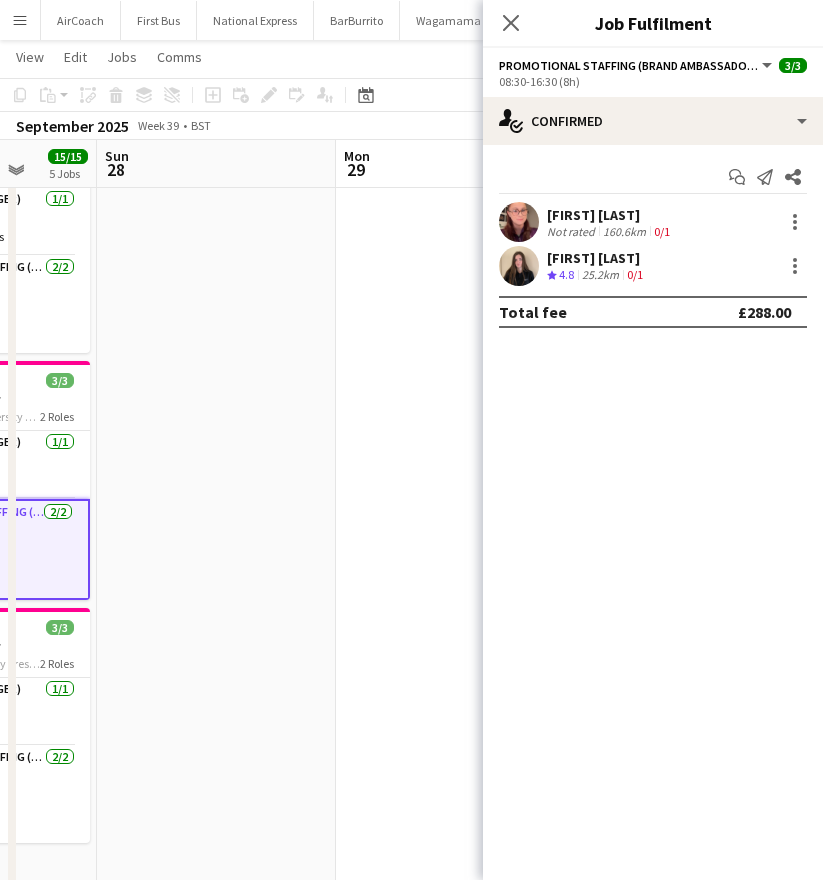 drag, startPoint x: 342, startPoint y: 168, endPoint x: 202, endPoint y: 152, distance: 140.91132 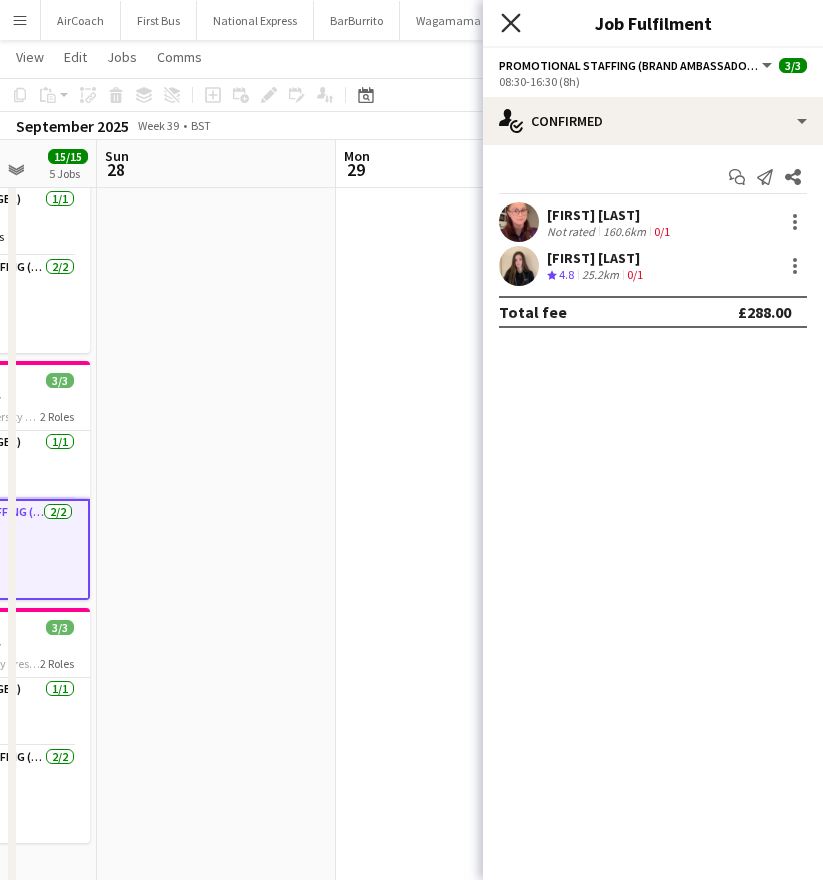 click 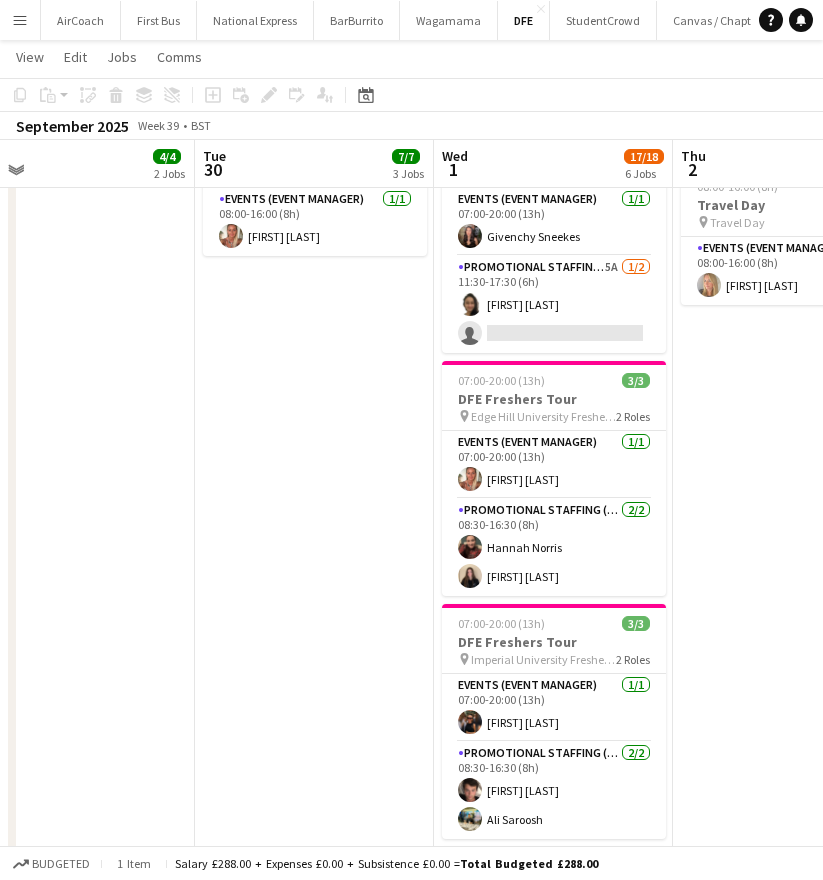 drag, startPoint x: 528, startPoint y: 176, endPoint x: 147, endPoint y: 219, distance: 383.41882 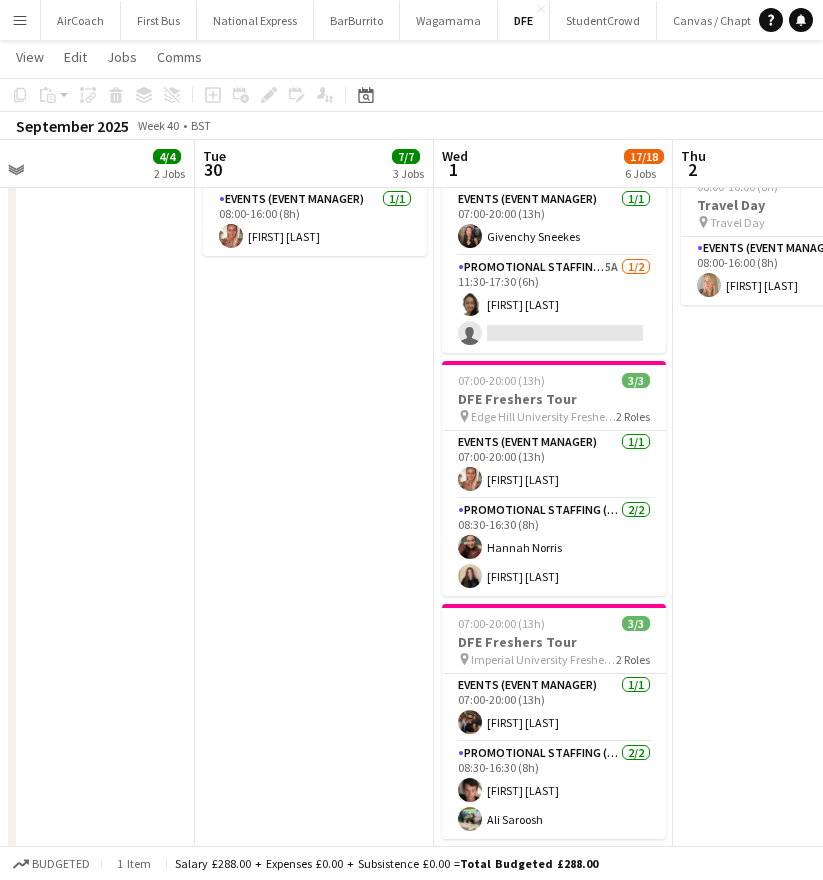 scroll, scrollTop: 0, scrollLeft: 762, axis: horizontal 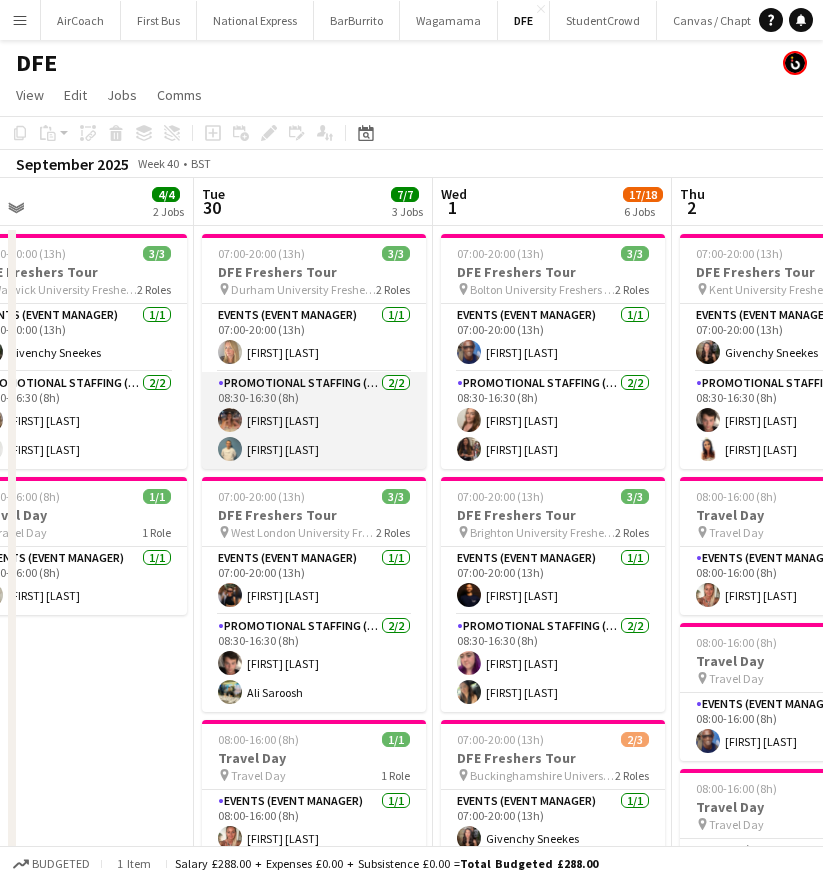 drag, startPoint x: 268, startPoint y: 444, endPoint x: 274, endPoint y: 461, distance: 18.027756 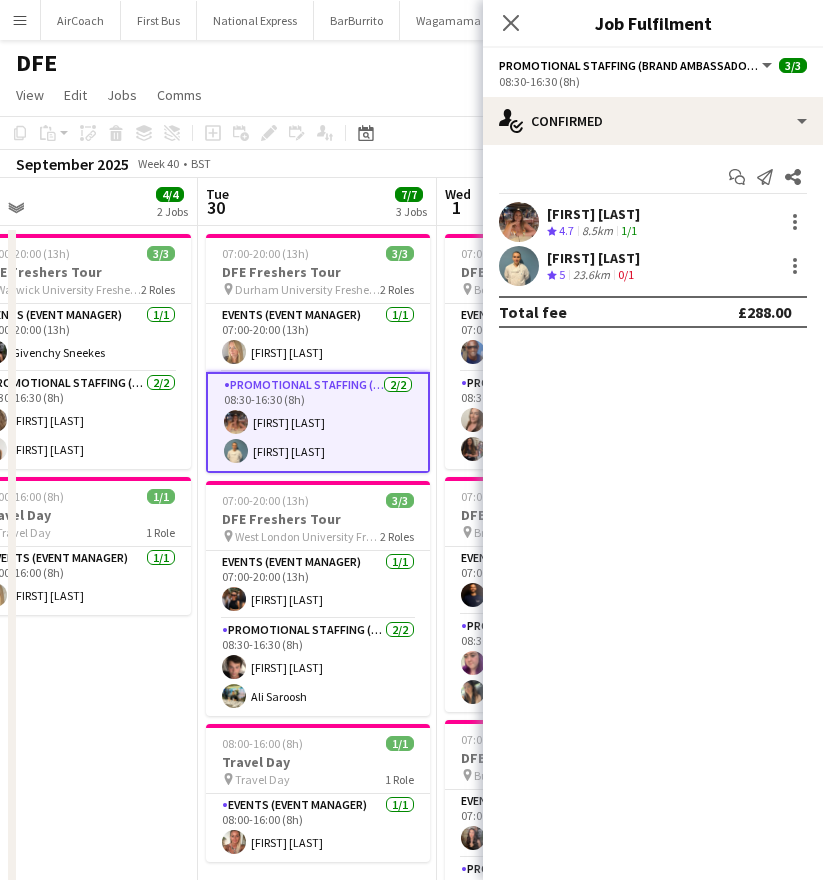 click on "[FIRST] [LAST]" at bounding box center (593, 258) 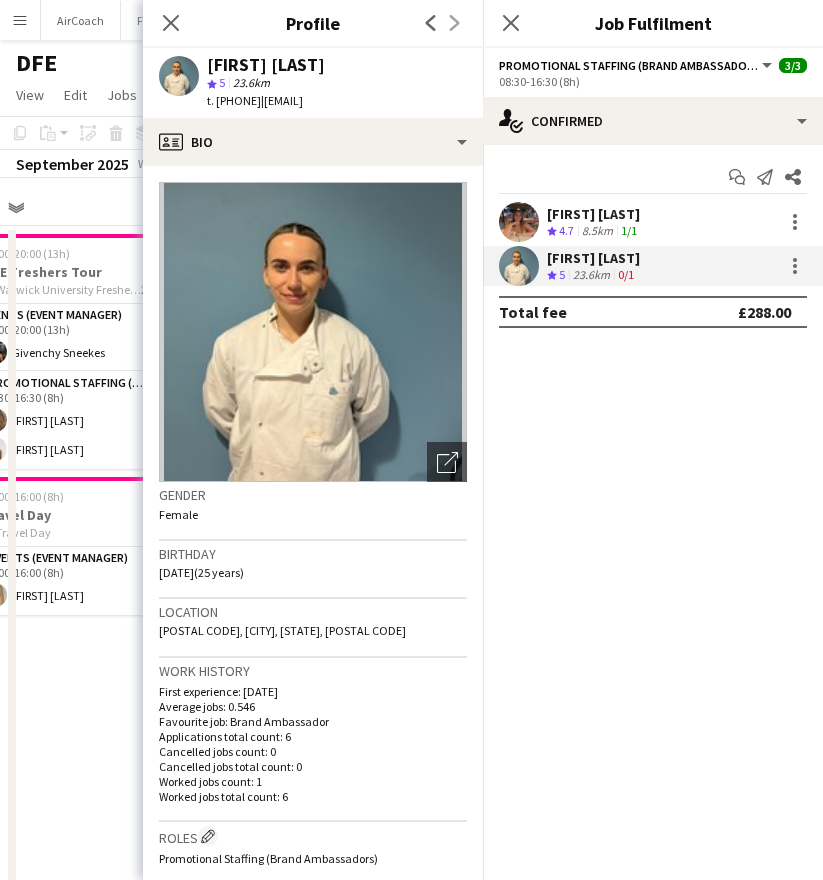 drag, startPoint x: 303, startPoint y: 103, endPoint x: 479, endPoint y: 106, distance: 176.02557 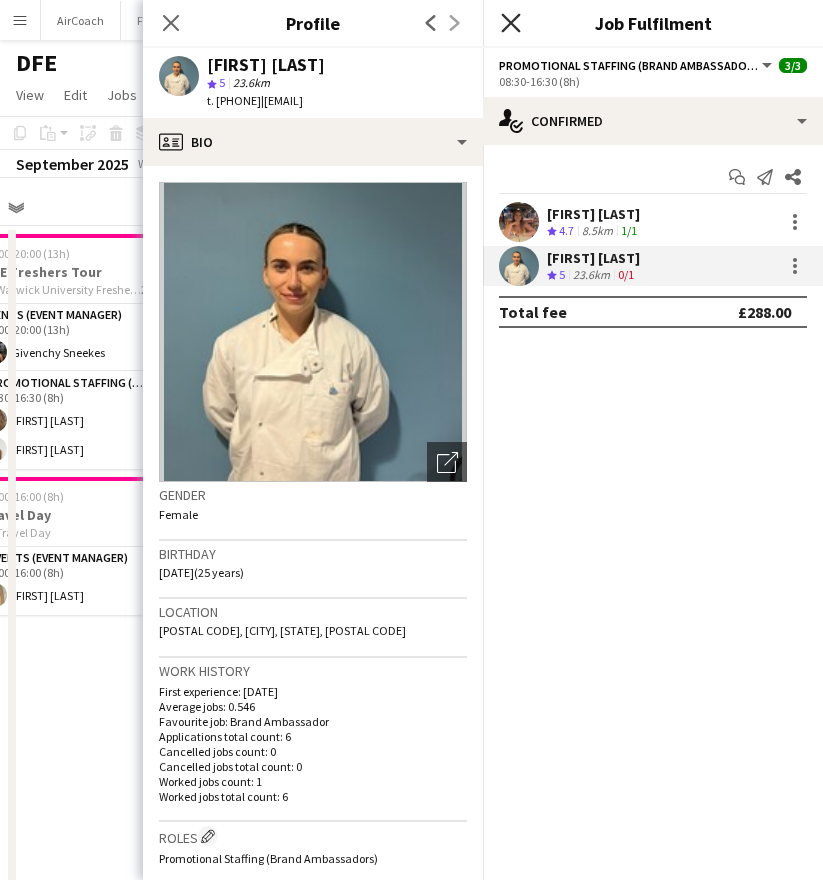 click on "Close pop-in" 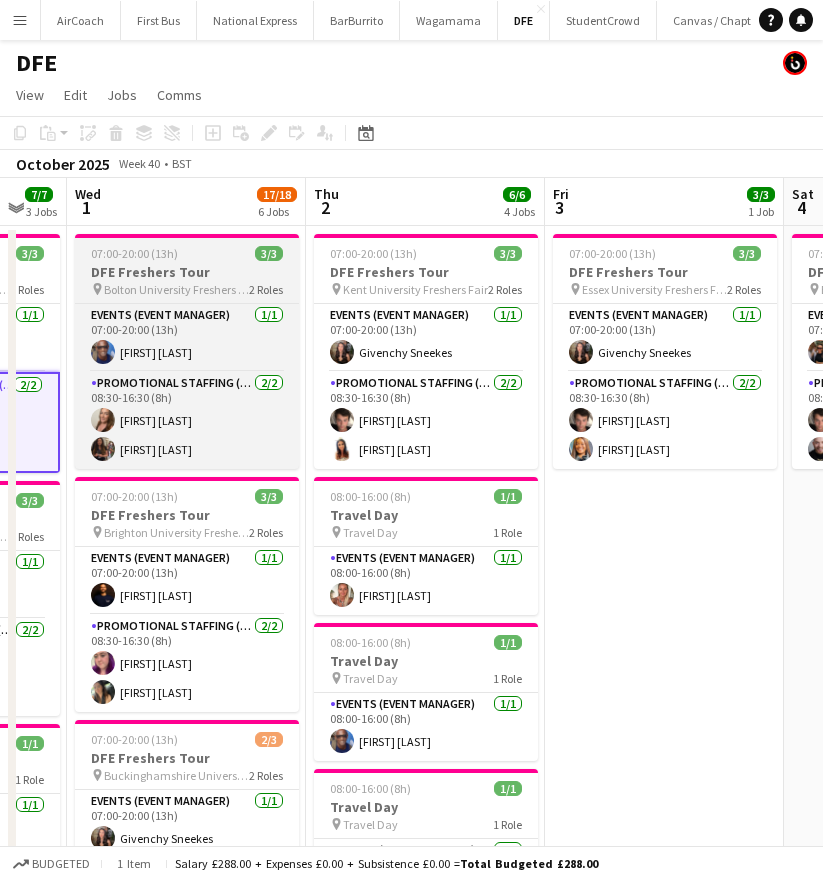 drag, startPoint x: 510, startPoint y: 197, endPoint x: 117, endPoint y: 256, distance: 397.40408 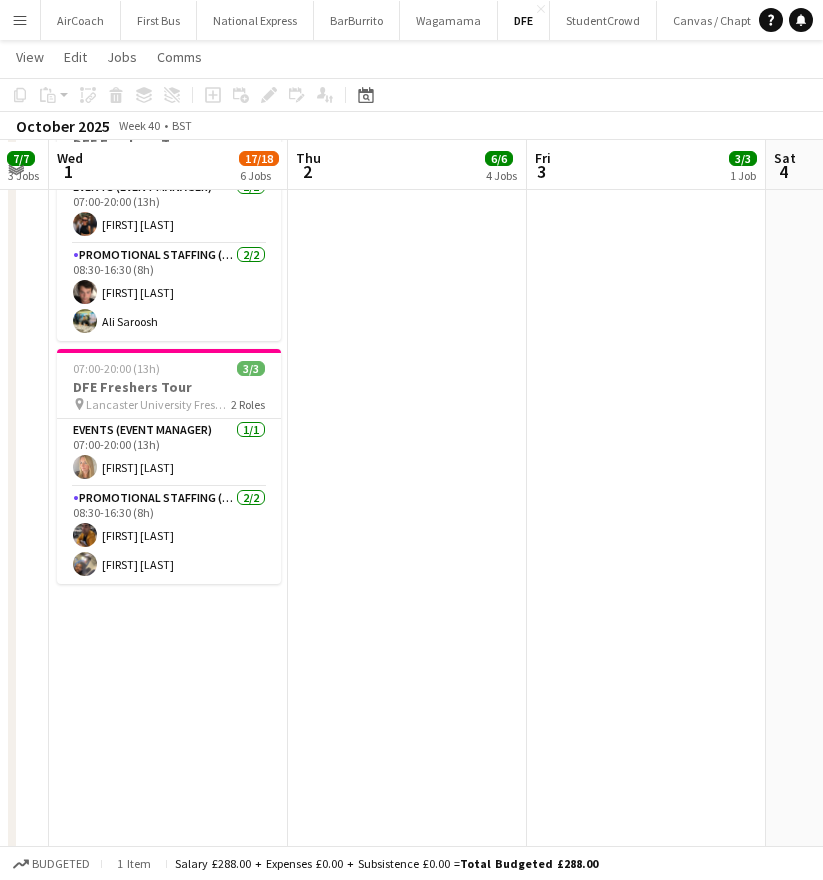 scroll, scrollTop: 1100, scrollLeft: 0, axis: vertical 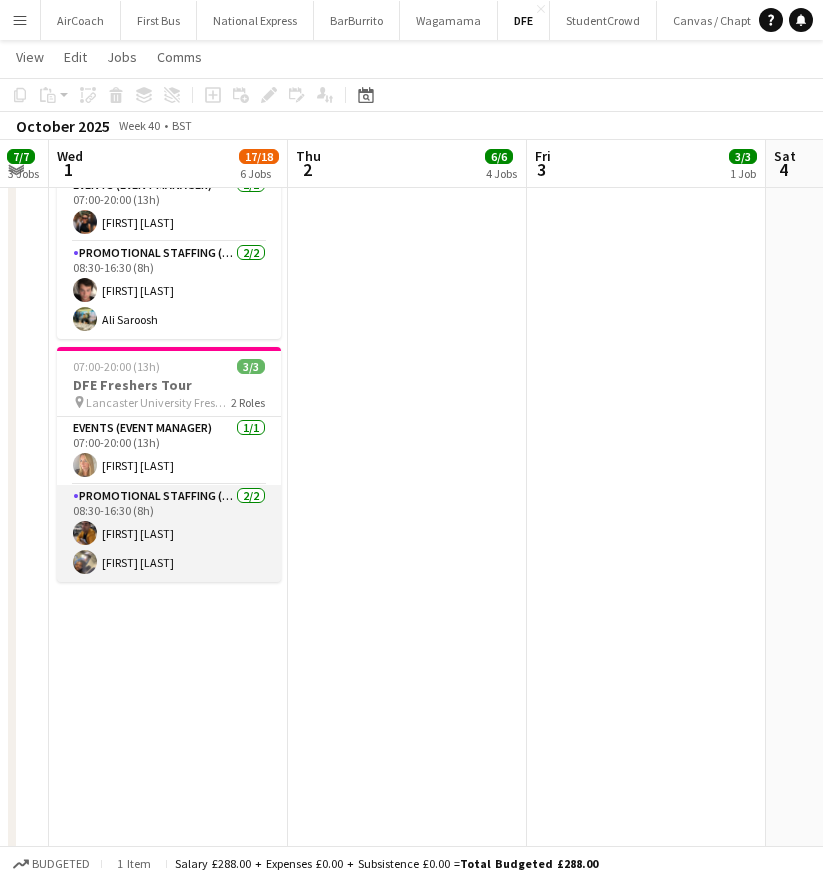 click on "Promotional Staffing (Brand Ambassadors)   2/2   08:30-16:30 (8h)
[FIRST] [LAST] [FIRST] [LAST]" at bounding box center [169, 533] 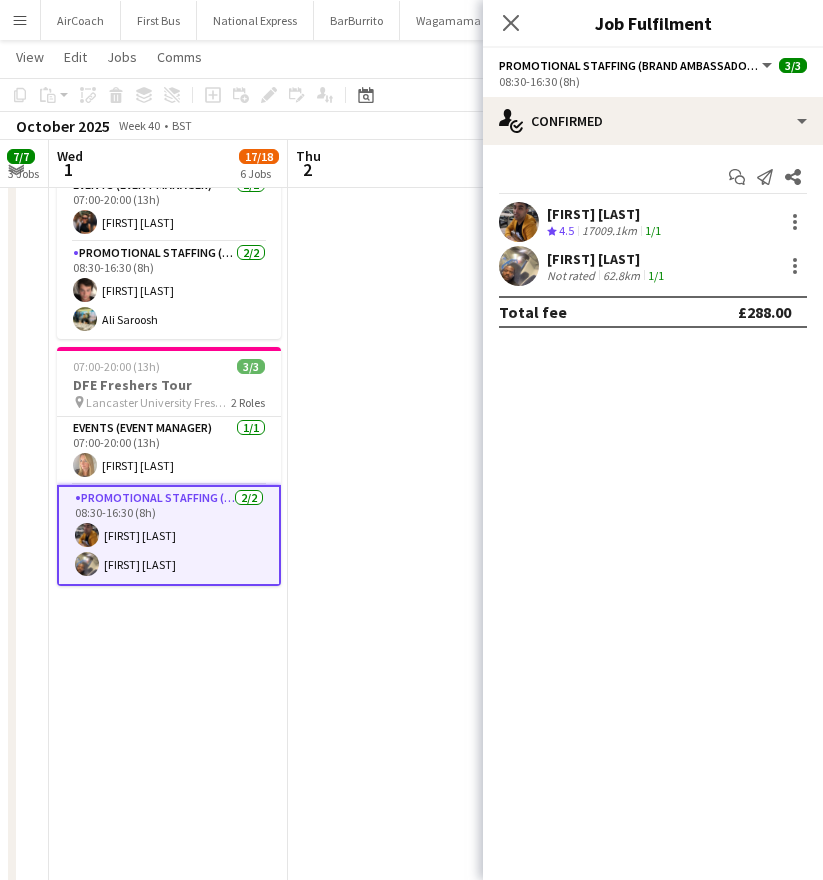 click on "[FIRST] [LAST]" at bounding box center [606, 214] 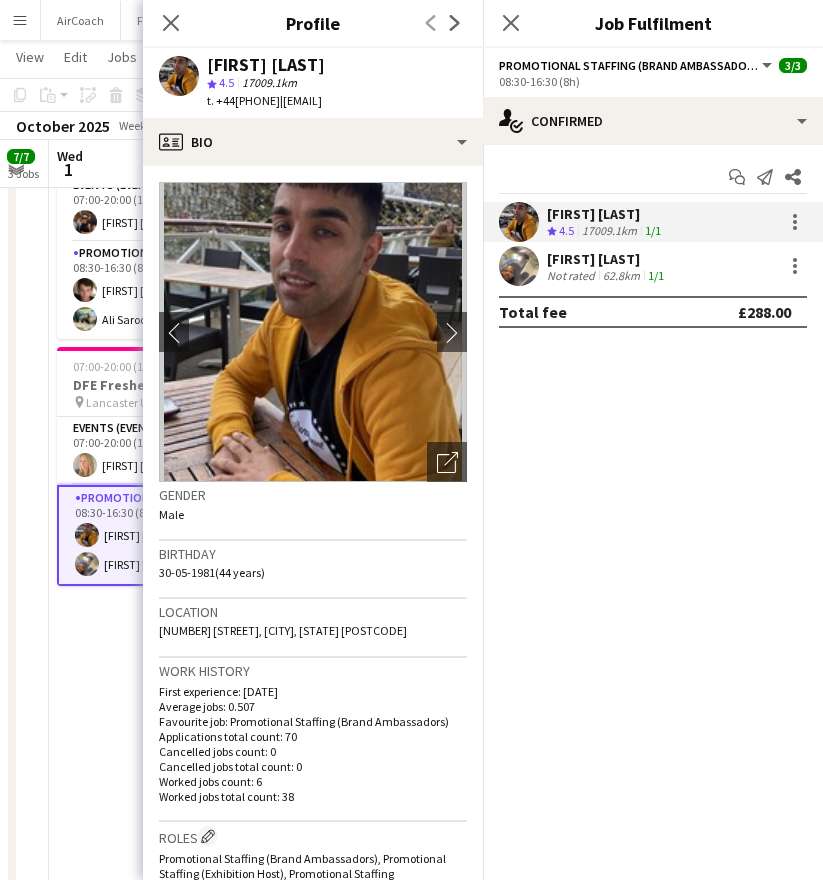 drag, startPoint x: 303, startPoint y: 99, endPoint x: 452, endPoint y: 104, distance: 149.08386 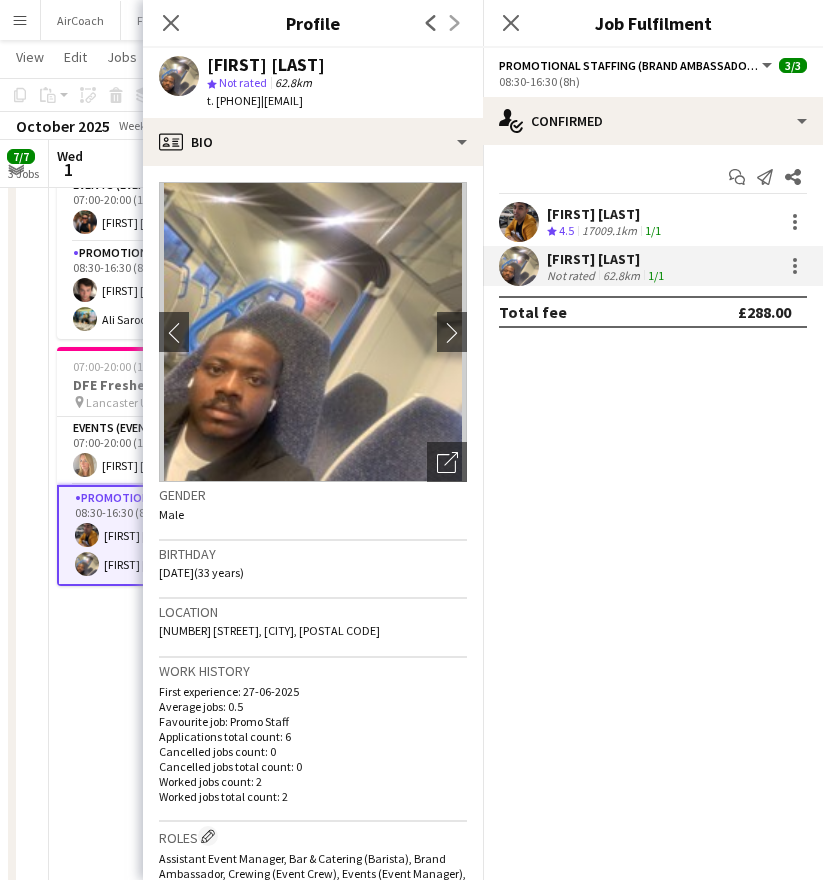 drag, startPoint x: 302, startPoint y: 105, endPoint x: 475, endPoint y: 103, distance: 173.01157 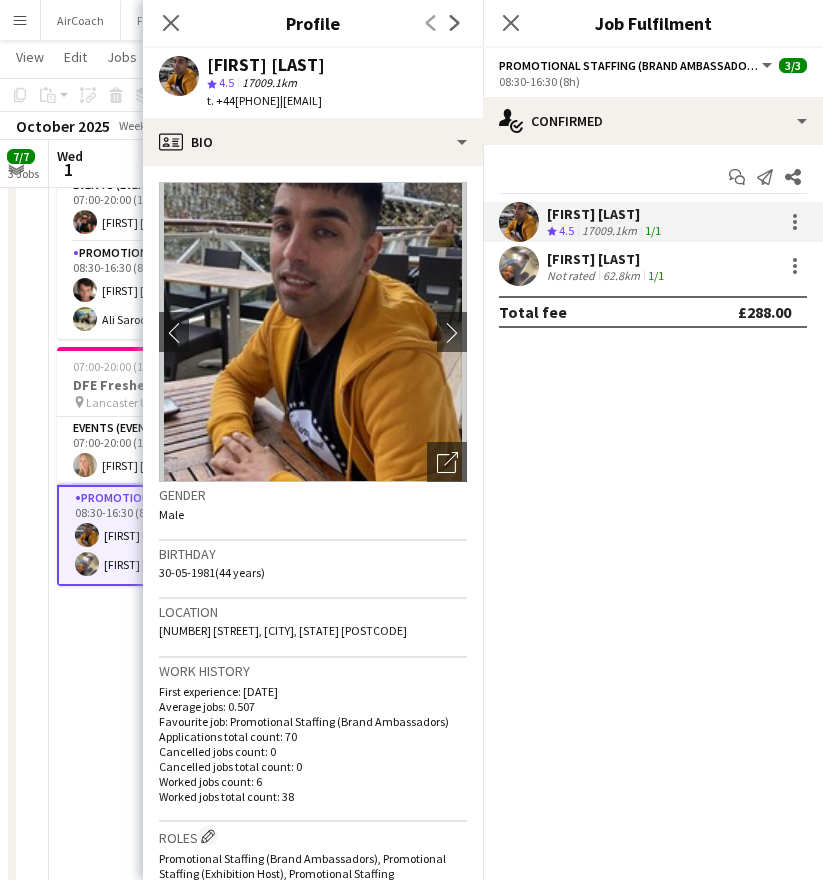 click on "t. +44[PHONE]" 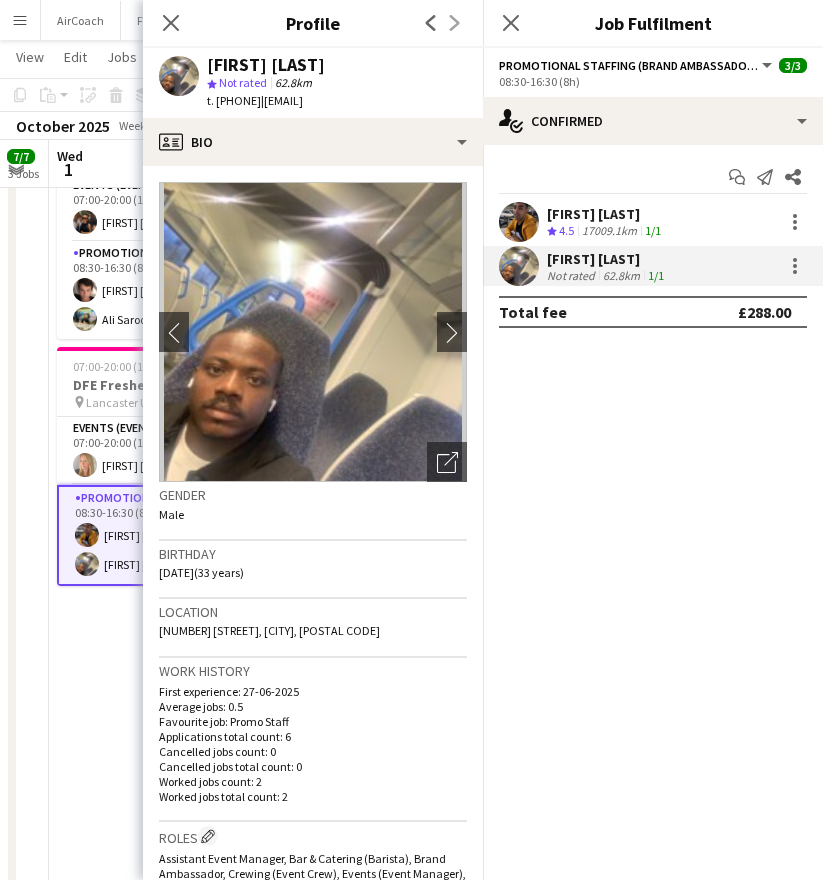 drag, startPoint x: 294, startPoint y: 100, endPoint x: 217, endPoint y: 114, distance: 78.26238 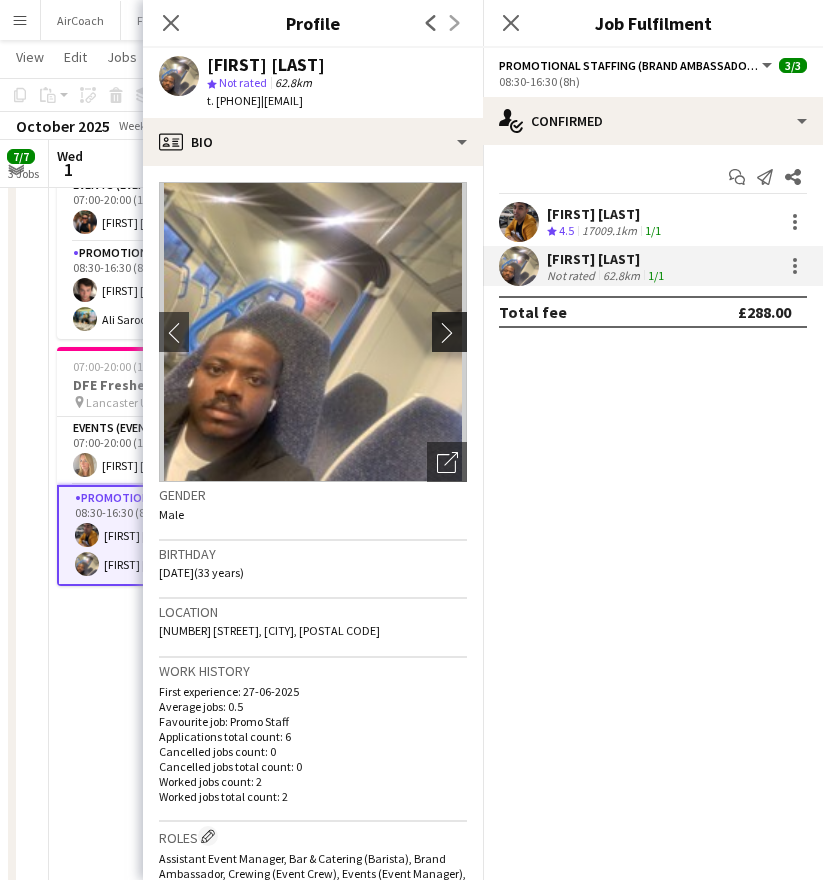 click on "chevron-right" 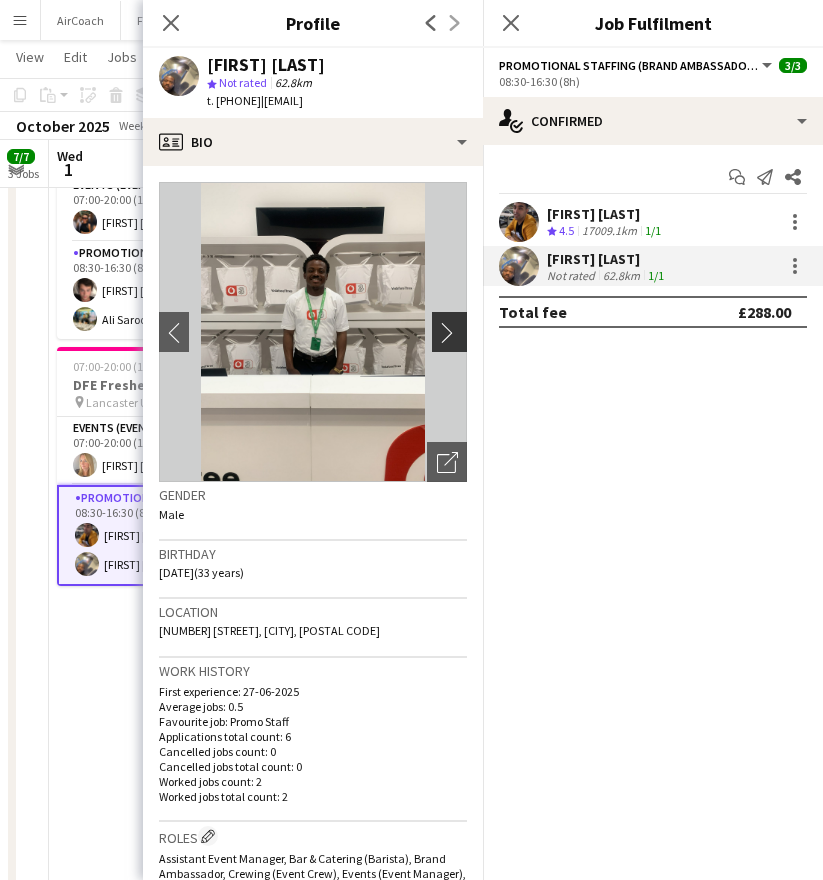 click on "chevron-right" 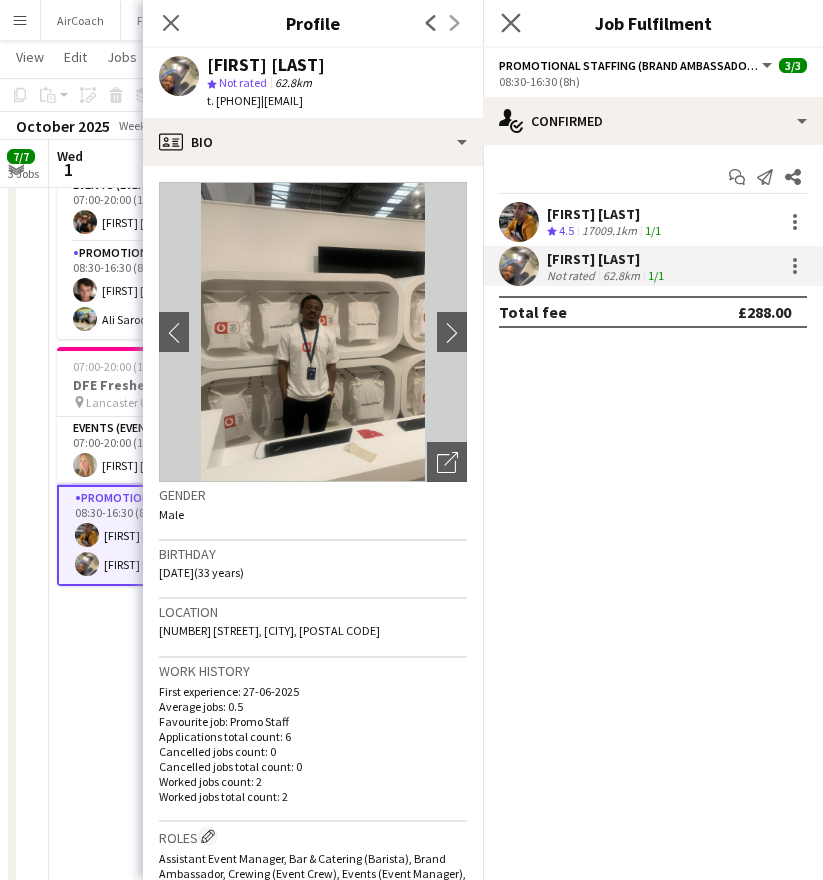 click on "Close pop-in" 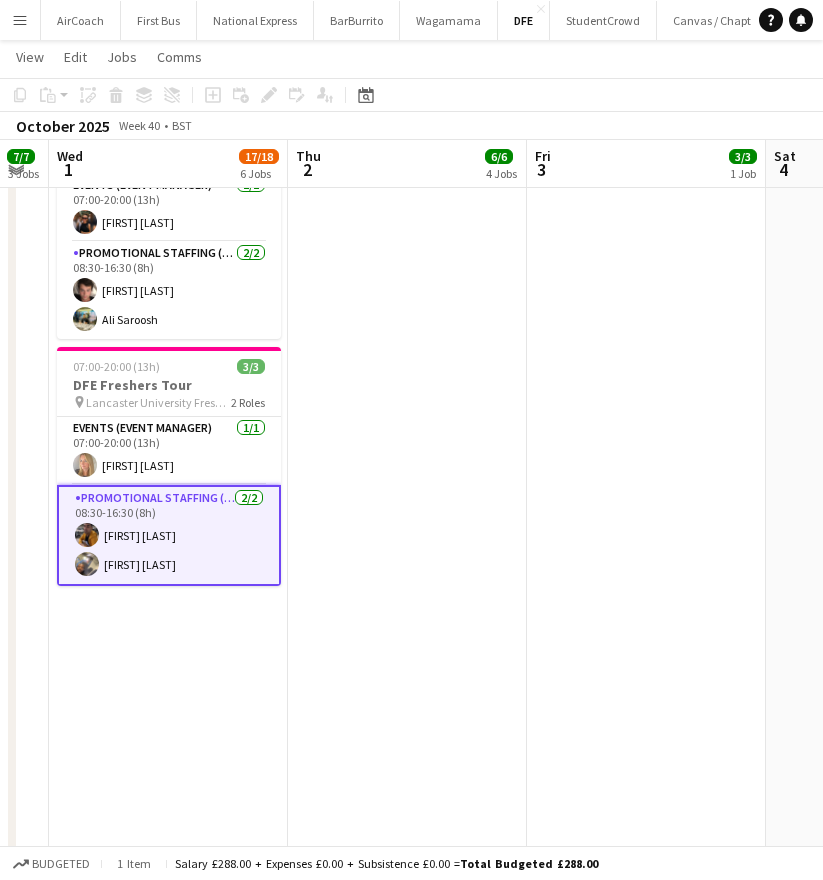 click on "[FIRST] [LAST] [FIRST] [LAST] [FIRST] [LAST] [FIRST] [LAST] [FIRST] [LAST]" at bounding box center (168, 264) 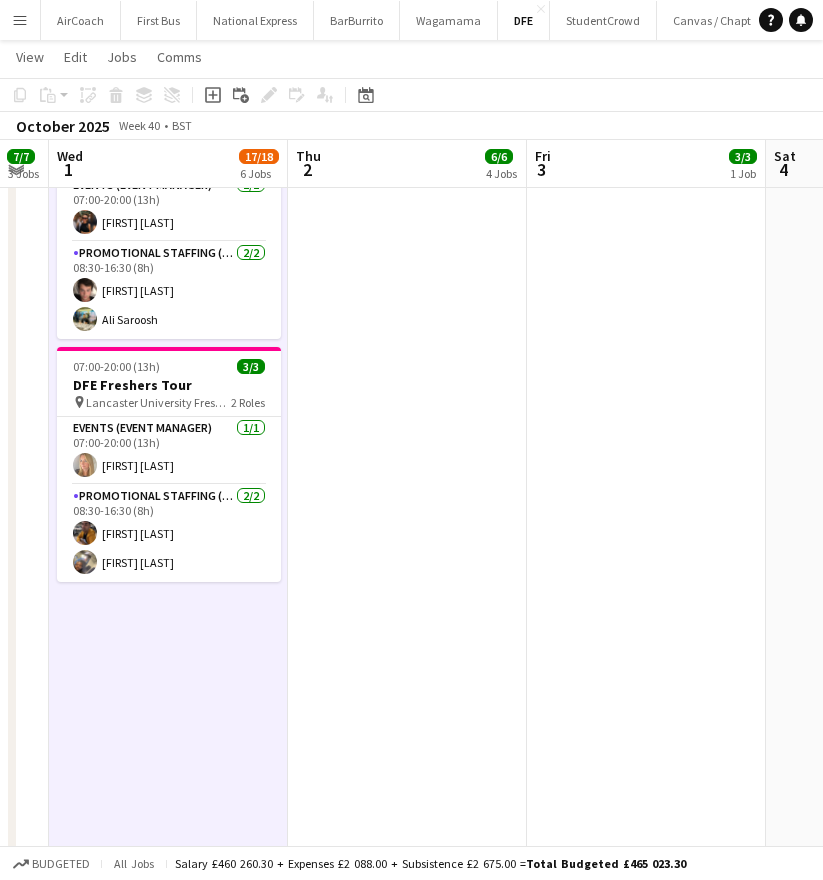click on "Menu" at bounding box center (20, 20) 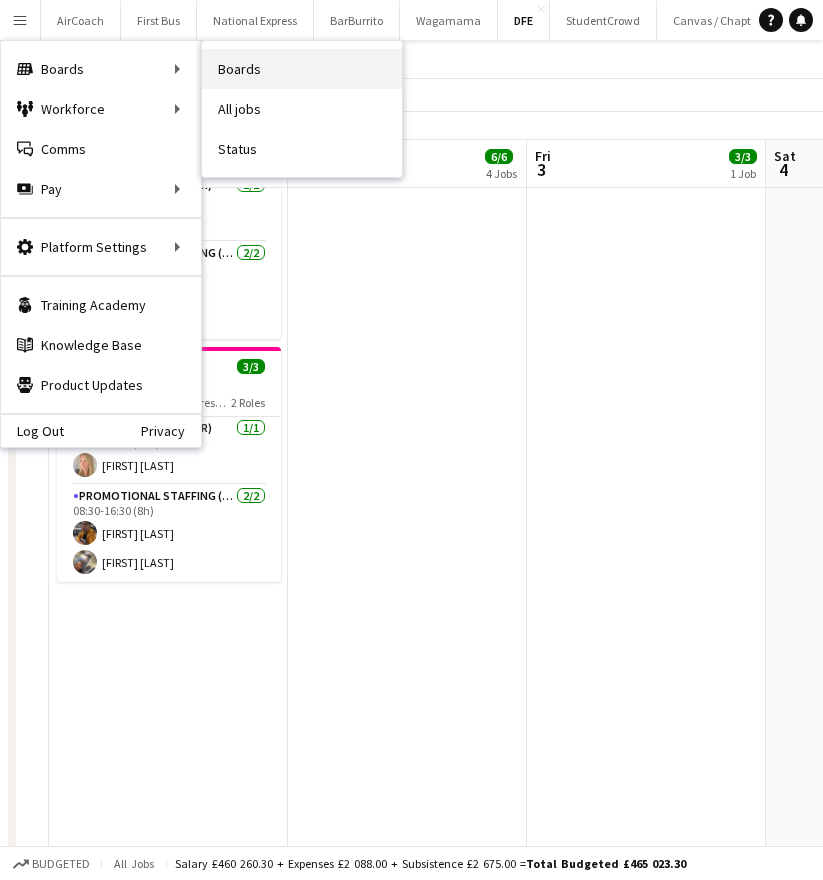click on "Boards" at bounding box center (302, 69) 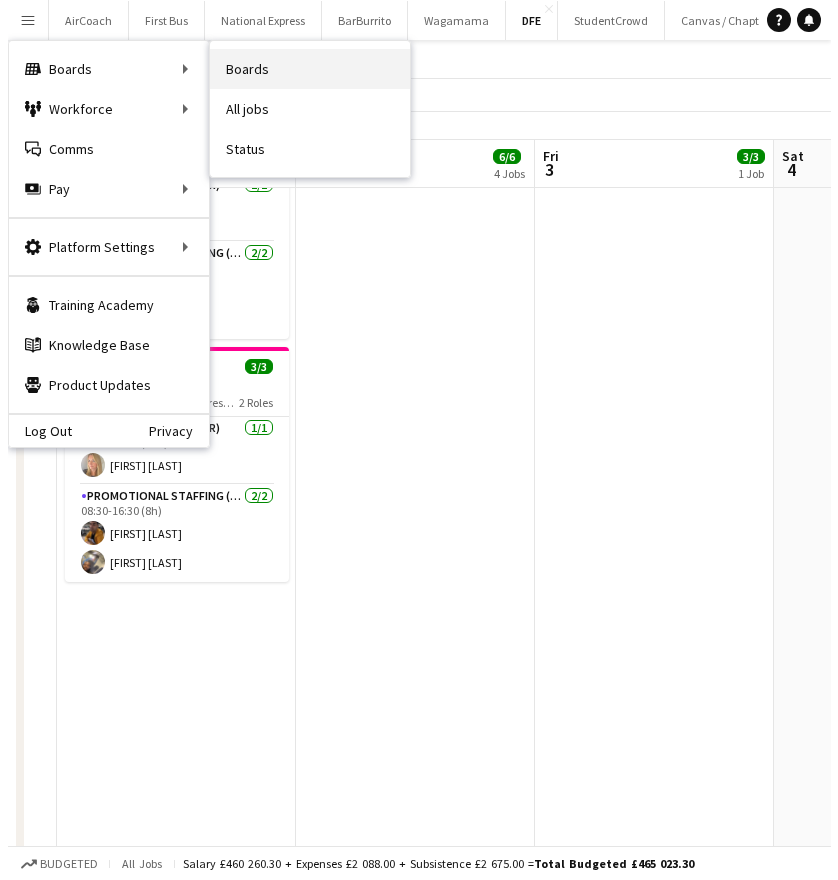 scroll, scrollTop: 0, scrollLeft: 0, axis: both 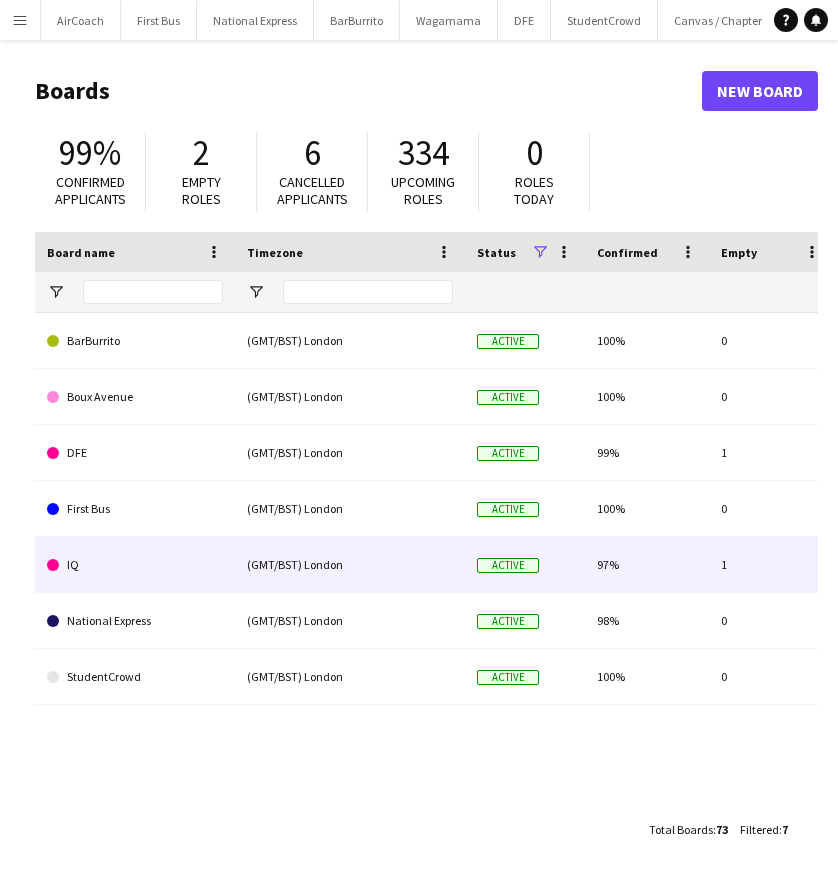 click on "IQ" 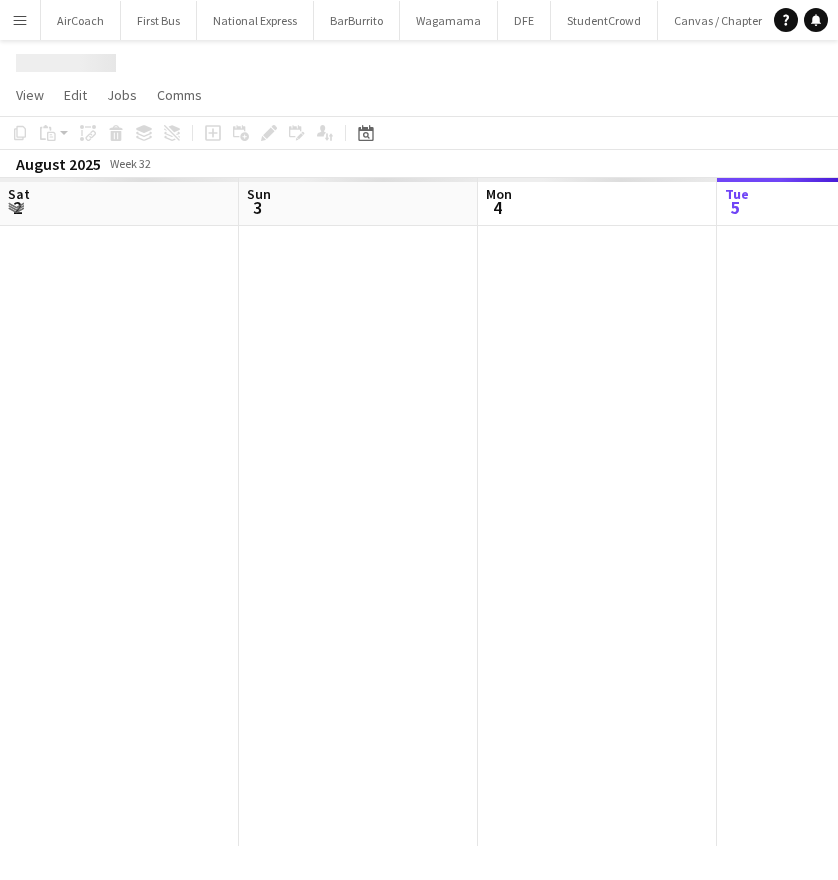 scroll, scrollTop: 0, scrollLeft: 478, axis: horizontal 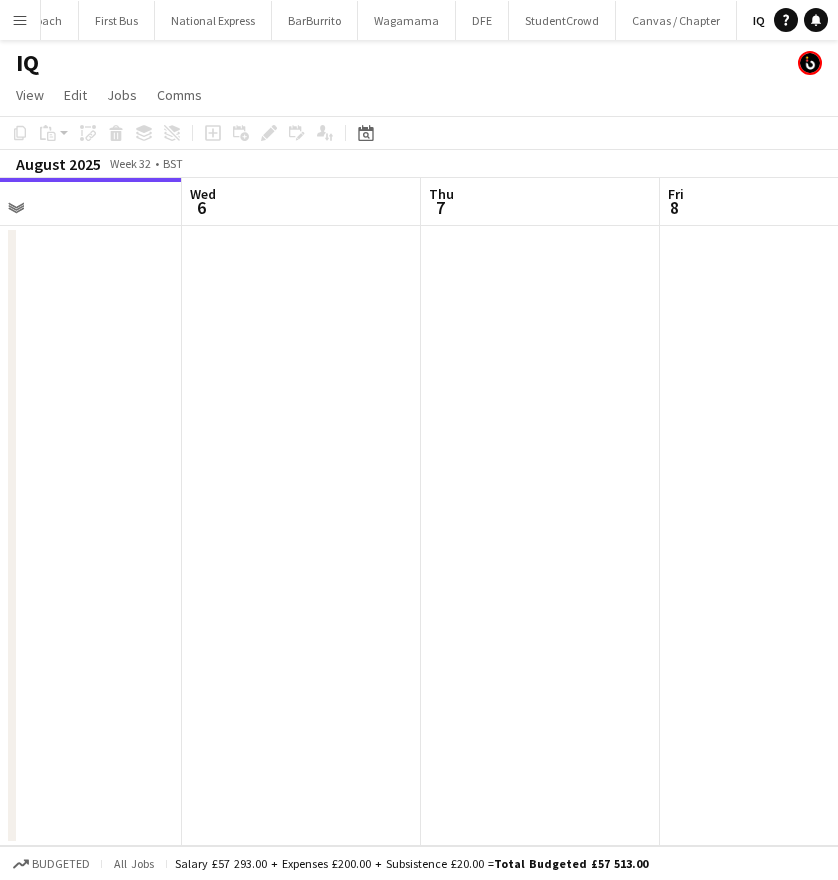 drag, startPoint x: 665, startPoint y: 212, endPoint x: 326, endPoint y: 262, distance: 342.66748 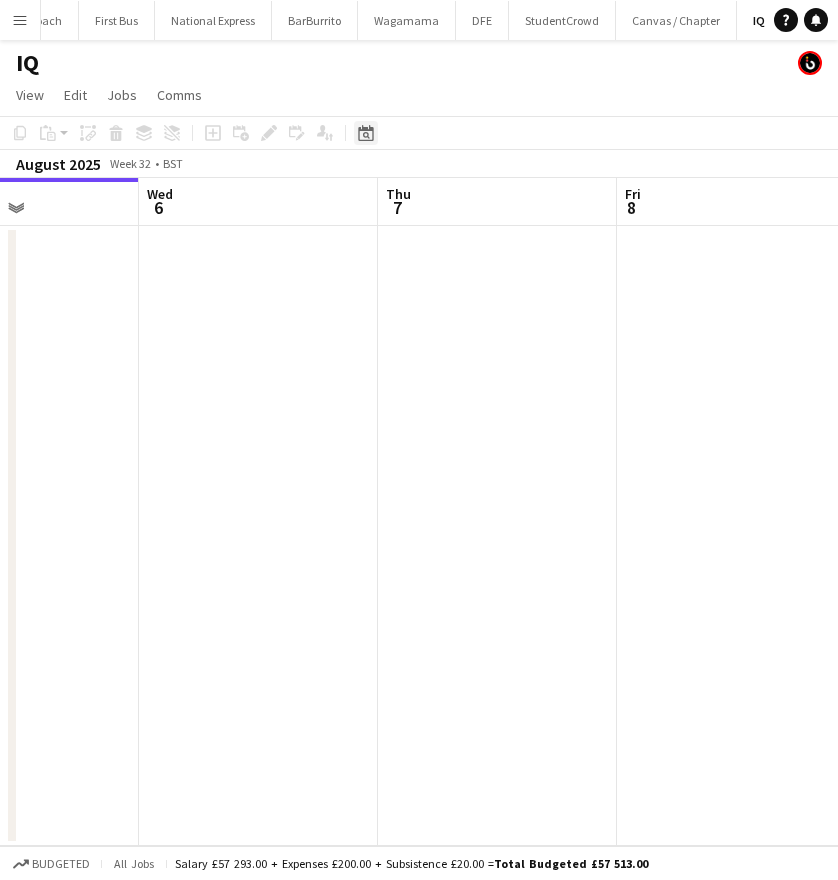 click on "Date picker" 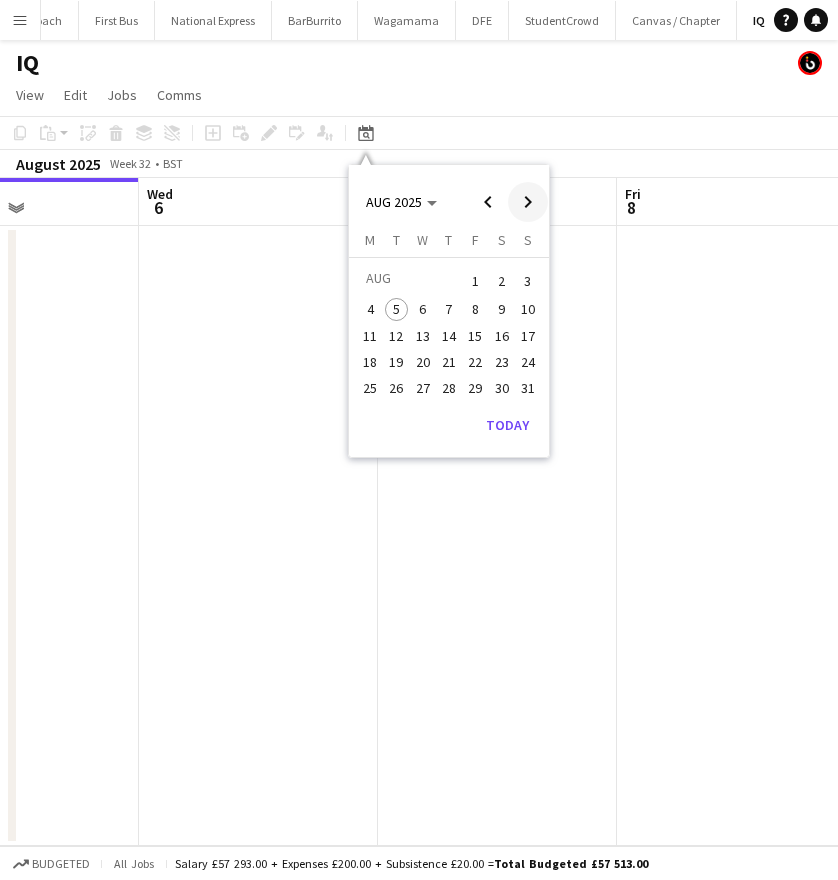 click at bounding box center [528, 202] 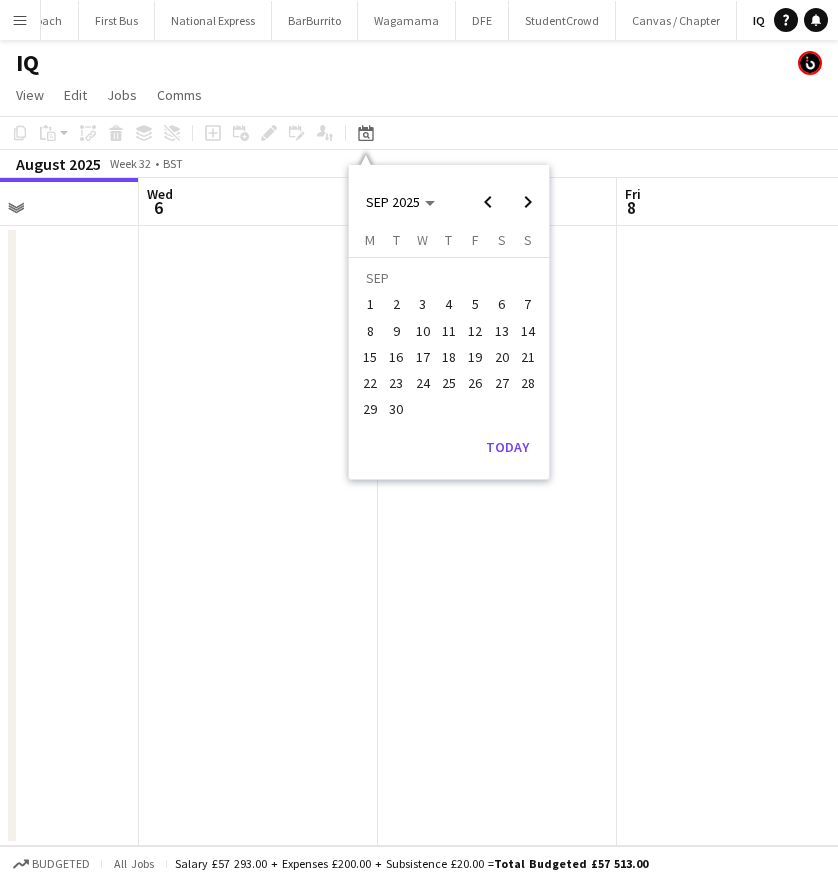 click on "13" at bounding box center [502, 331] 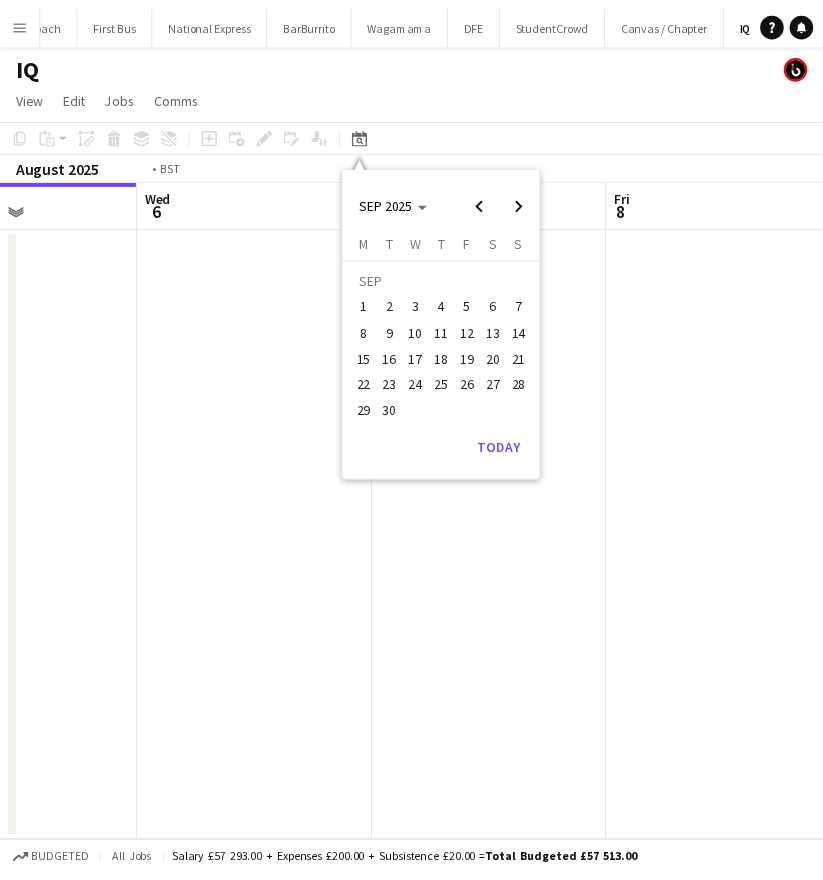 scroll, scrollTop: 0, scrollLeft: 688, axis: horizontal 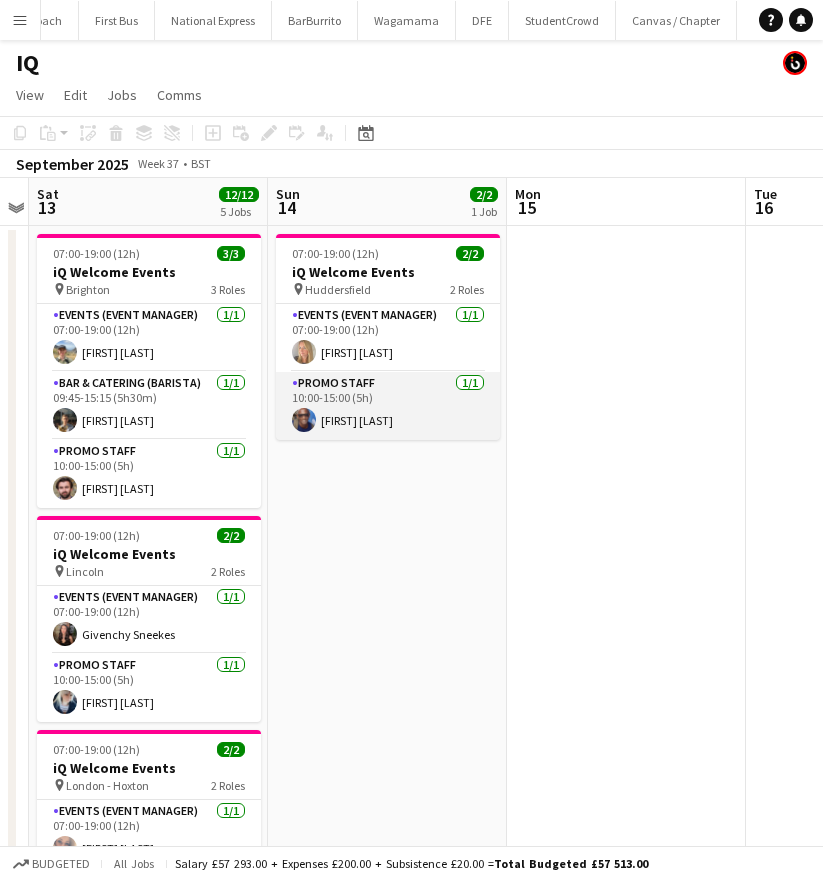 click on "Promo Staff   1/1   10:00-15:00 (5h)
[FIRST] [LAST]" at bounding box center (388, 406) 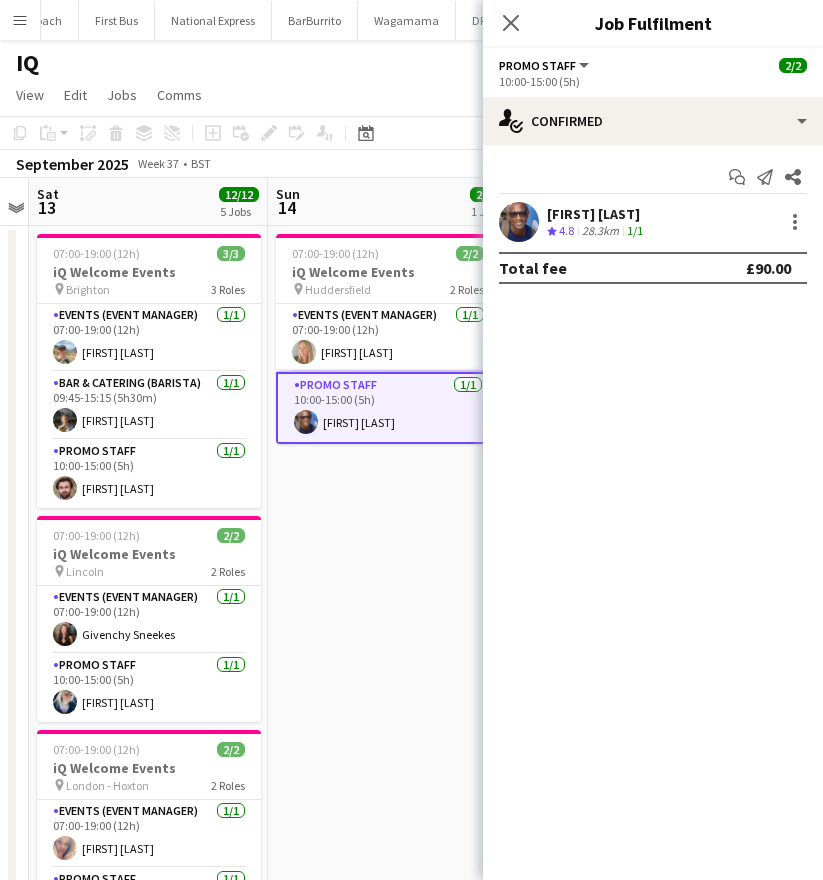 click on "[FIRST] [LAST]" at bounding box center (597, 214) 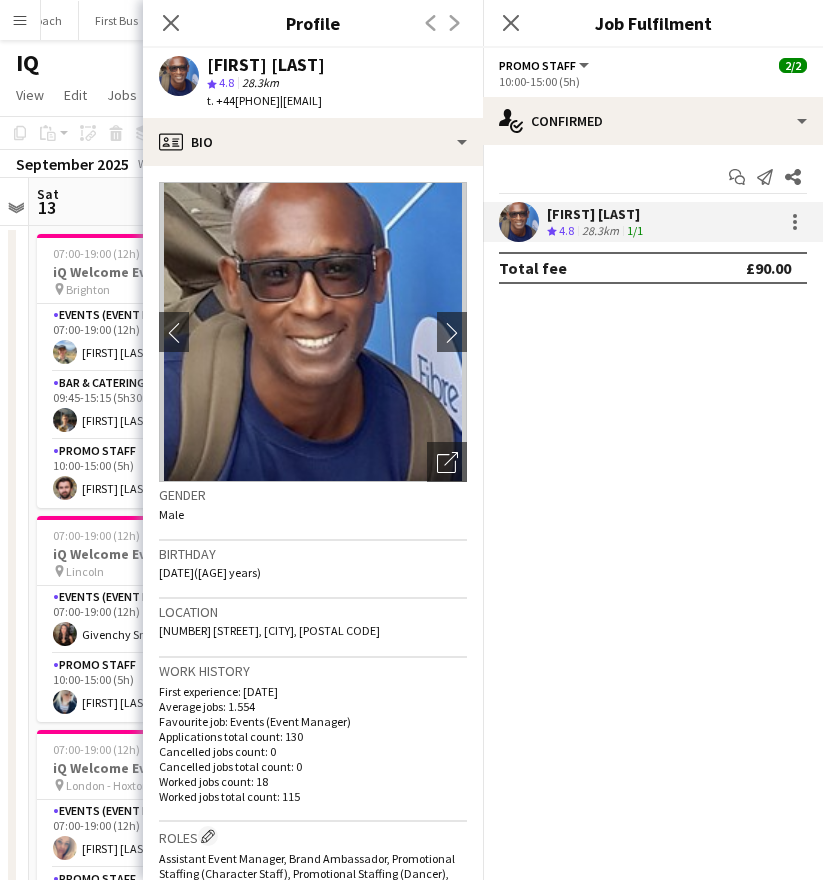 drag, startPoint x: 299, startPoint y: 102, endPoint x: 442, endPoint y: 105, distance: 143.03146 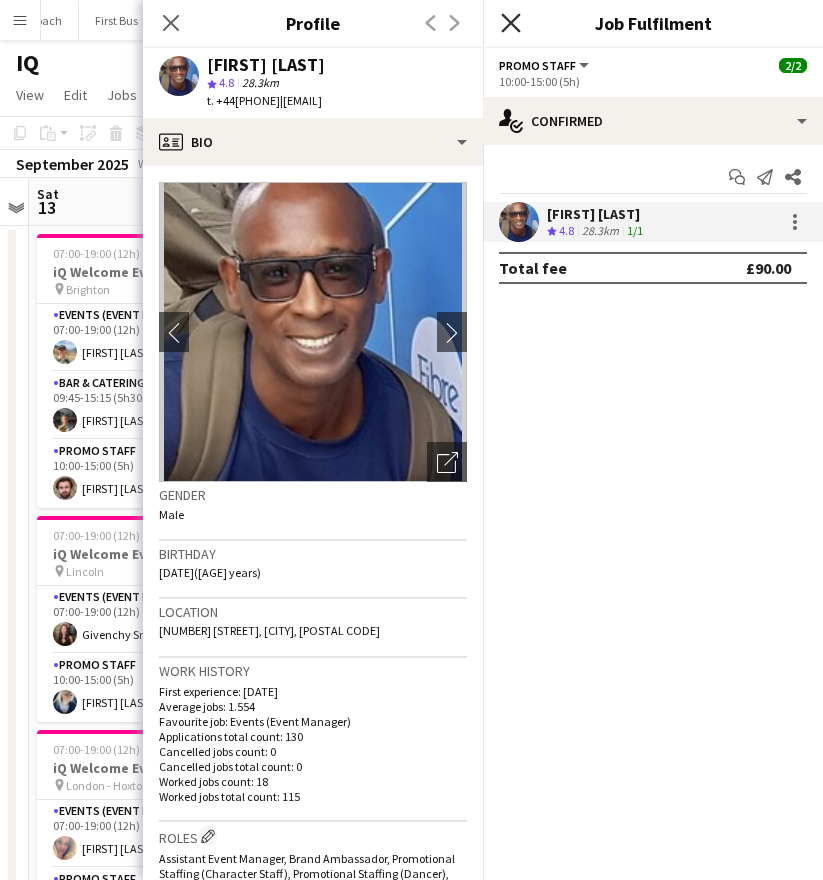 click on "Close pop-in" 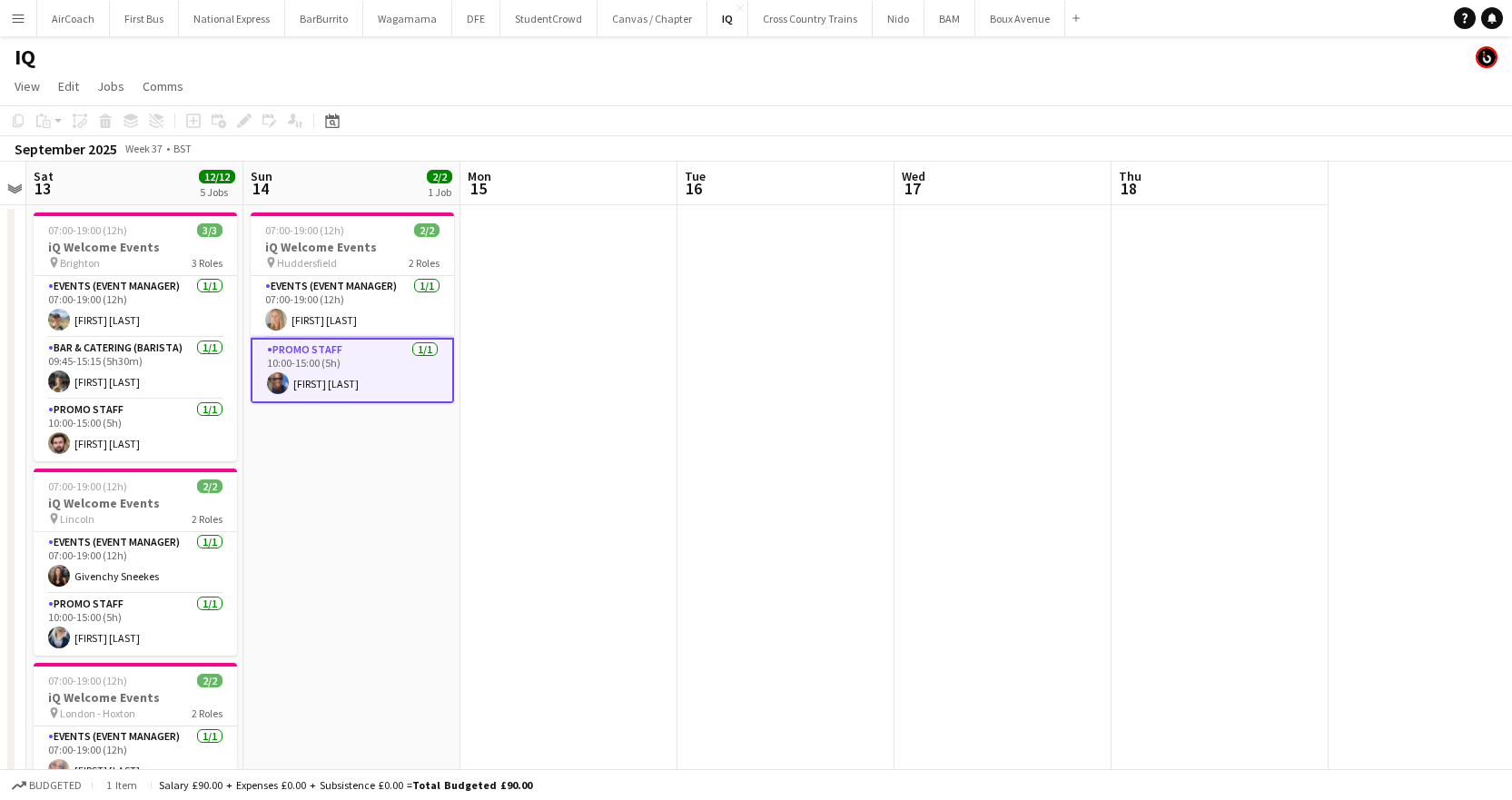 scroll, scrollTop: 0, scrollLeft: 0, axis: both 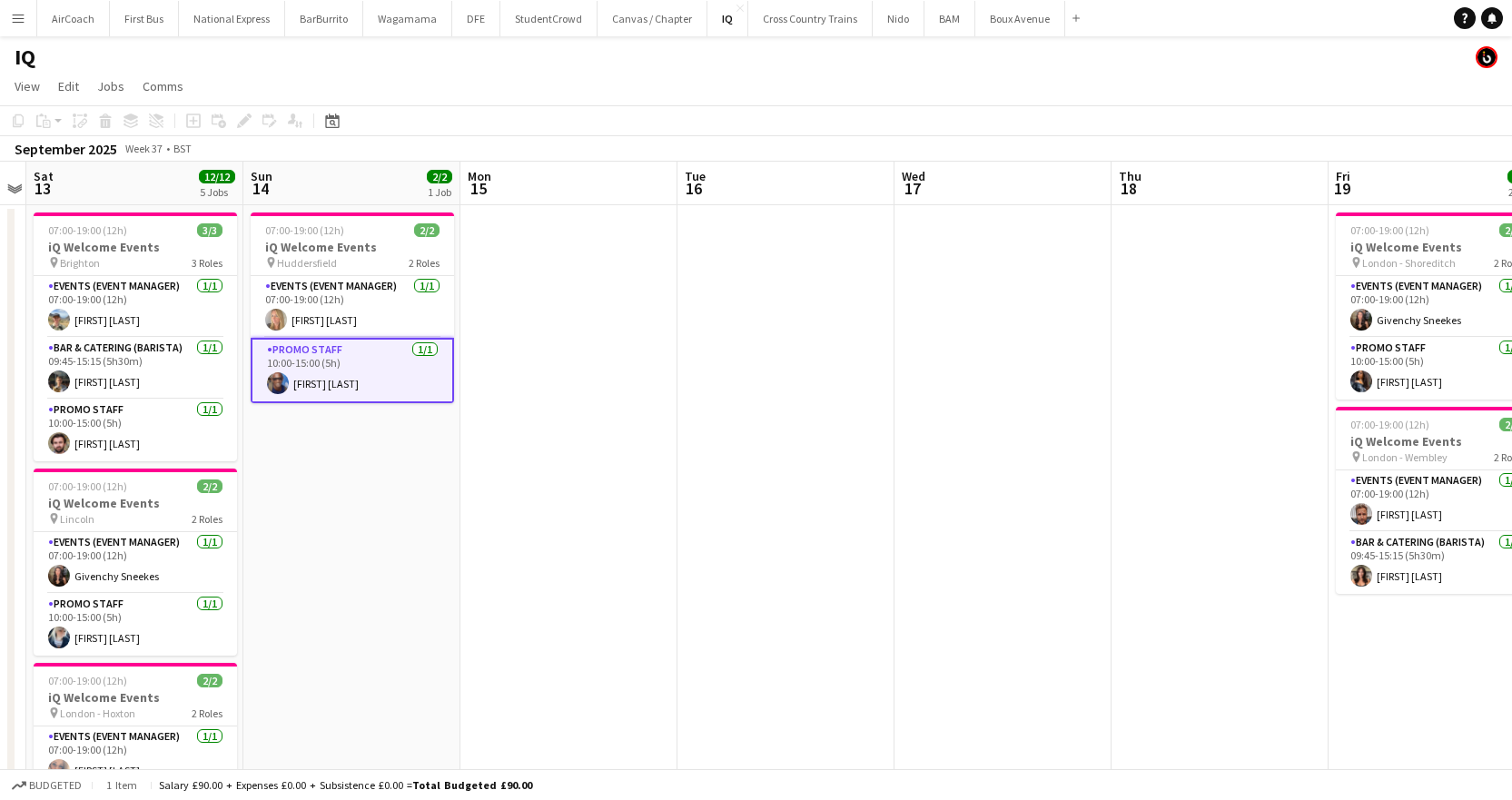 click at bounding box center [786, 775] 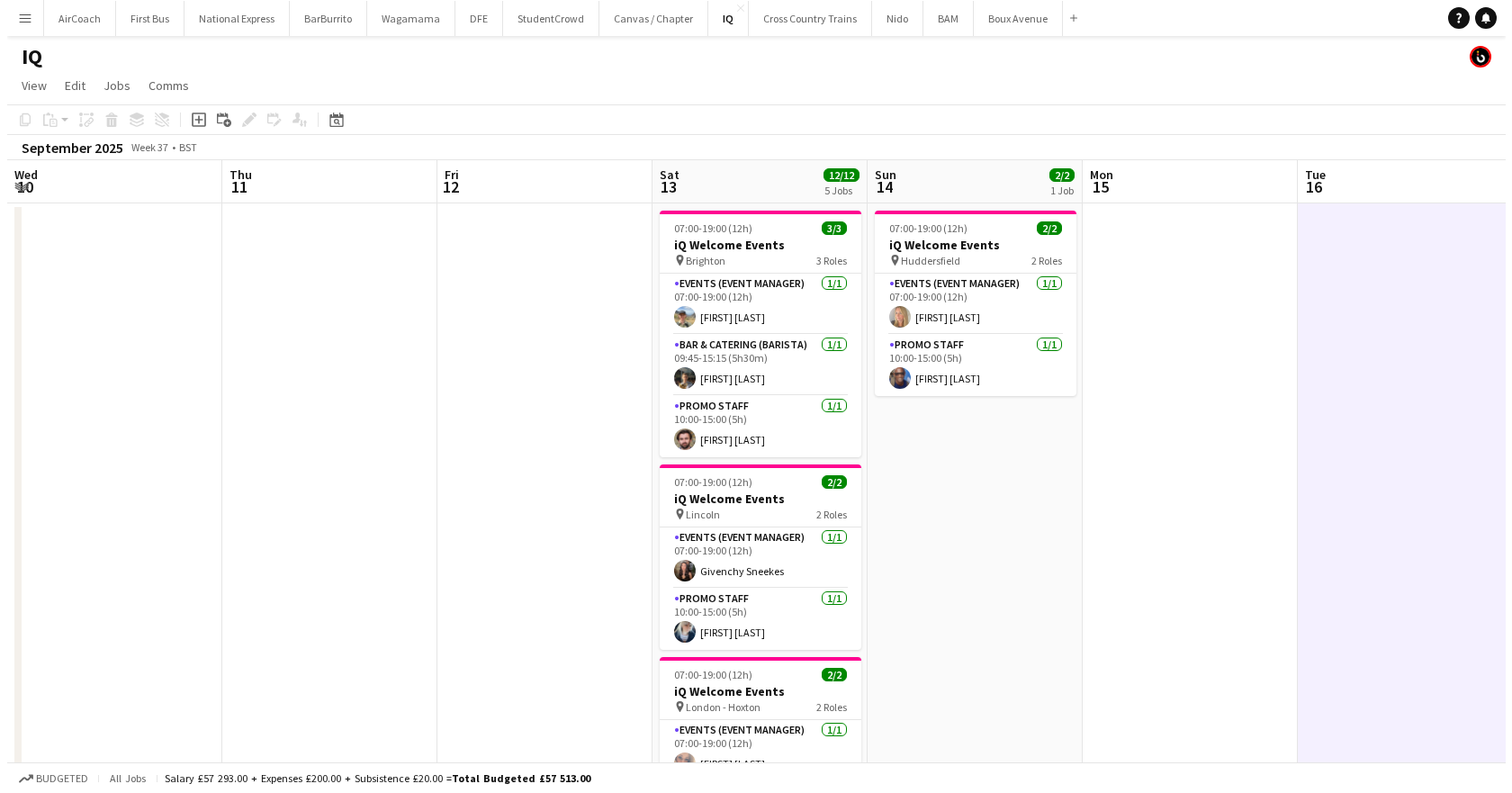 scroll, scrollTop: 0, scrollLeft: 392, axis: horizontal 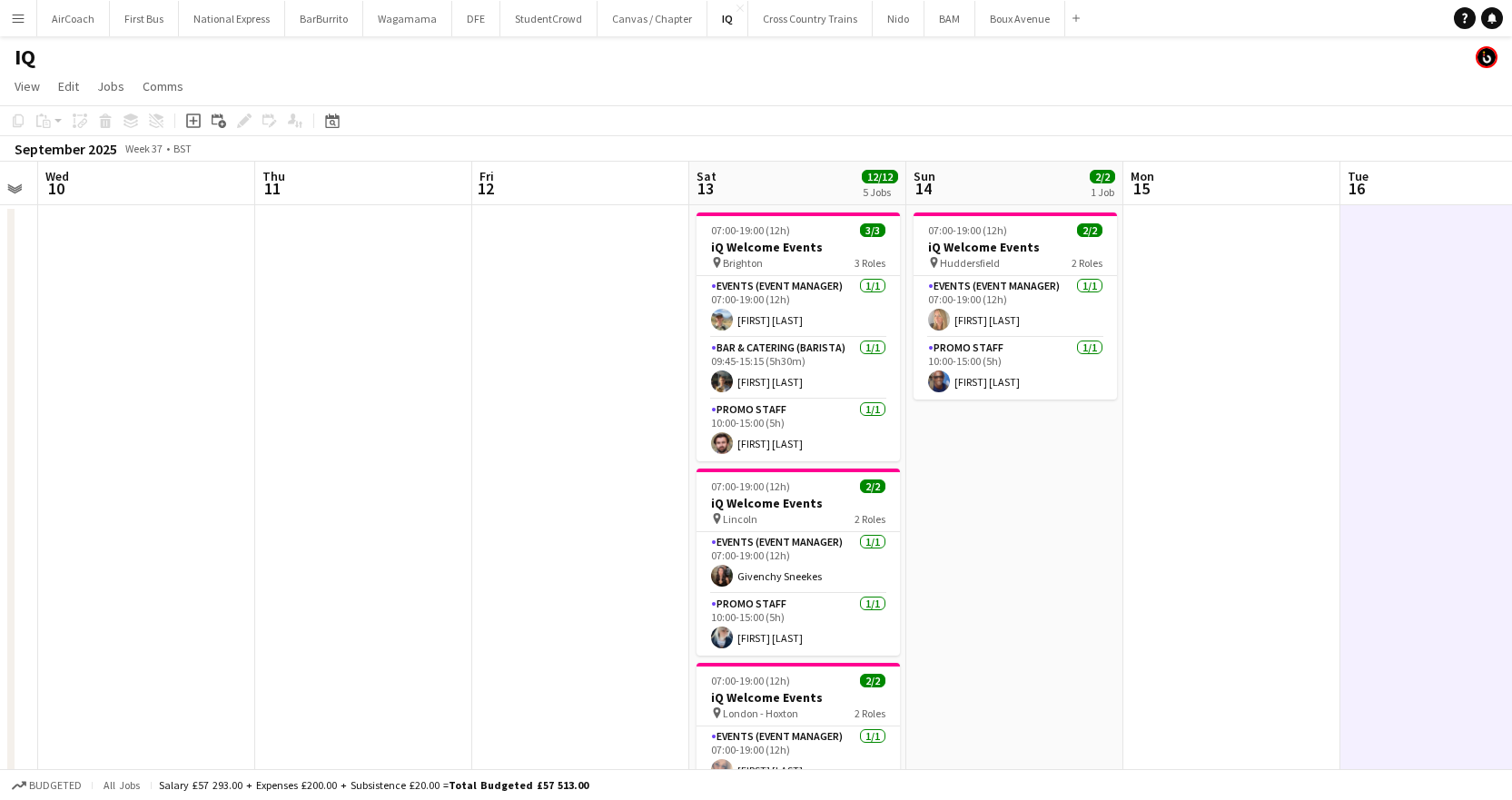 drag, startPoint x: 613, startPoint y: 182, endPoint x: 1276, endPoint y: 192, distance: 663.0754 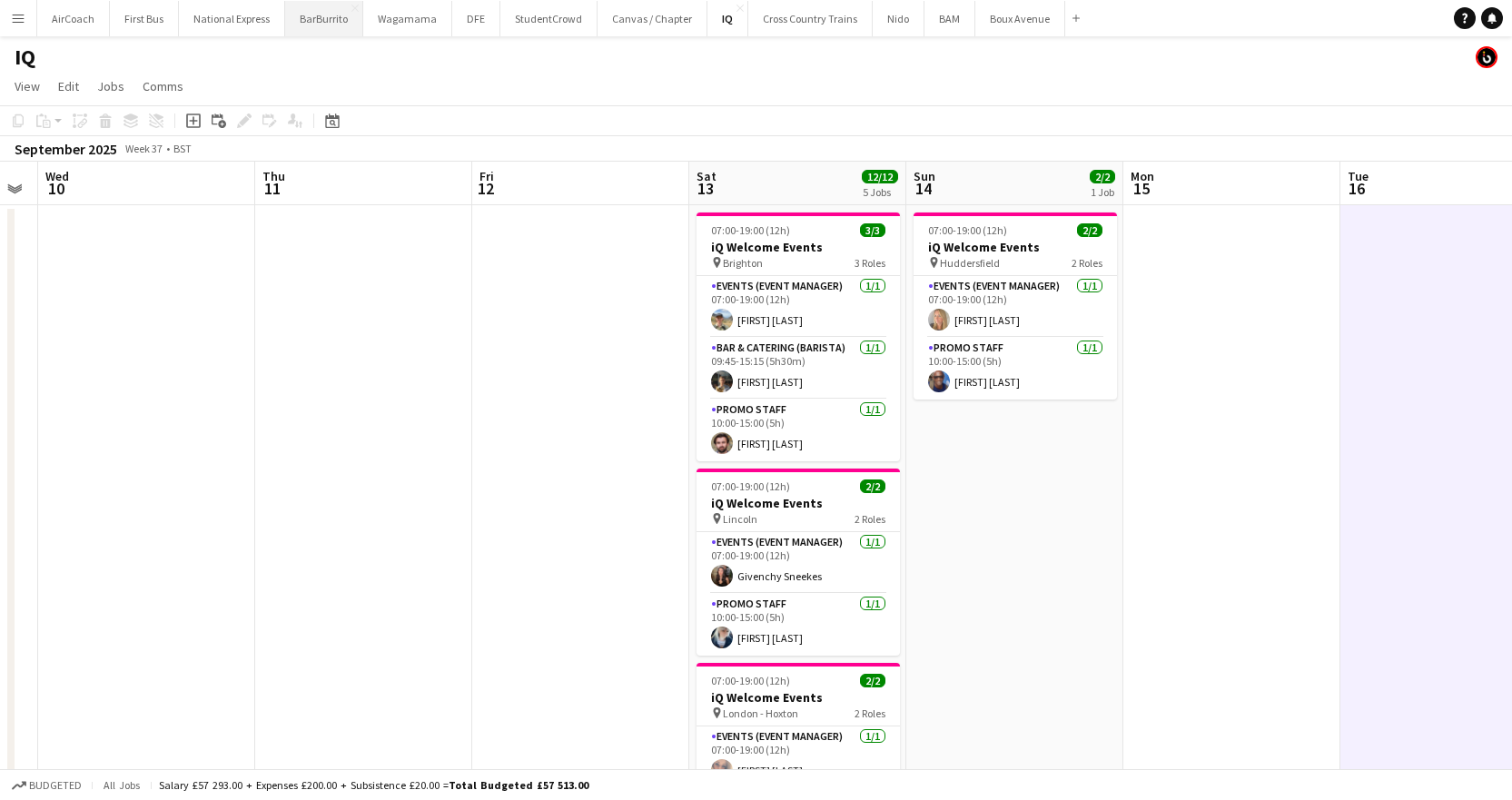 click on "BarBurrito
Close" at bounding box center (324, 18) 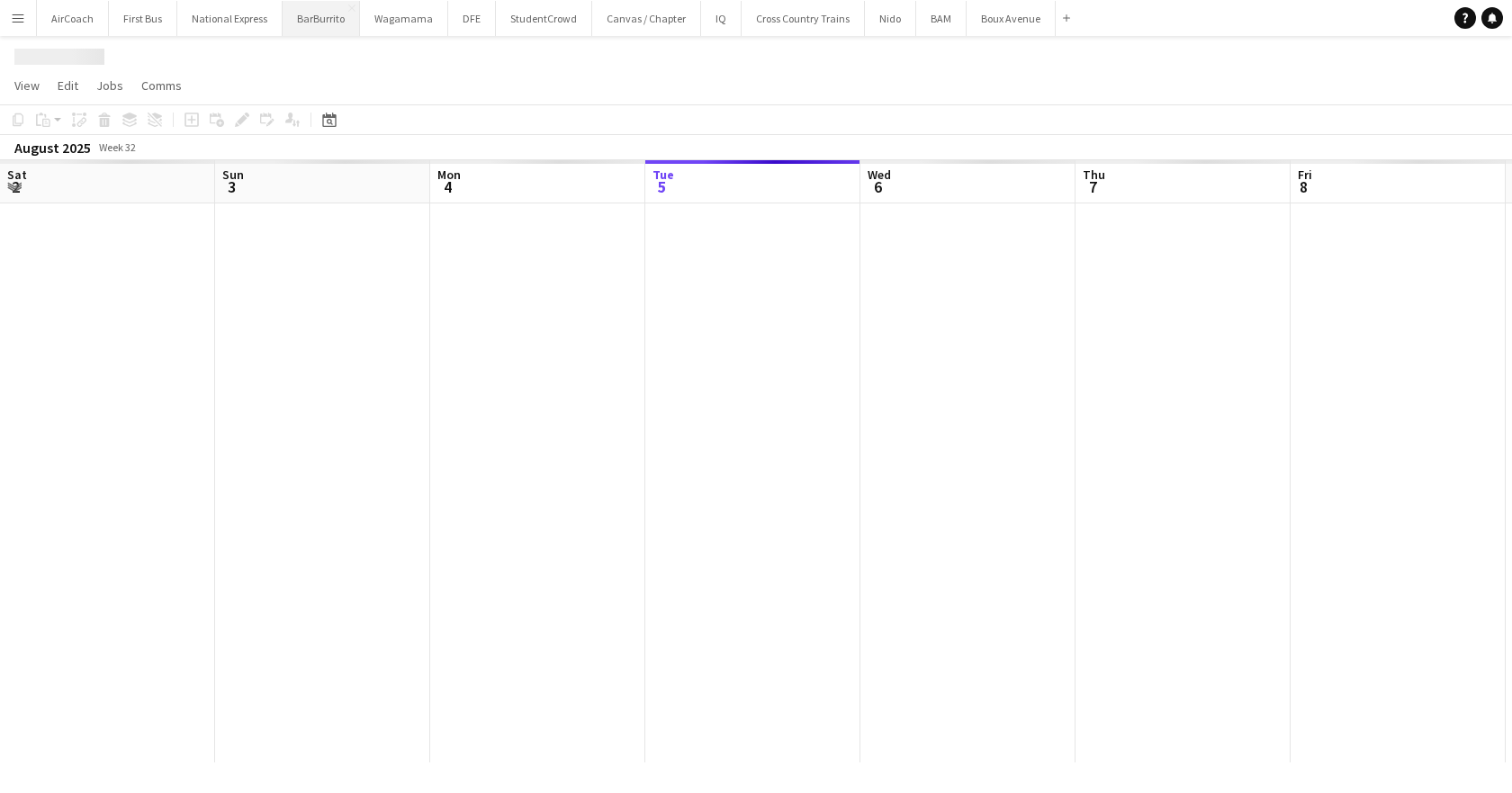 scroll, scrollTop: 0, scrollLeft: 430, axis: horizontal 